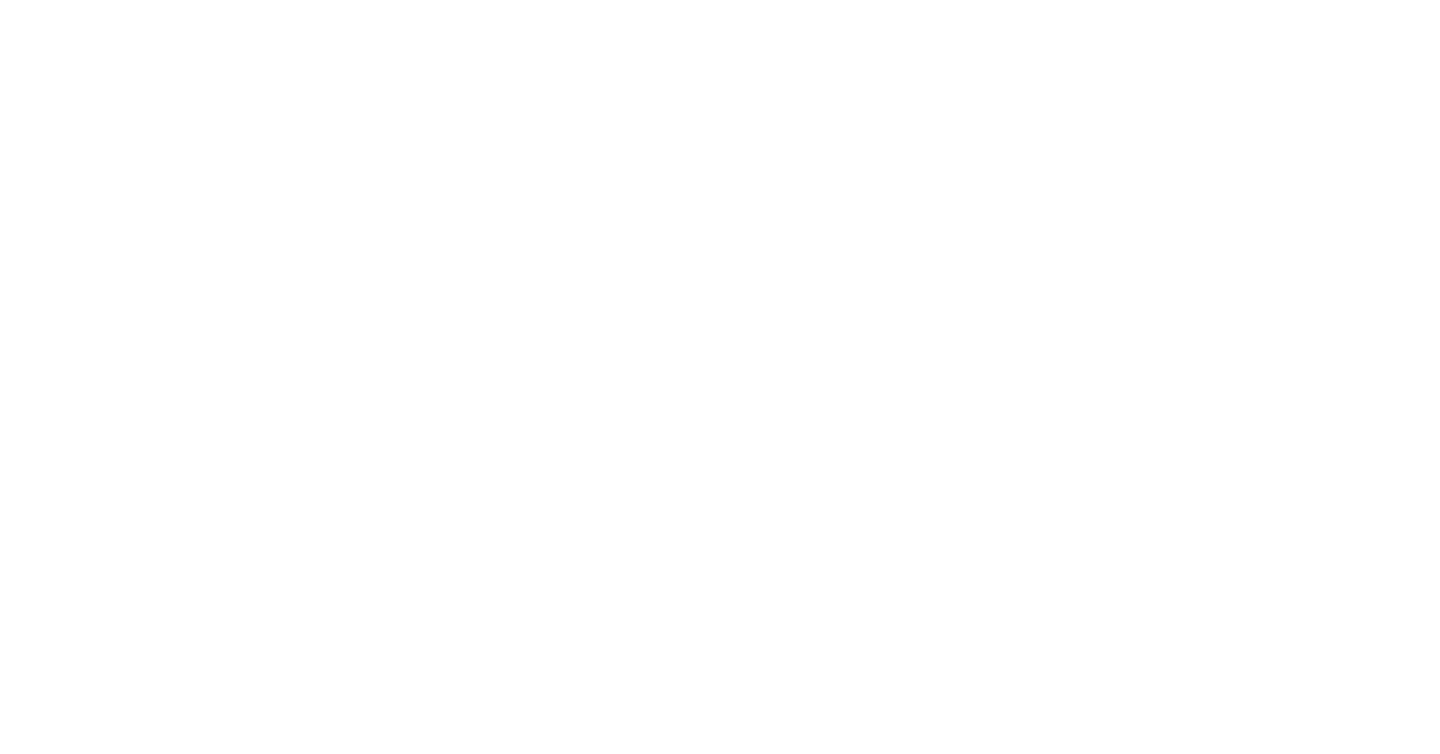 scroll, scrollTop: 0, scrollLeft: 0, axis: both 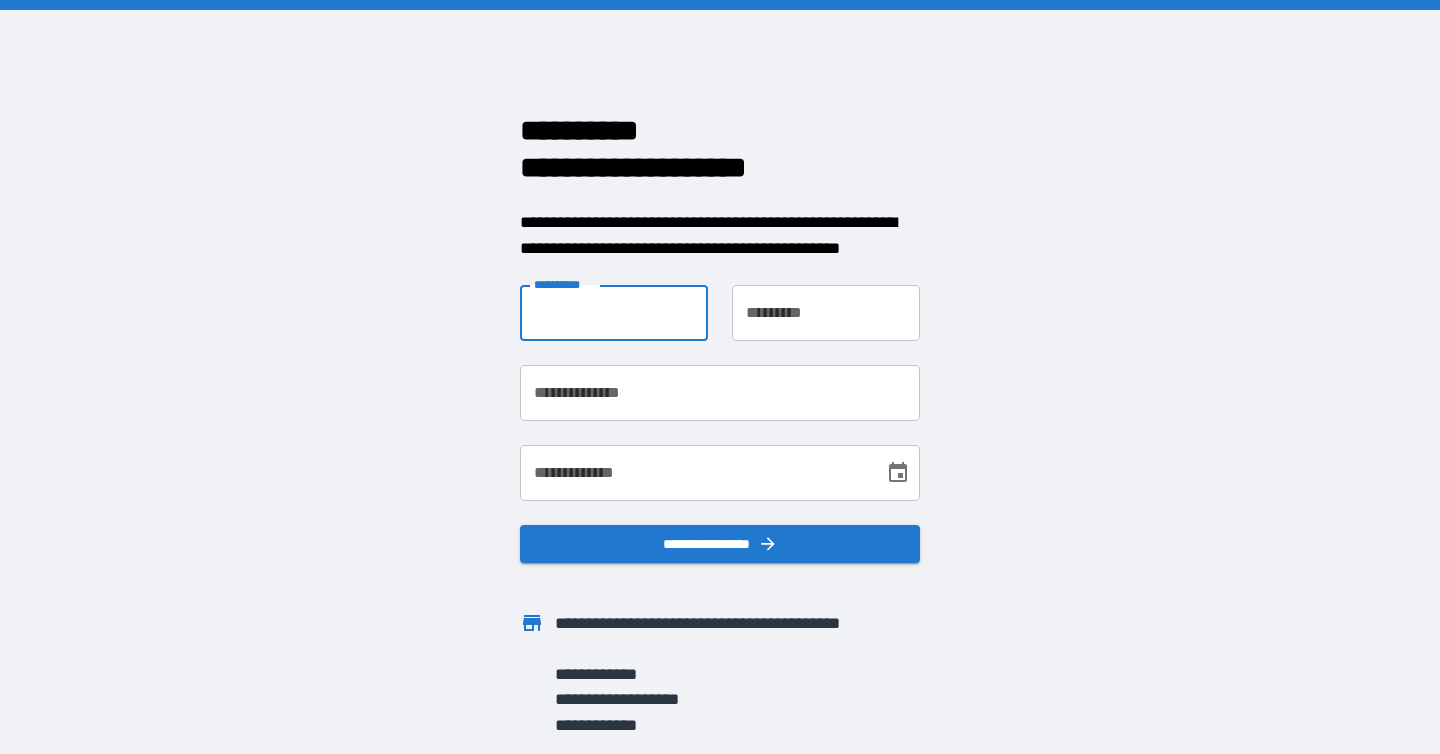 click on "**********" at bounding box center (614, 313) 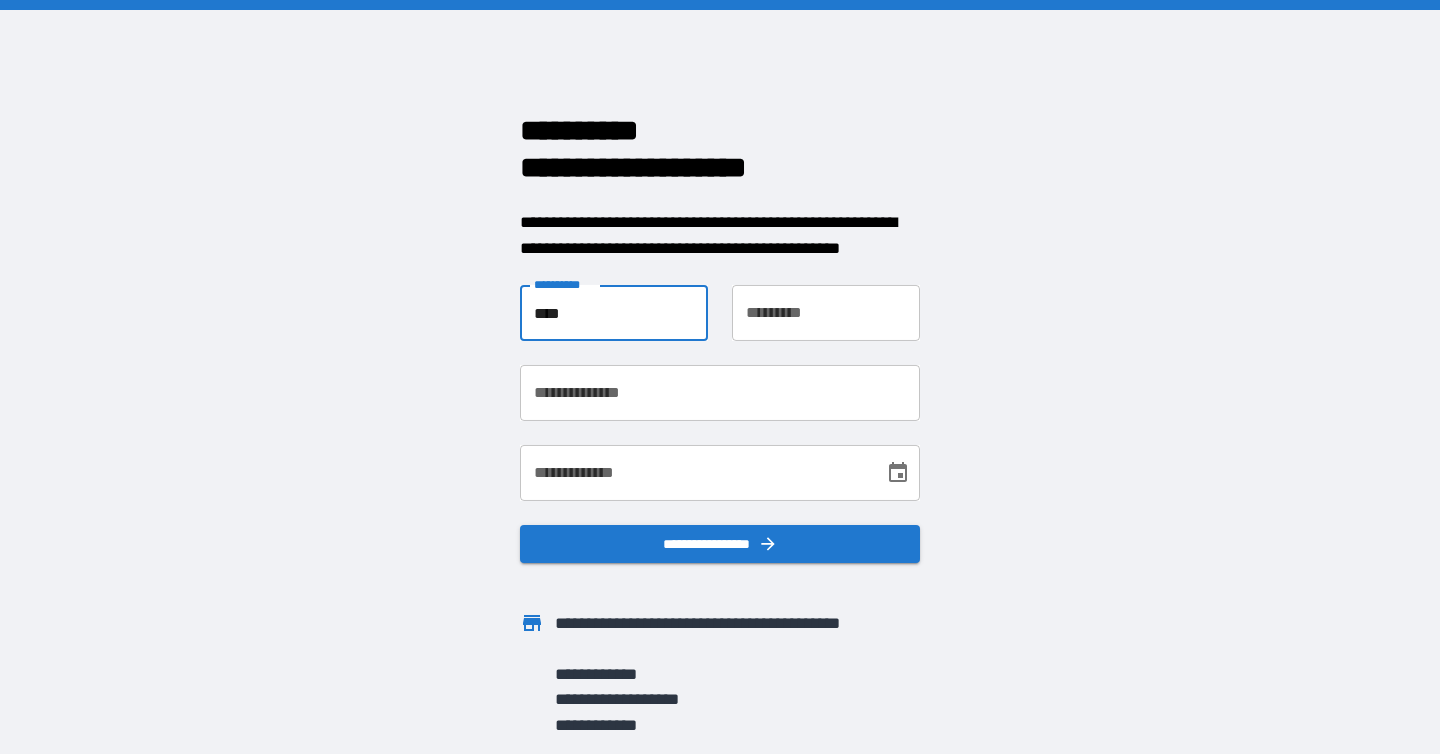 type on "****" 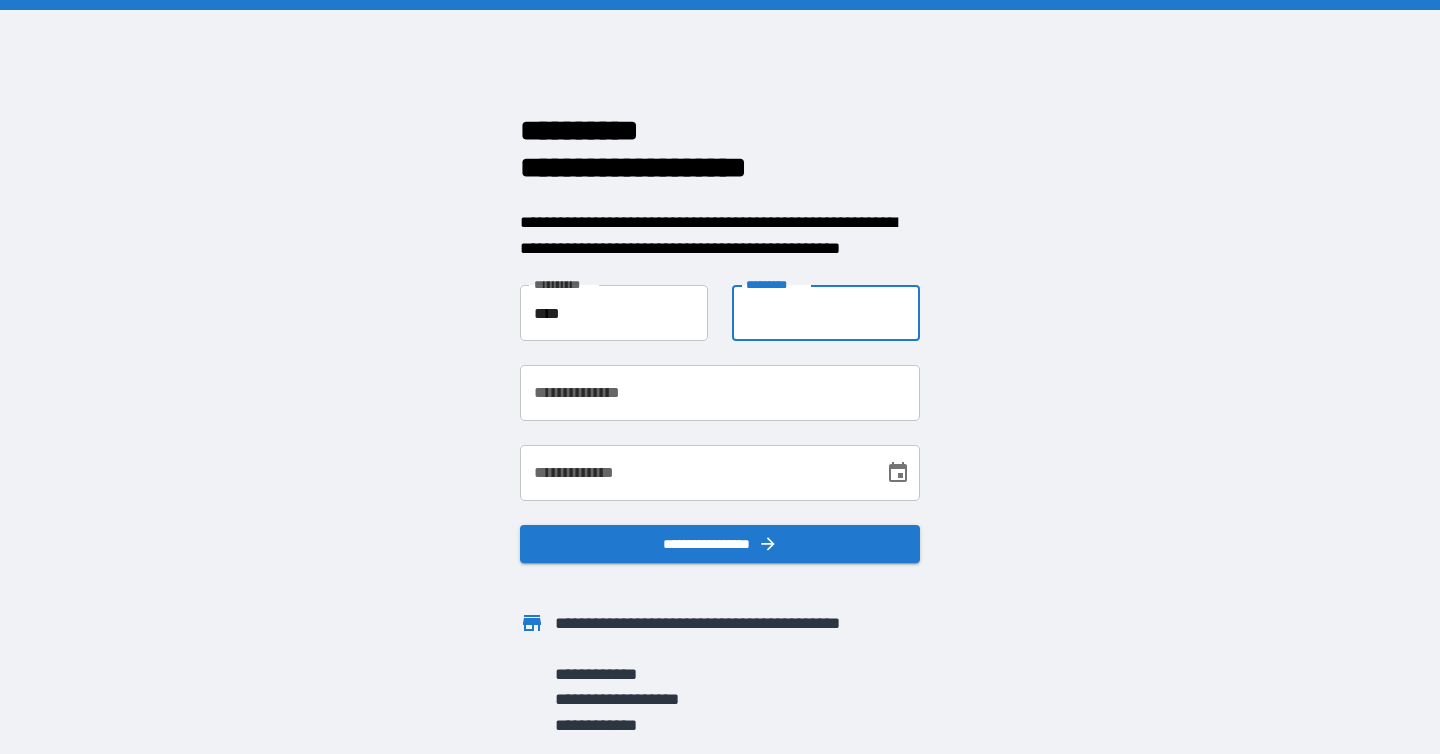 click on "**********" at bounding box center [826, 313] 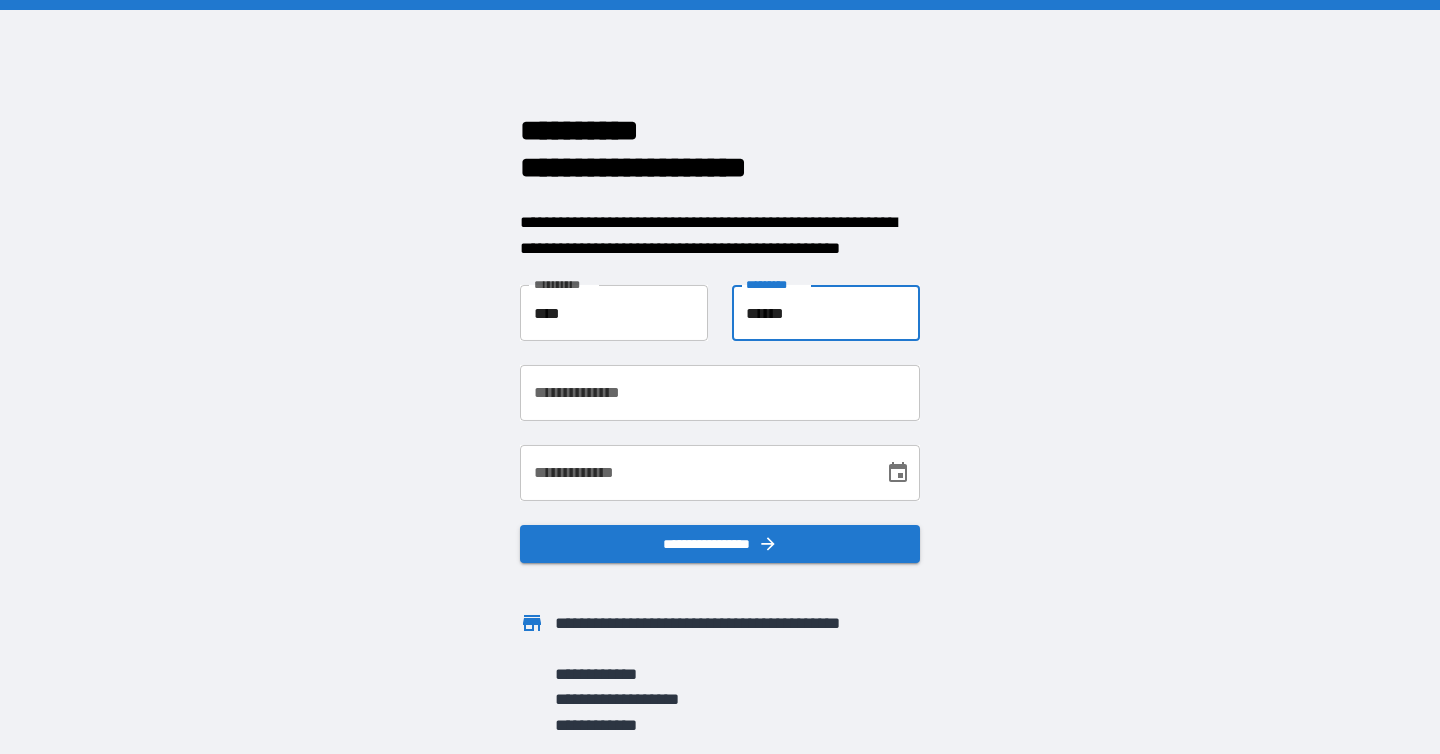 type on "******" 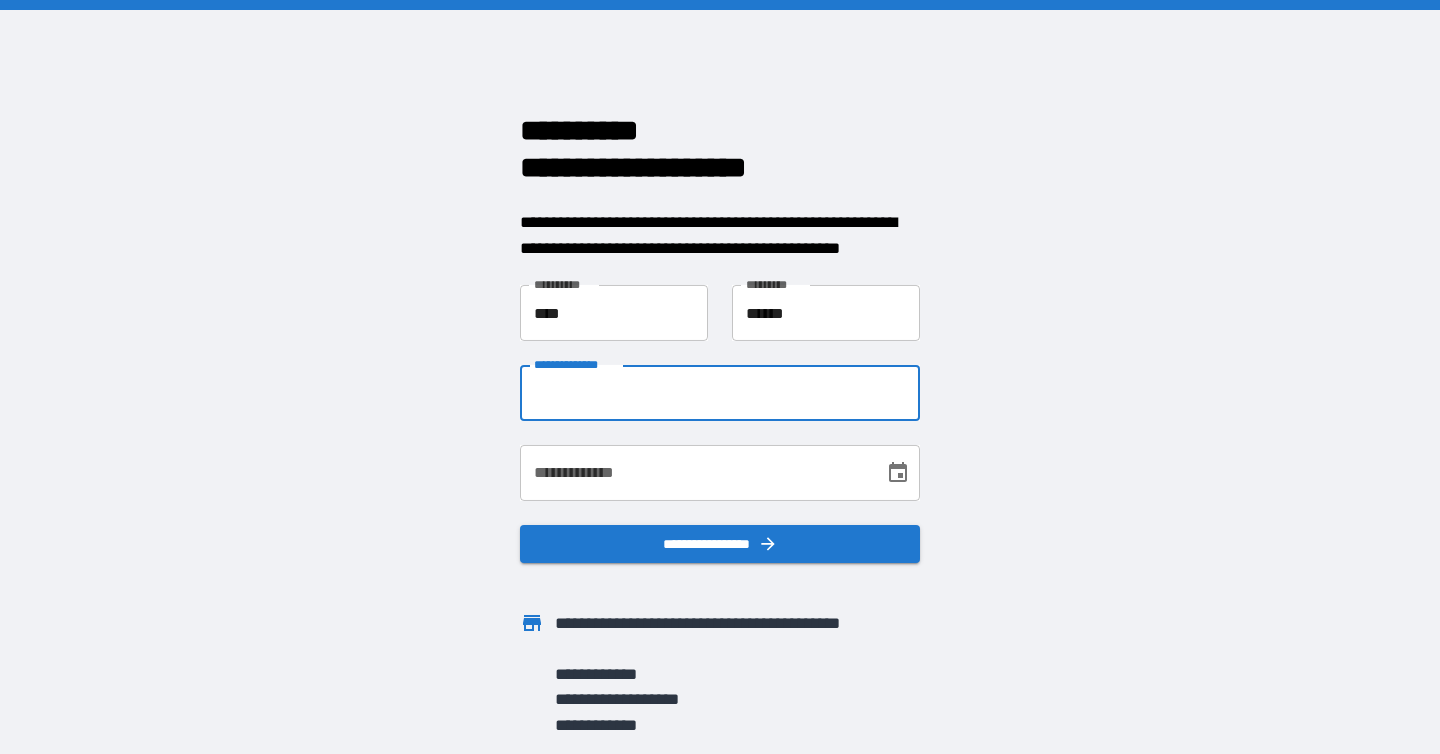 click on "**********" at bounding box center [720, 393] 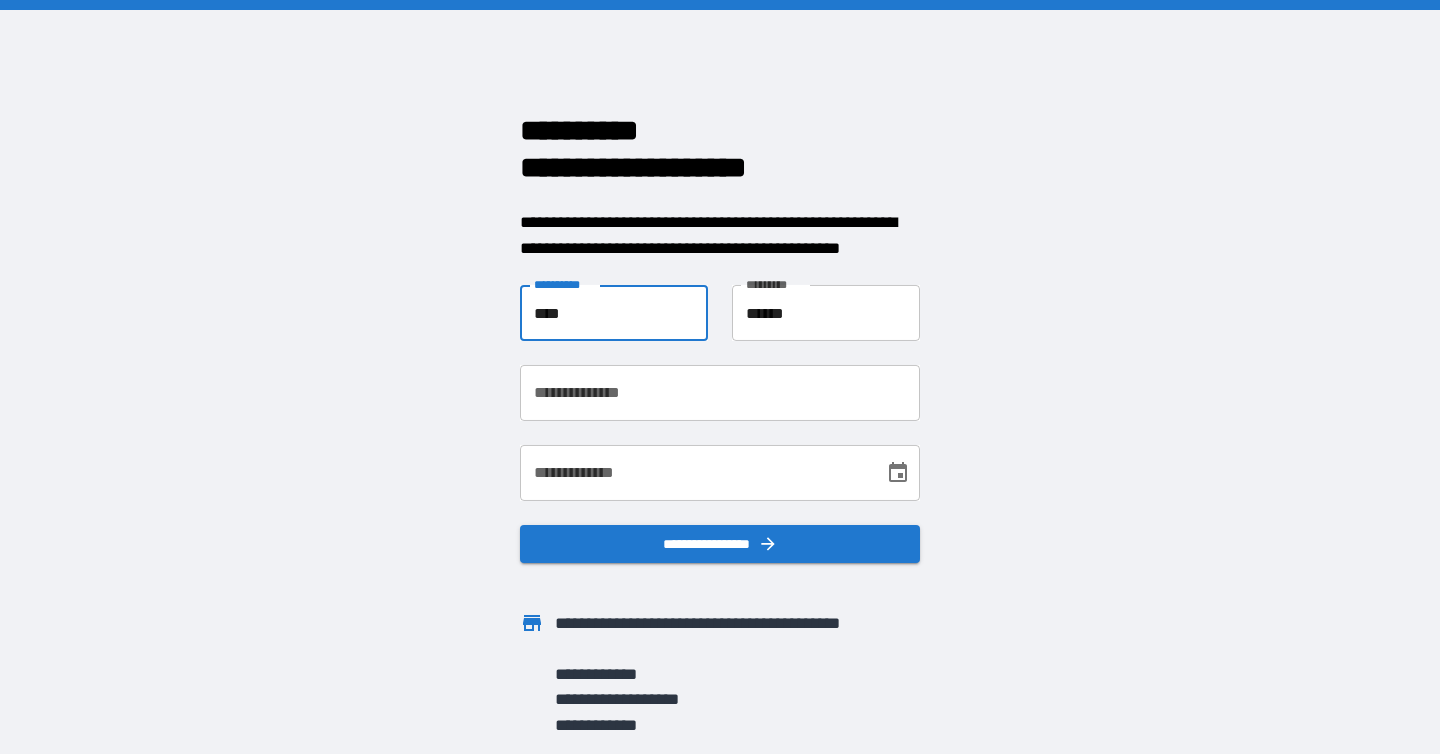 click on "****" at bounding box center (614, 313) 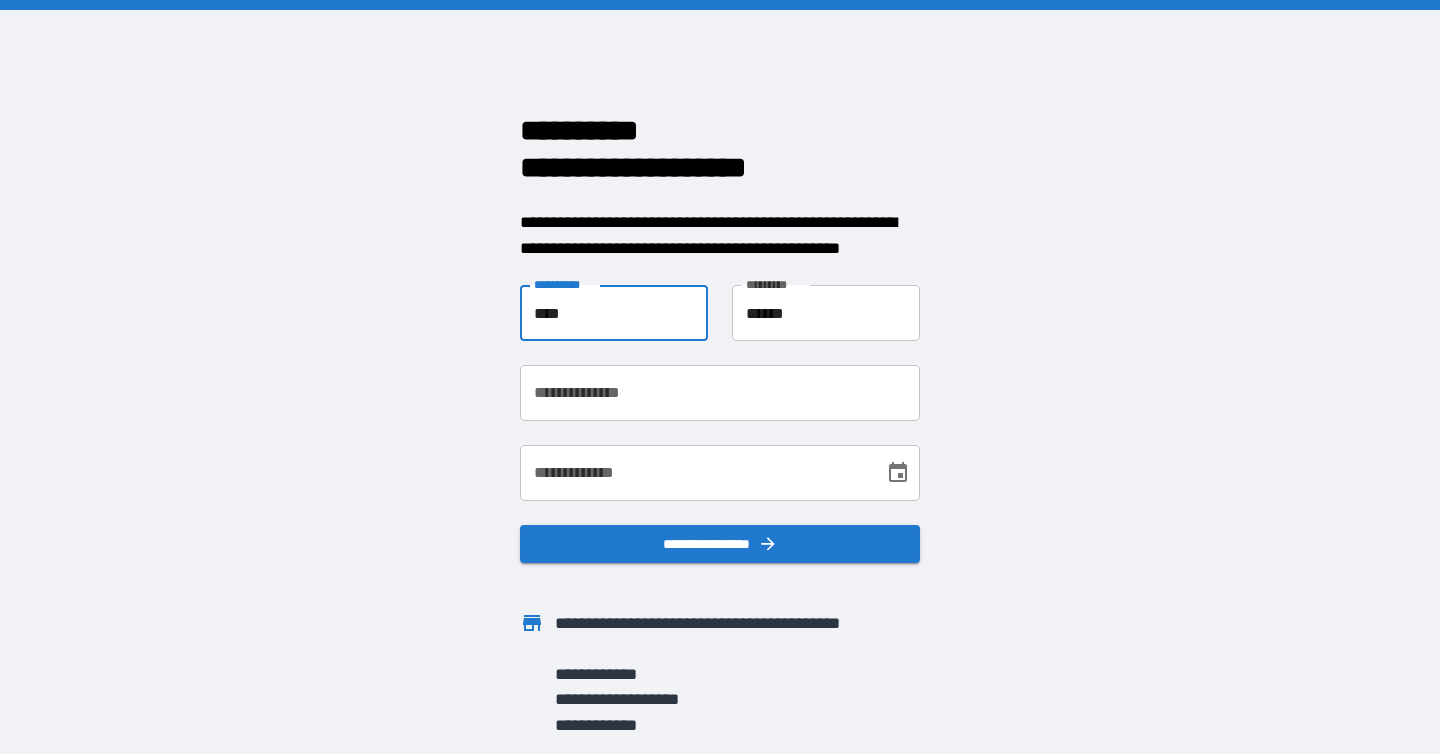 type on "****" 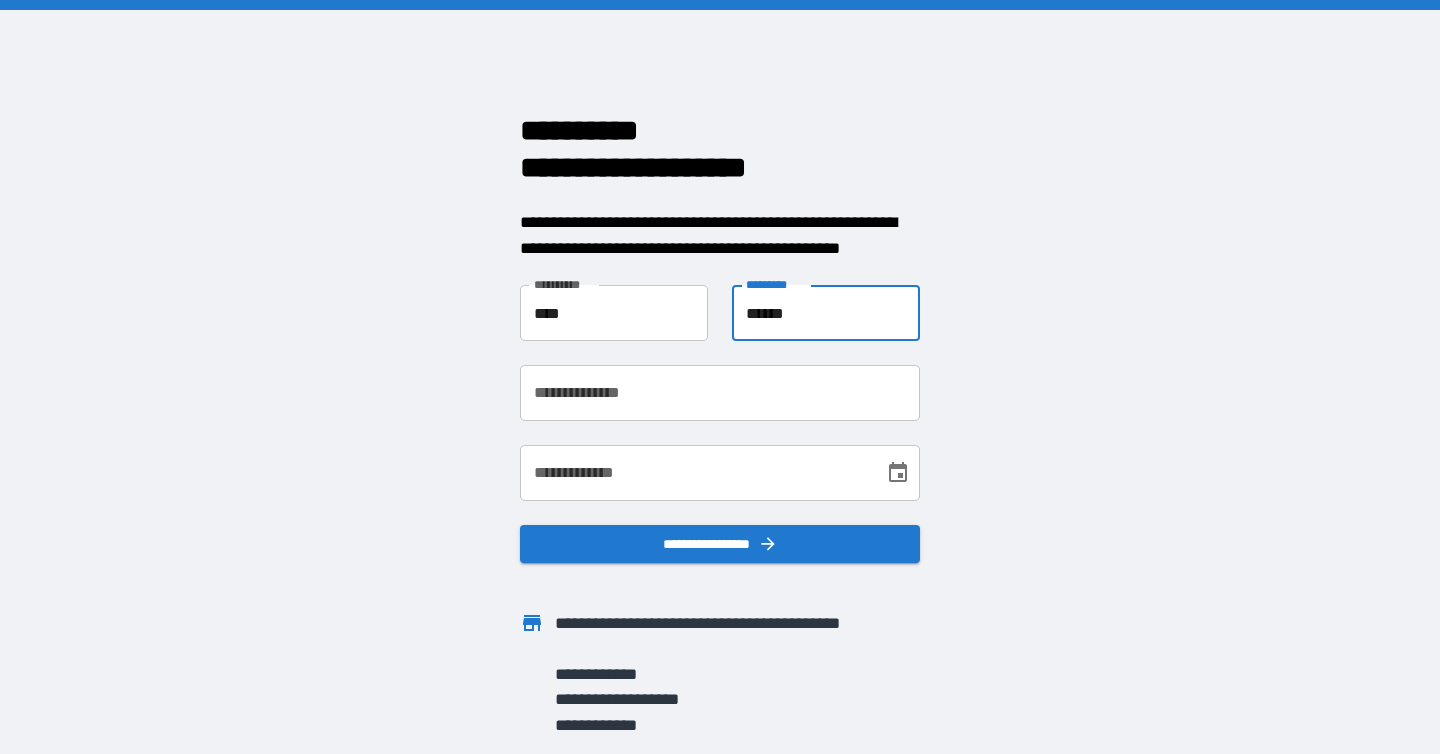 click on "******" at bounding box center [826, 313] 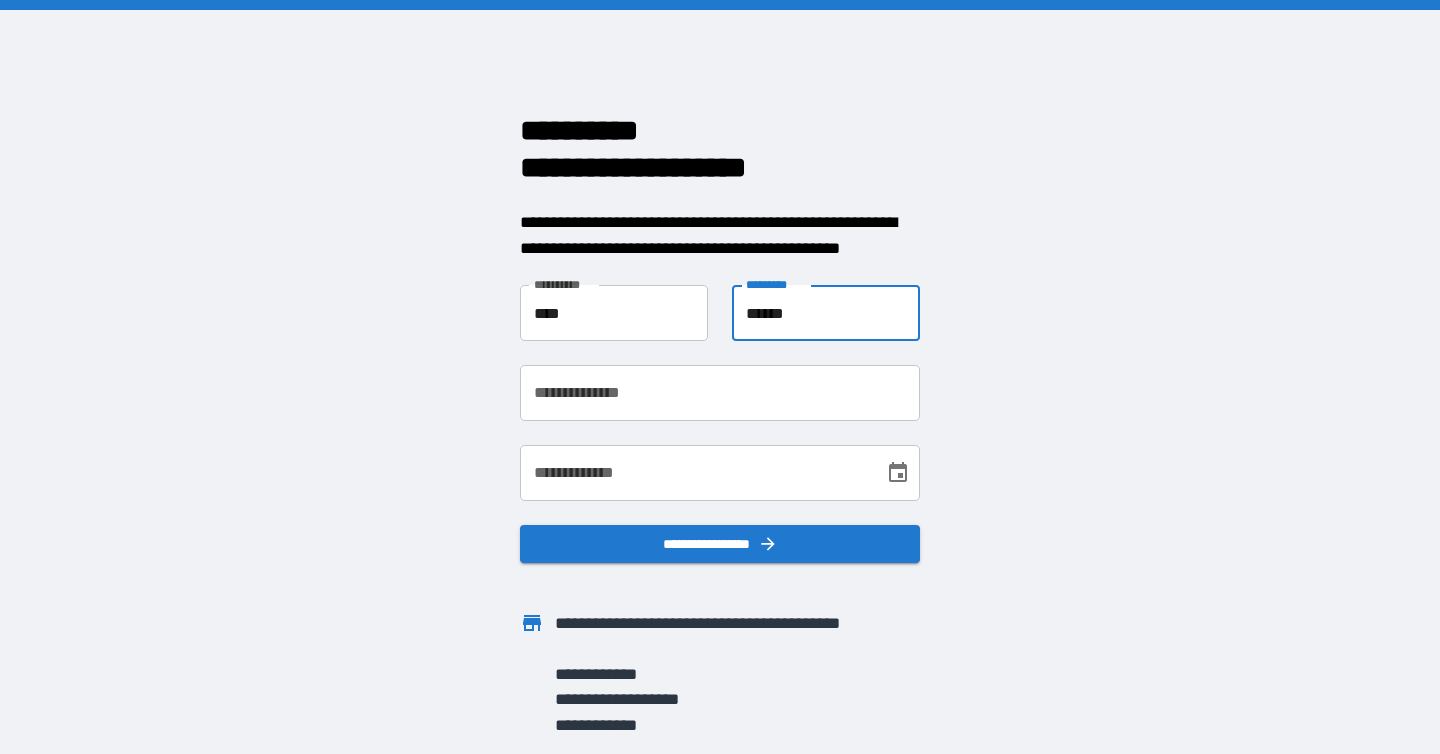 type on "******" 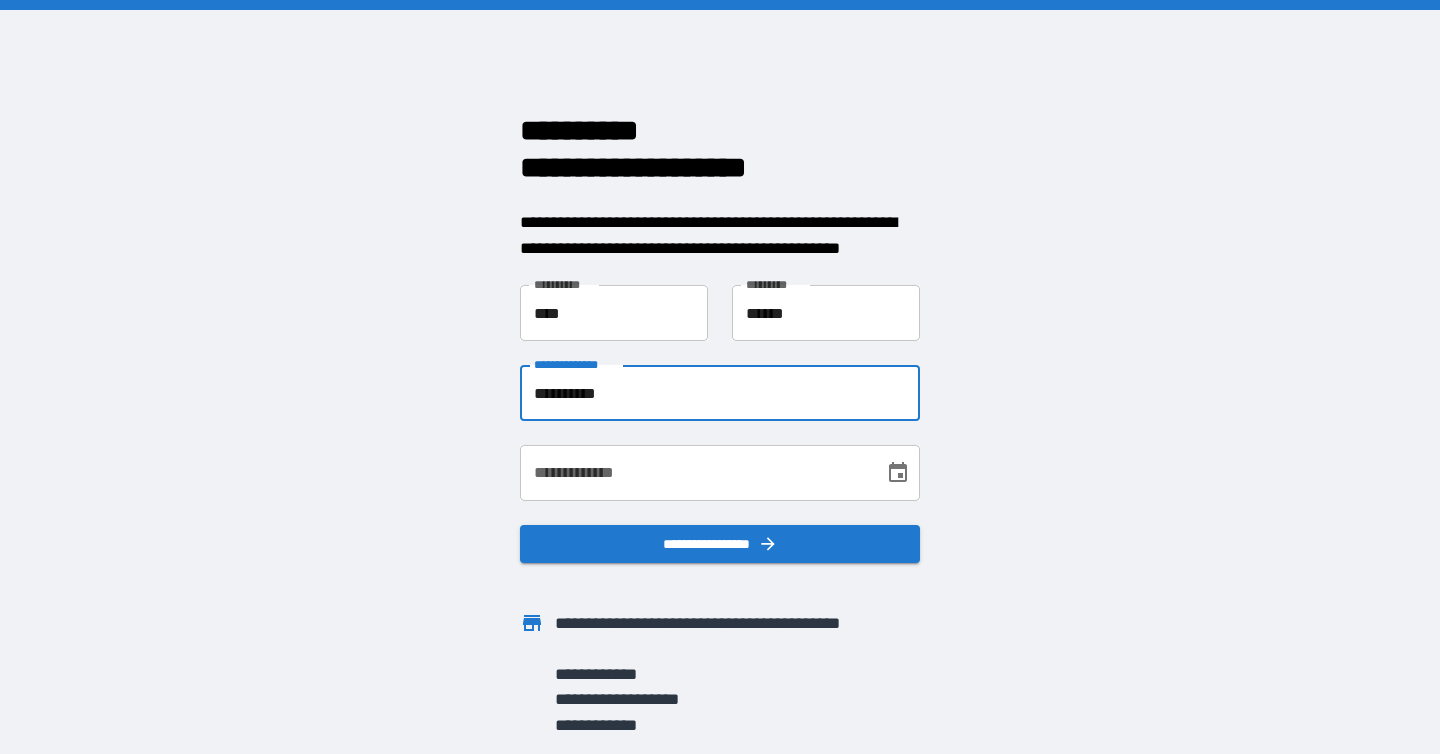 type on "**********" 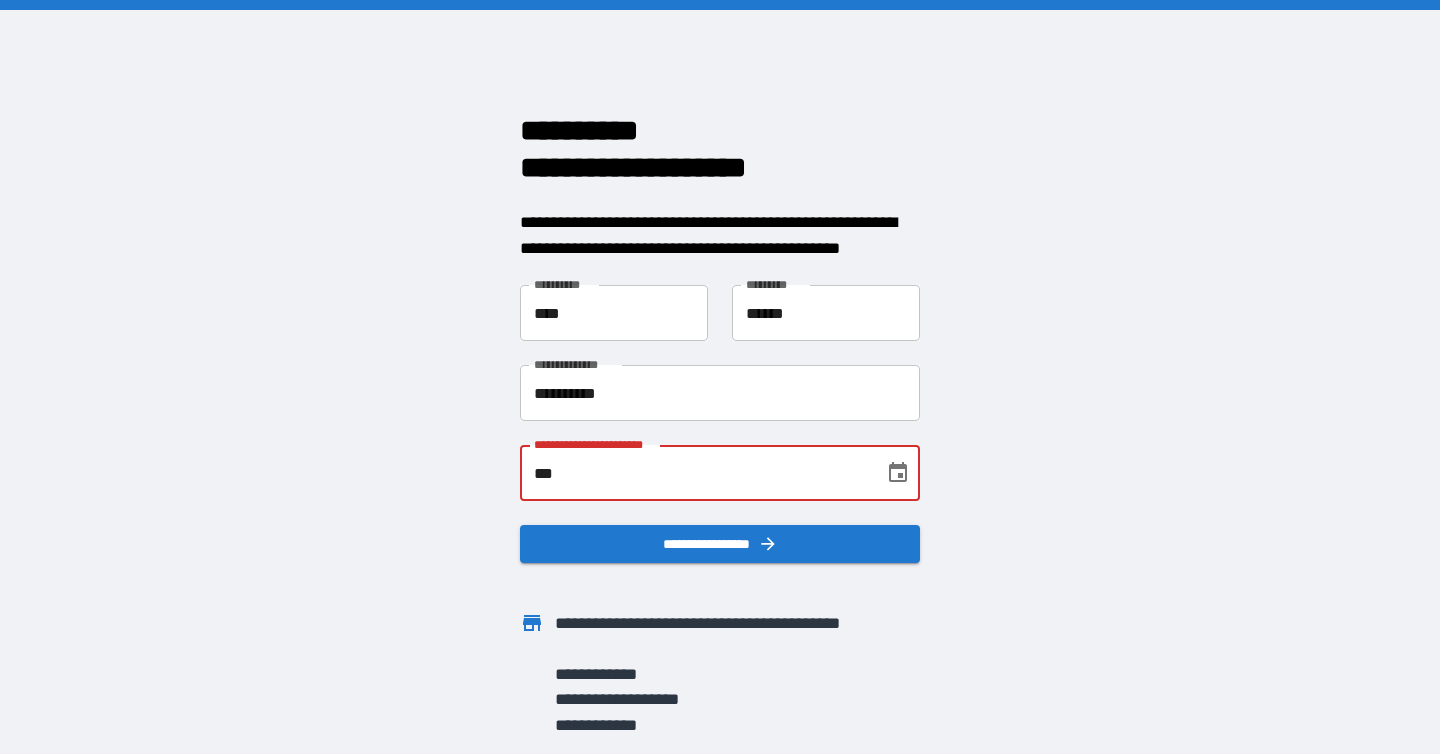 type on "*" 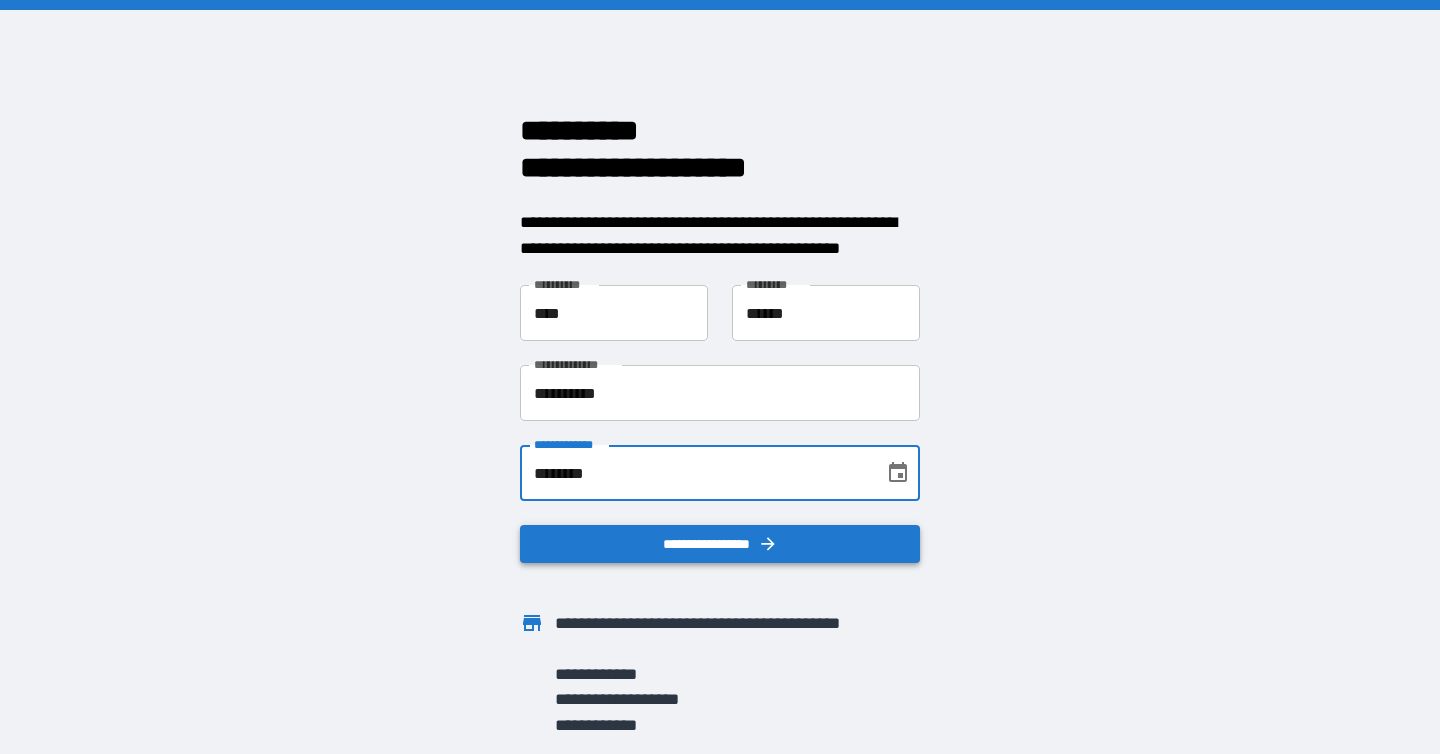 type on "********" 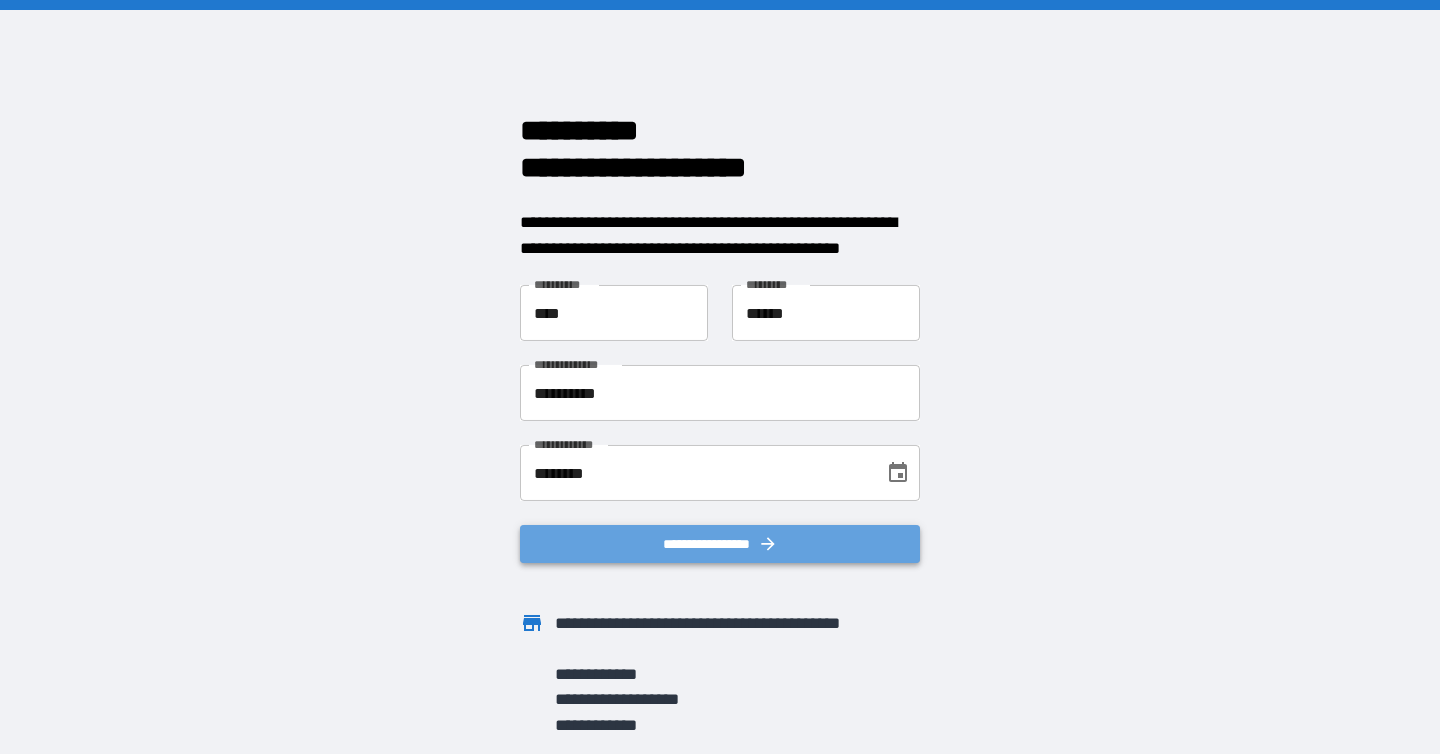 click on "**********" at bounding box center (720, 544) 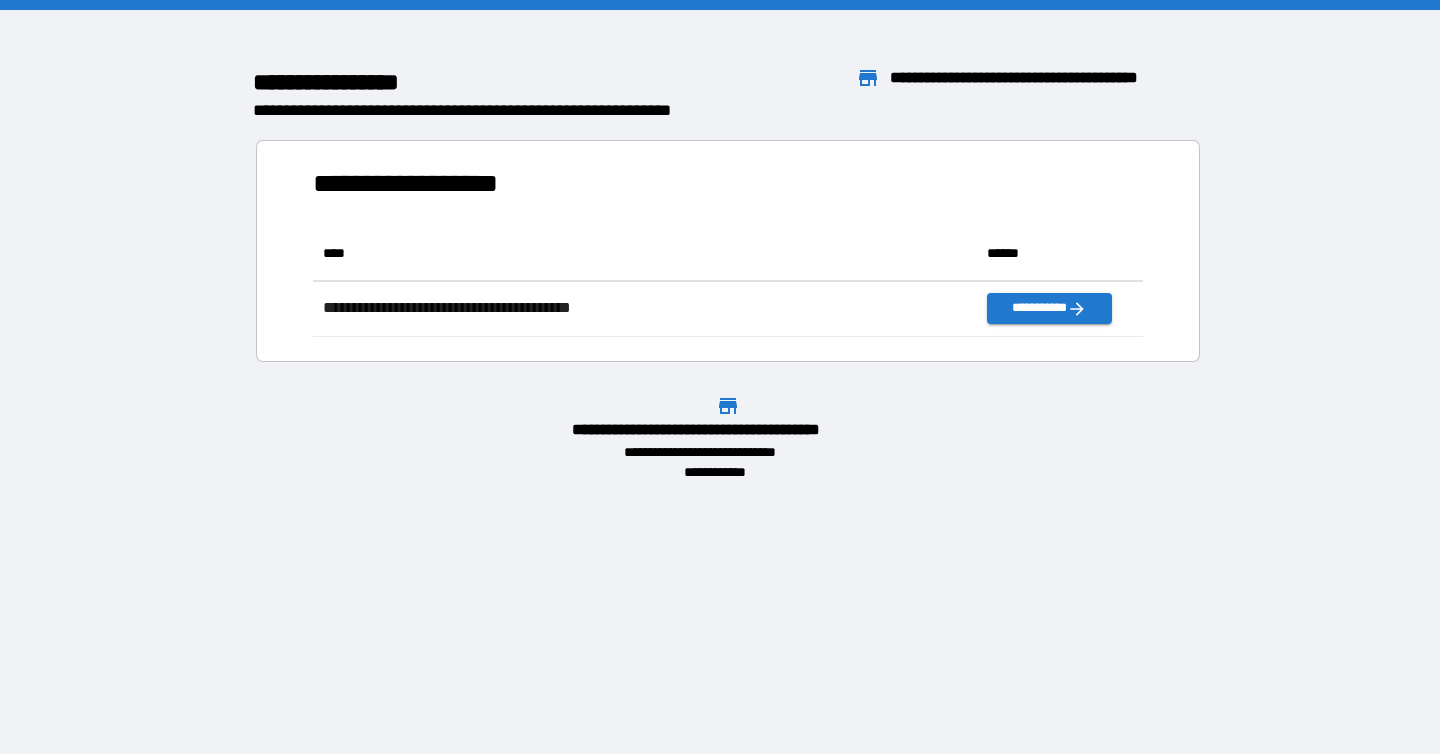scroll, scrollTop: 1, scrollLeft: 1, axis: both 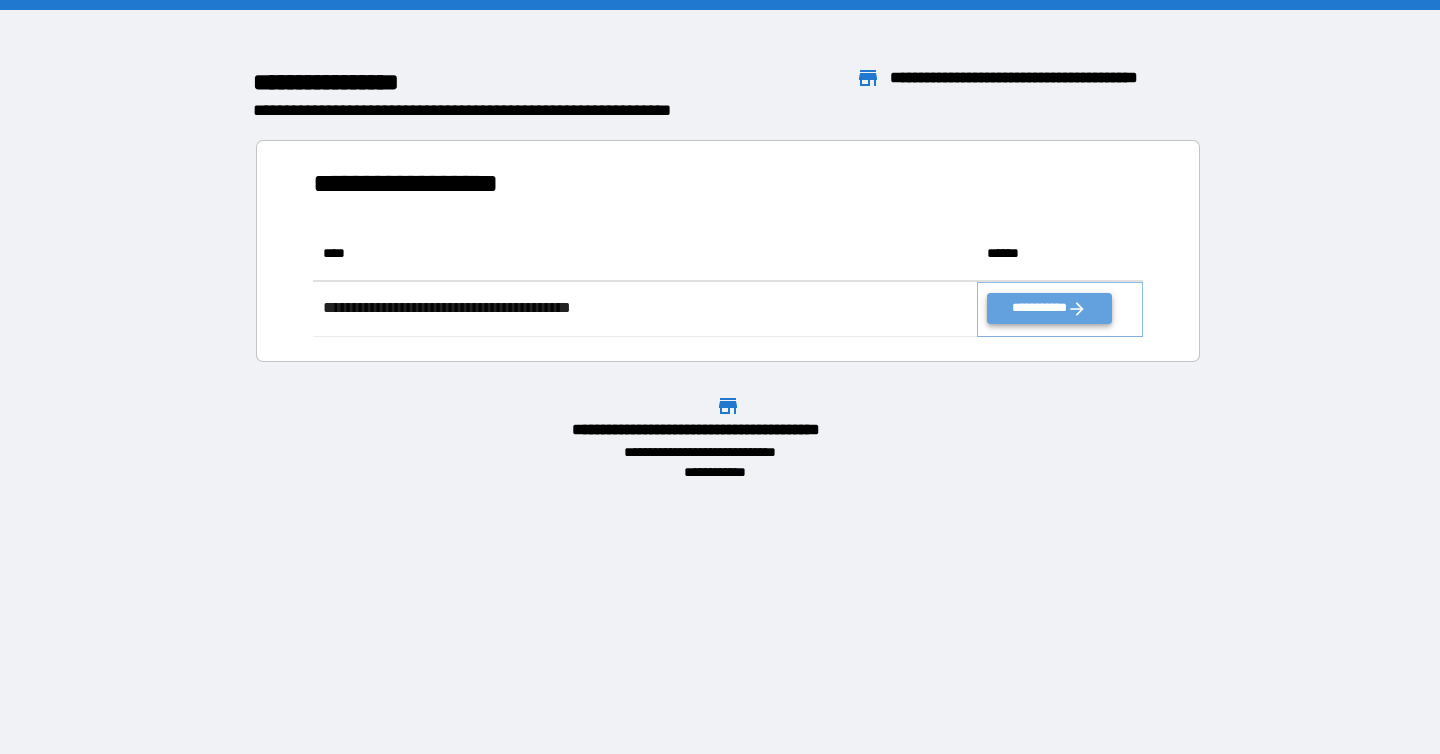 click on "**********" at bounding box center [1049, 308] 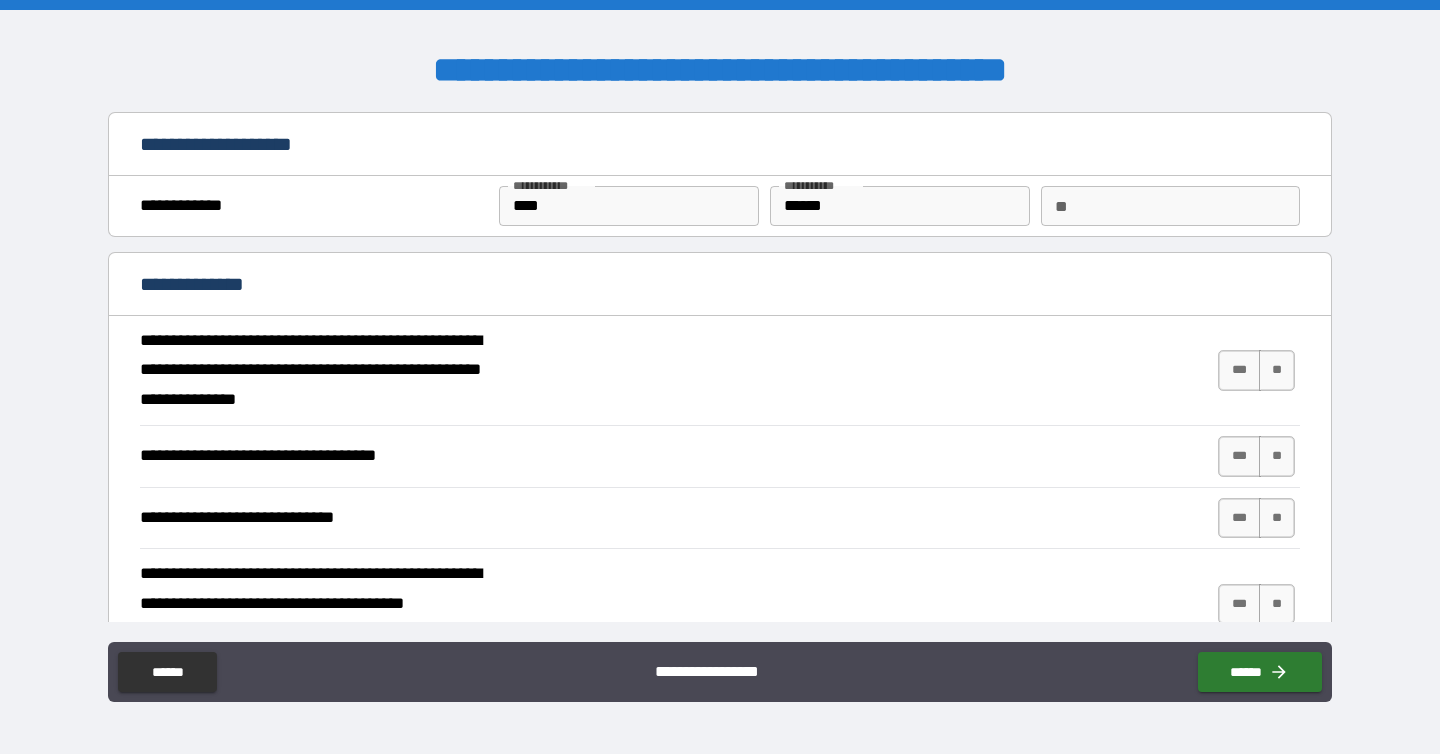 type on "*" 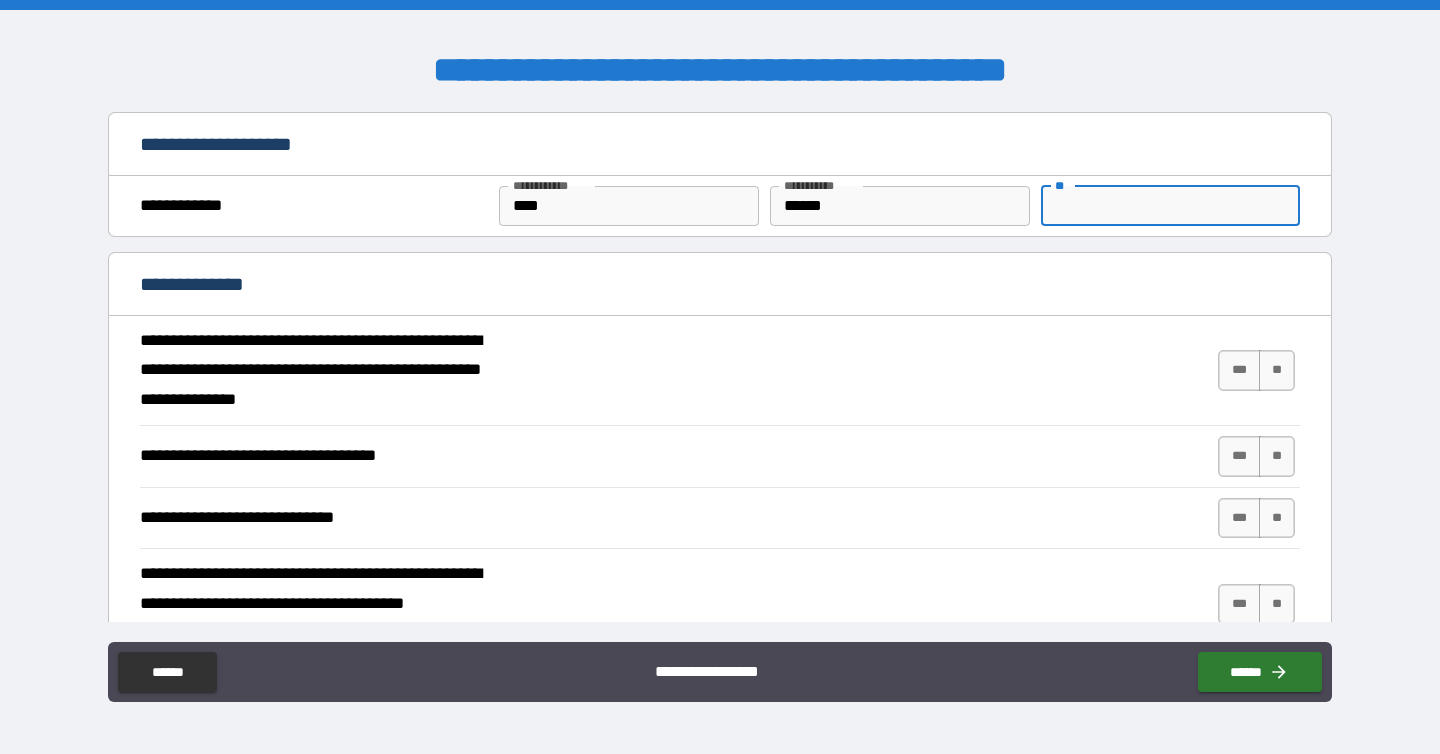type on "*" 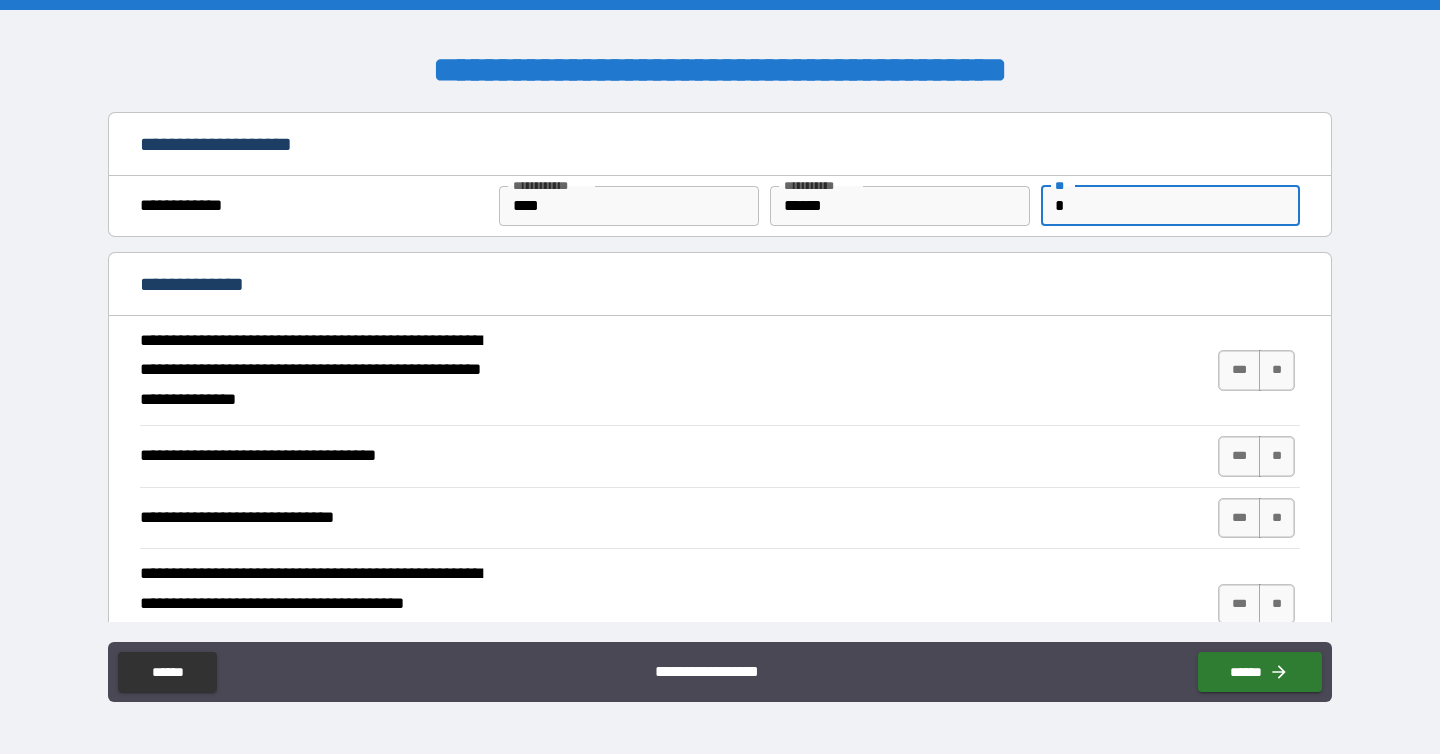 type on "*" 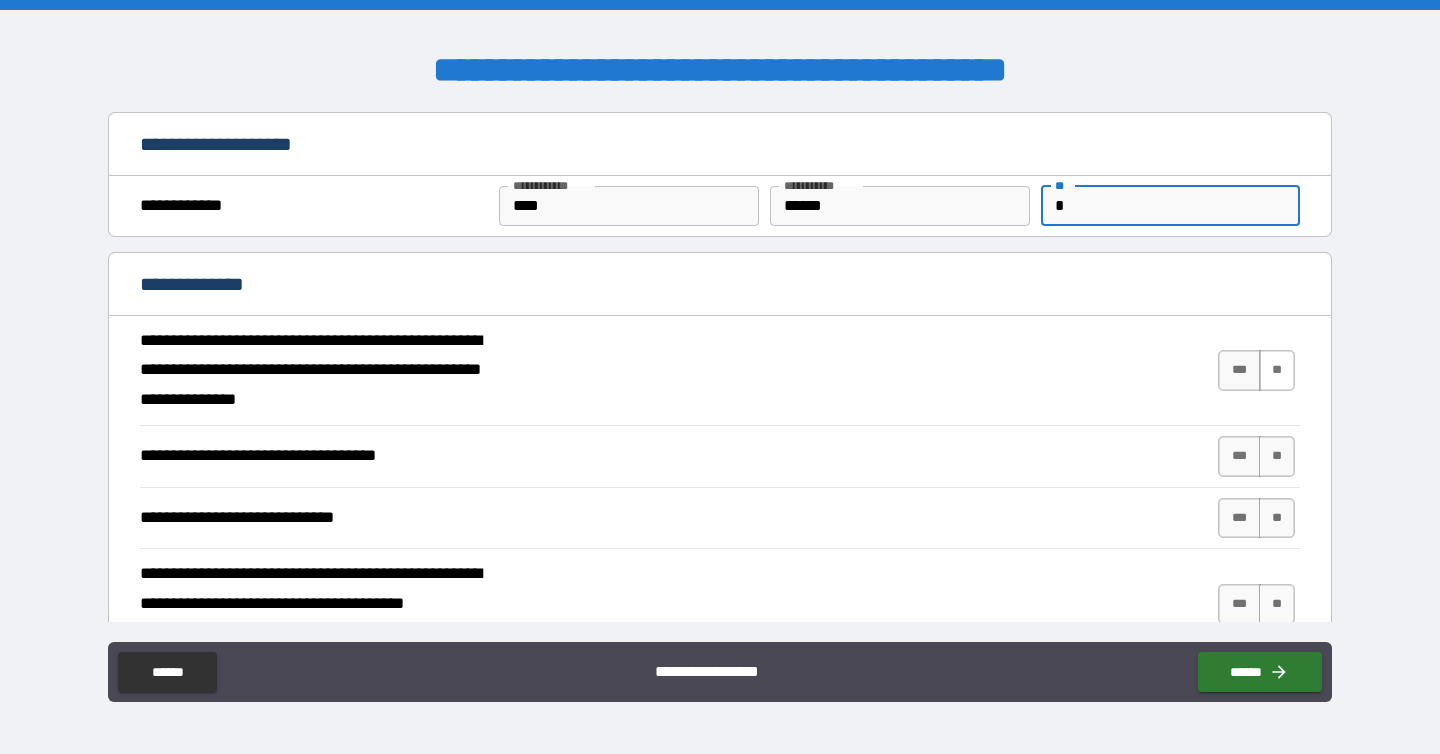 type on "*" 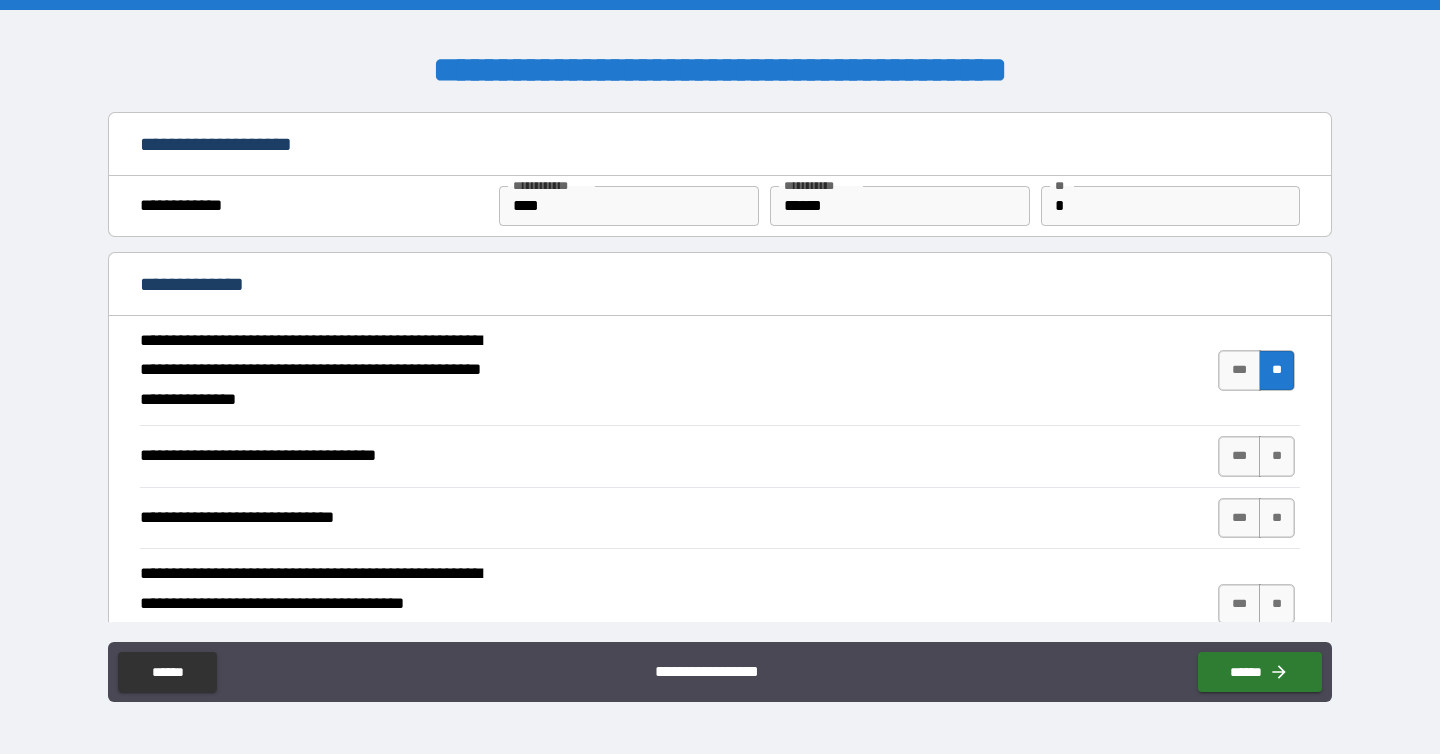 type on "*" 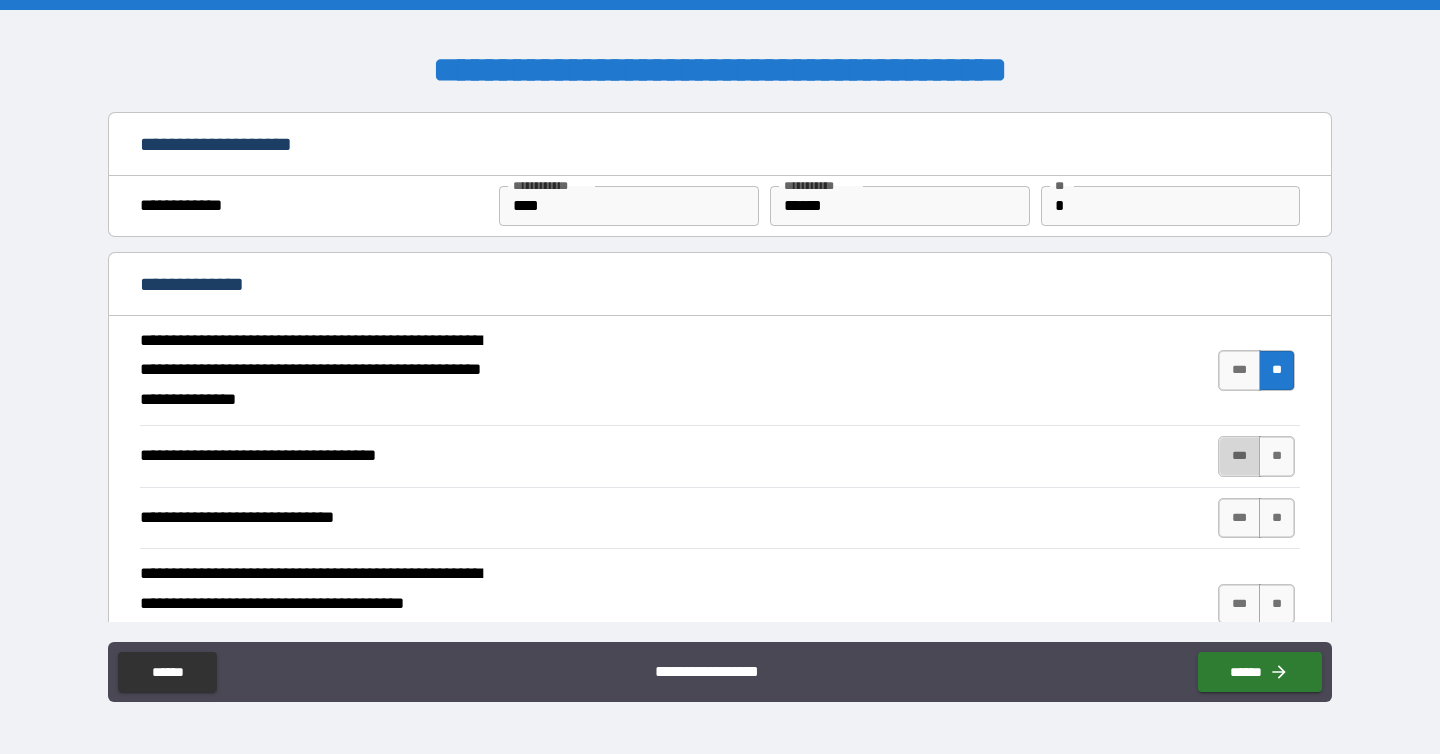 click on "***" at bounding box center (1239, 456) 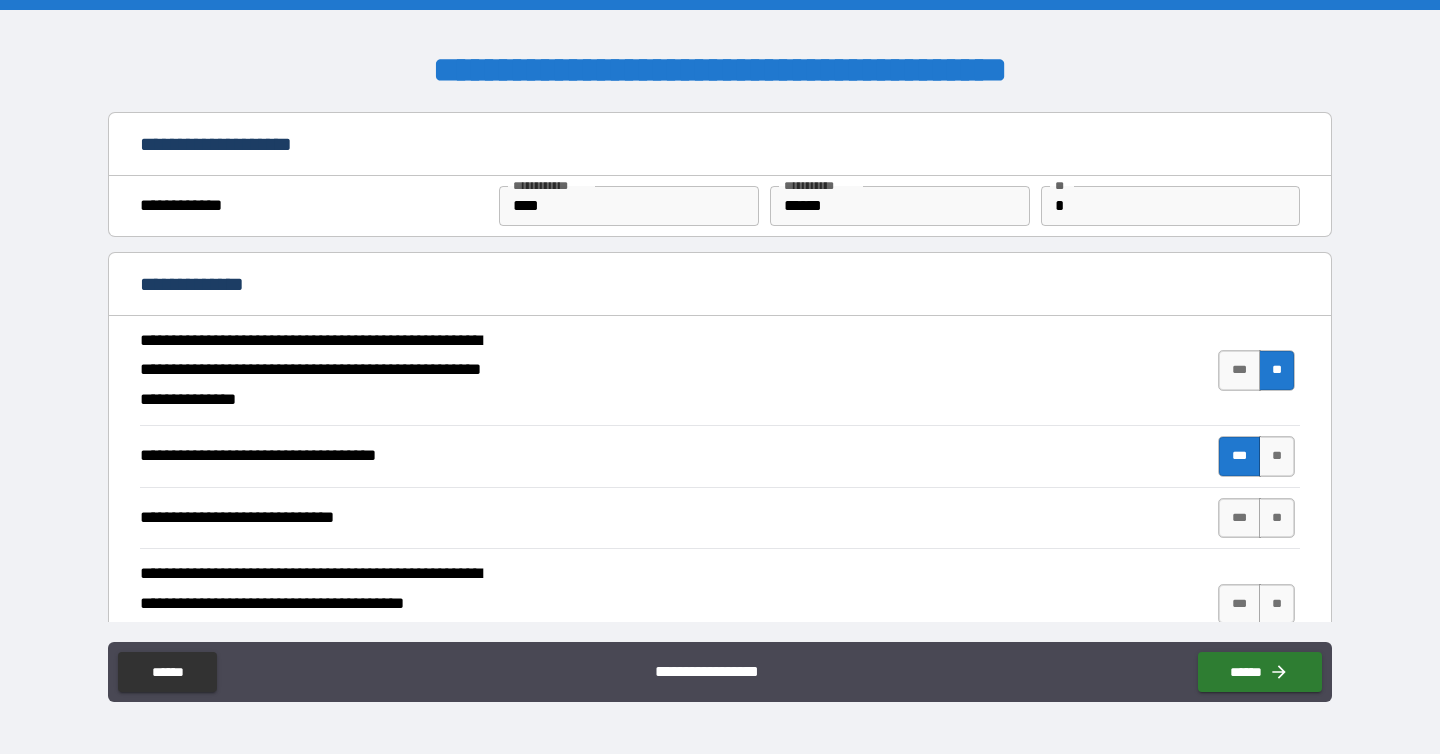 type on "*" 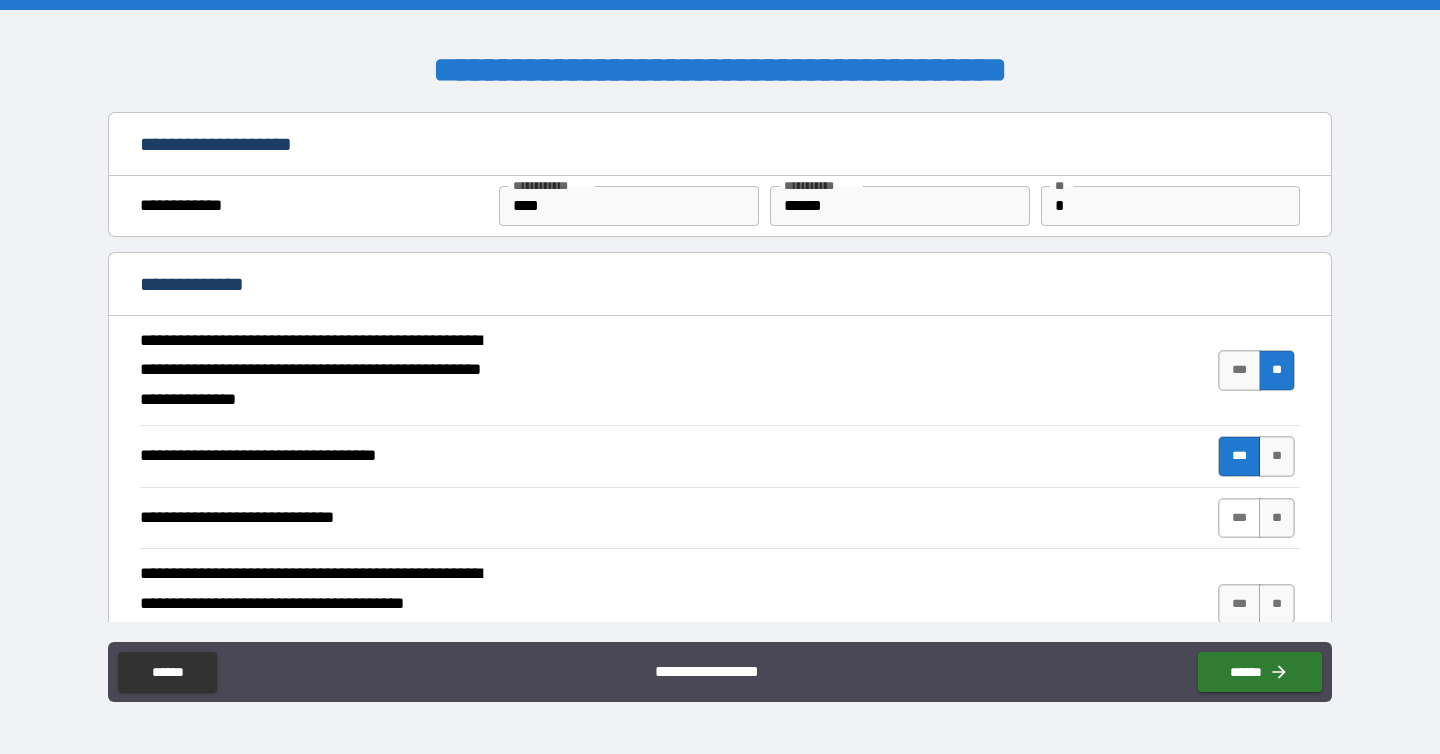 click on "***" at bounding box center [1239, 518] 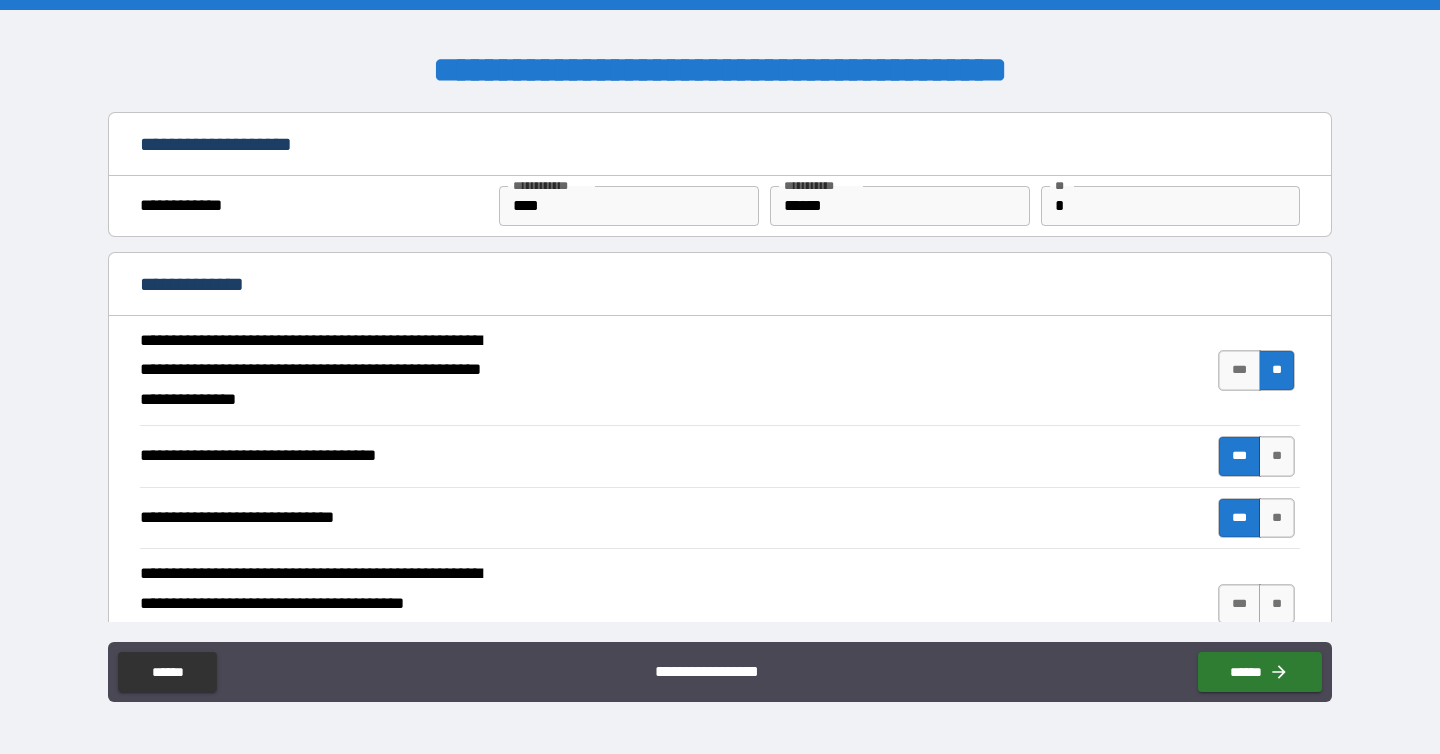 type on "*" 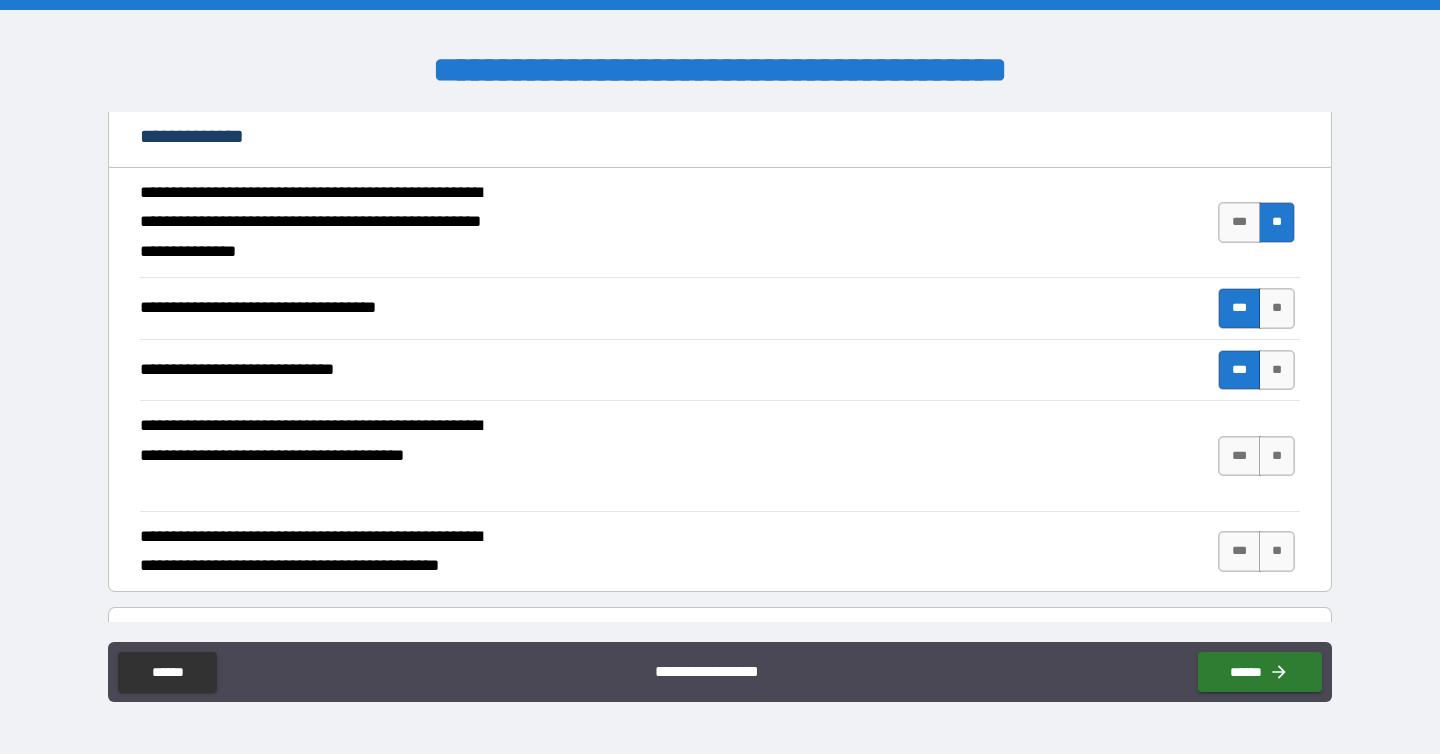 scroll, scrollTop: 164, scrollLeft: 0, axis: vertical 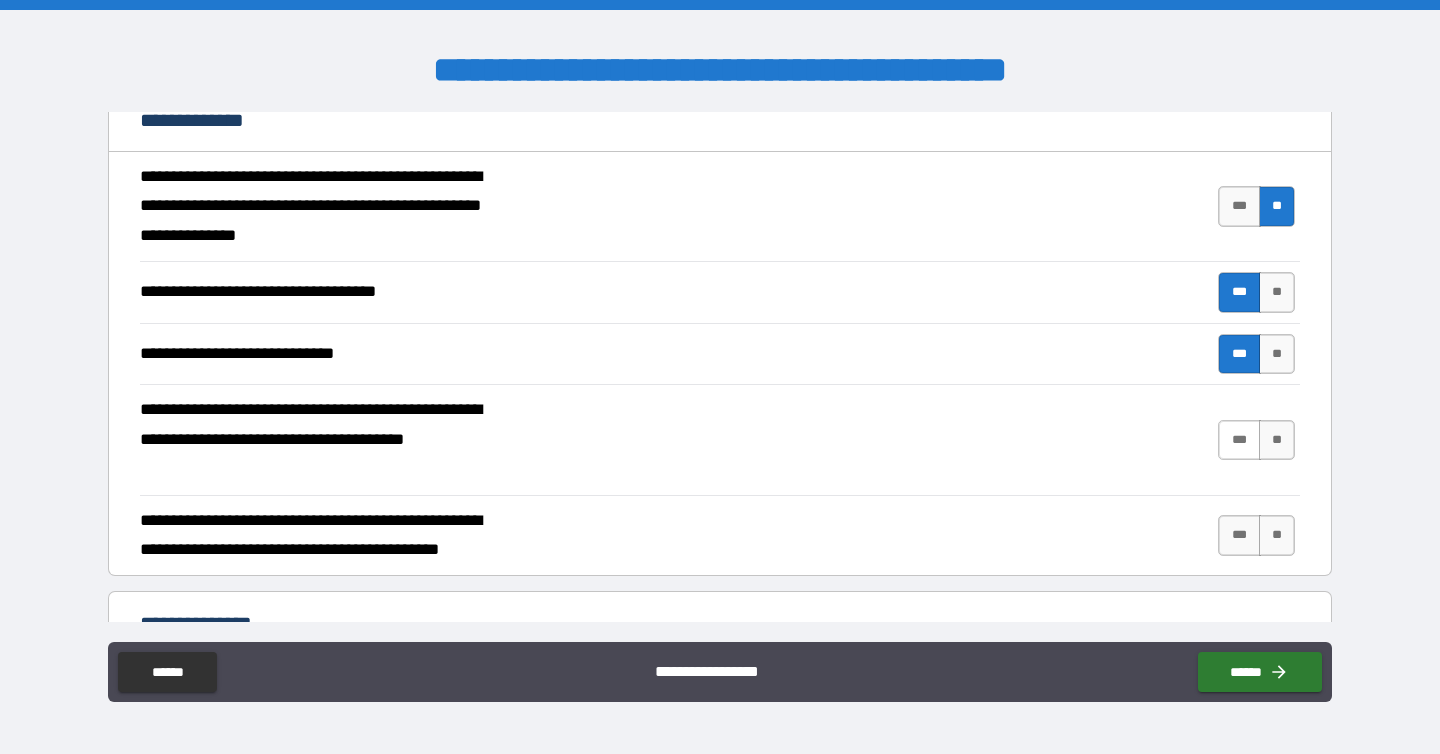 click on "***" at bounding box center (1239, 440) 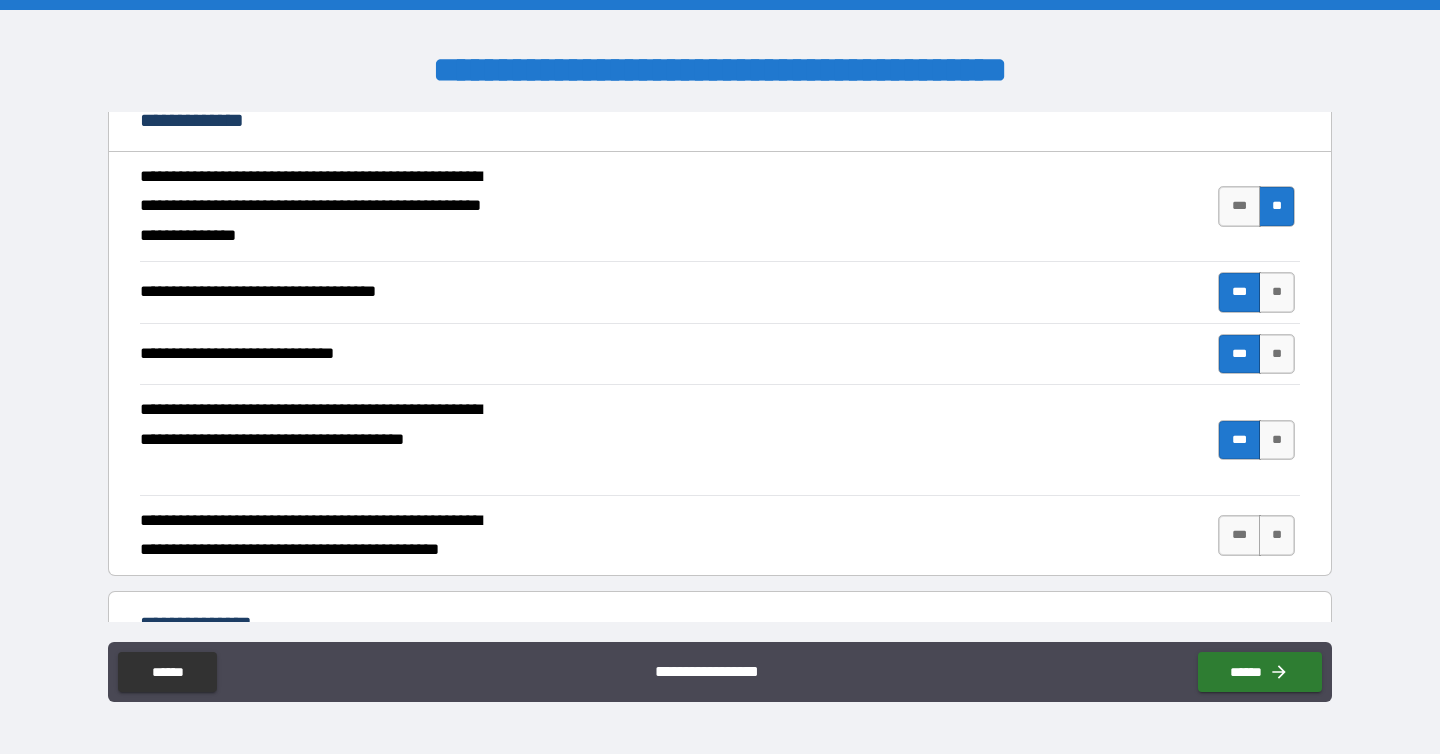 type on "*" 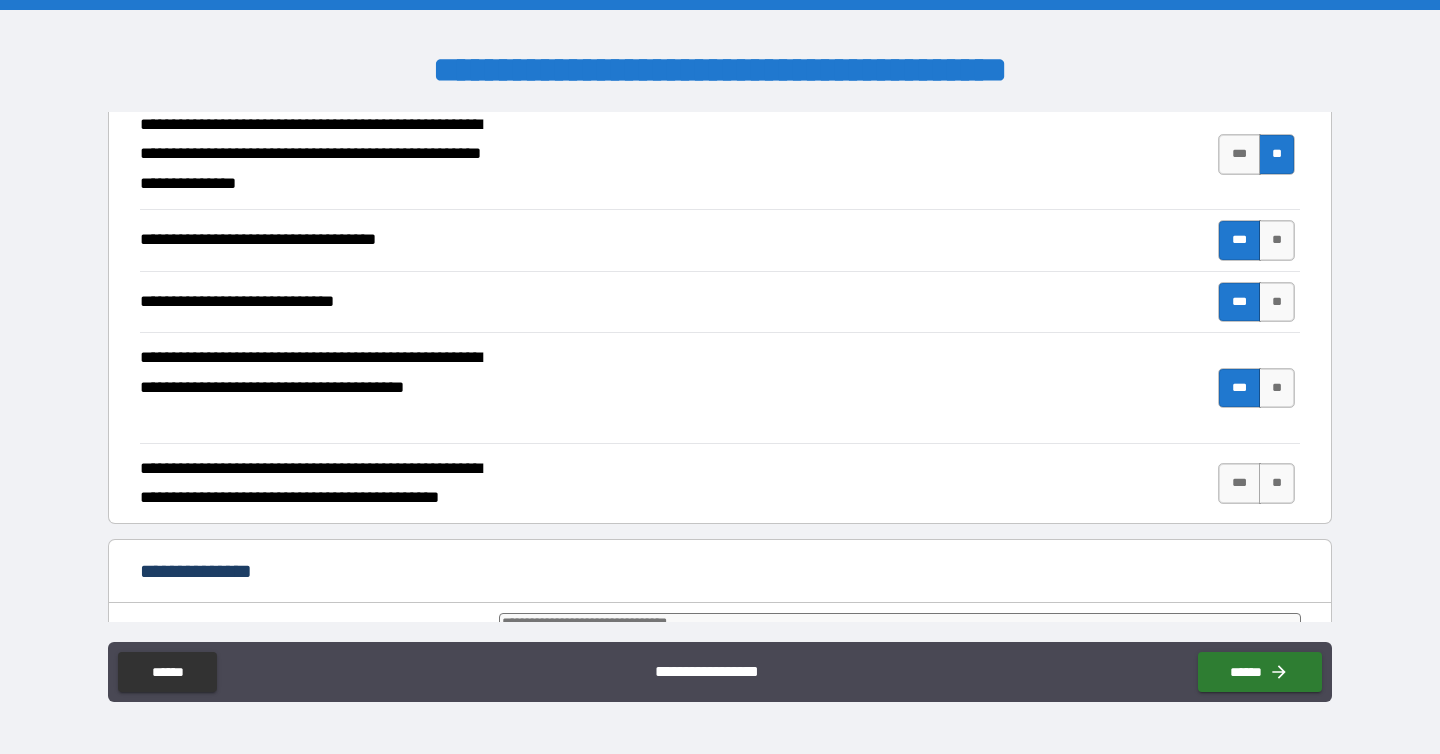 scroll, scrollTop: 223, scrollLeft: 0, axis: vertical 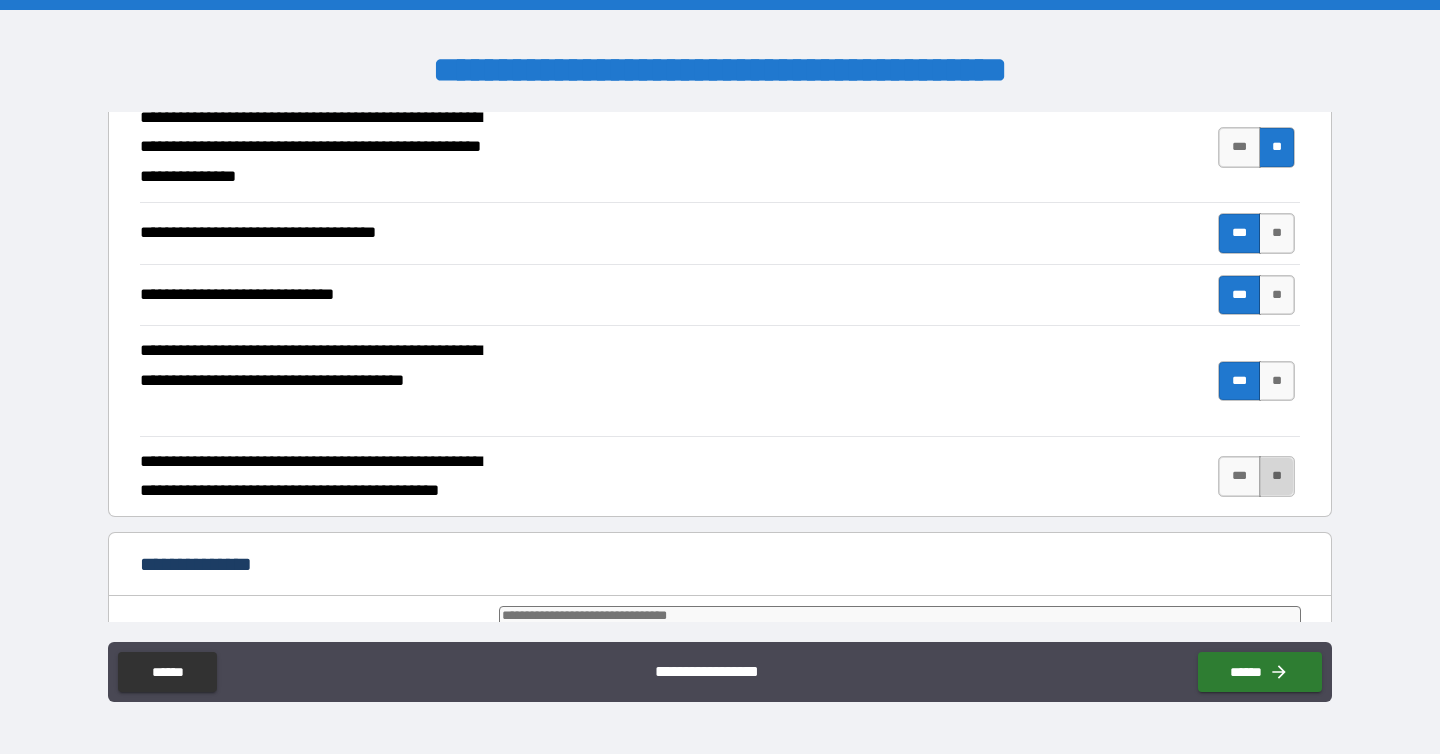 click on "**" at bounding box center [1277, 476] 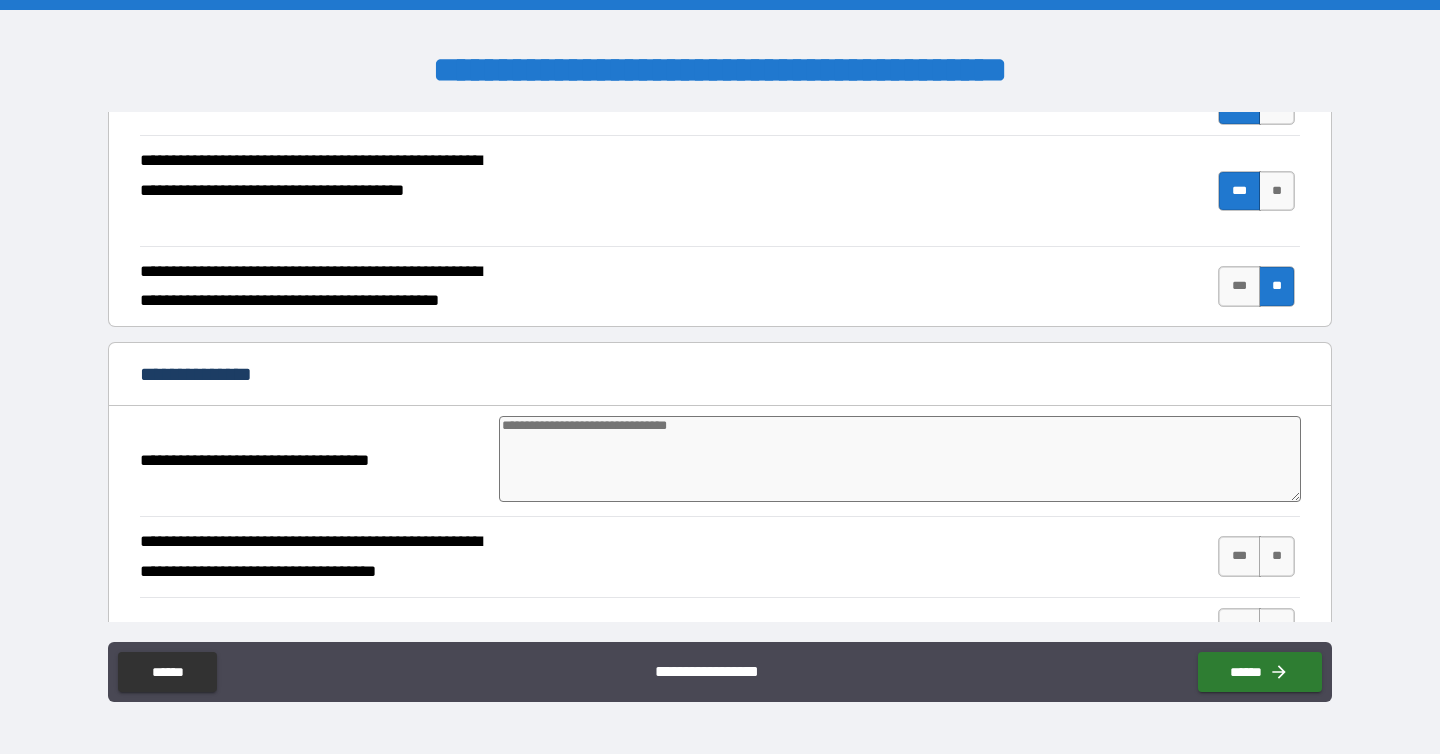 scroll, scrollTop: 495, scrollLeft: 0, axis: vertical 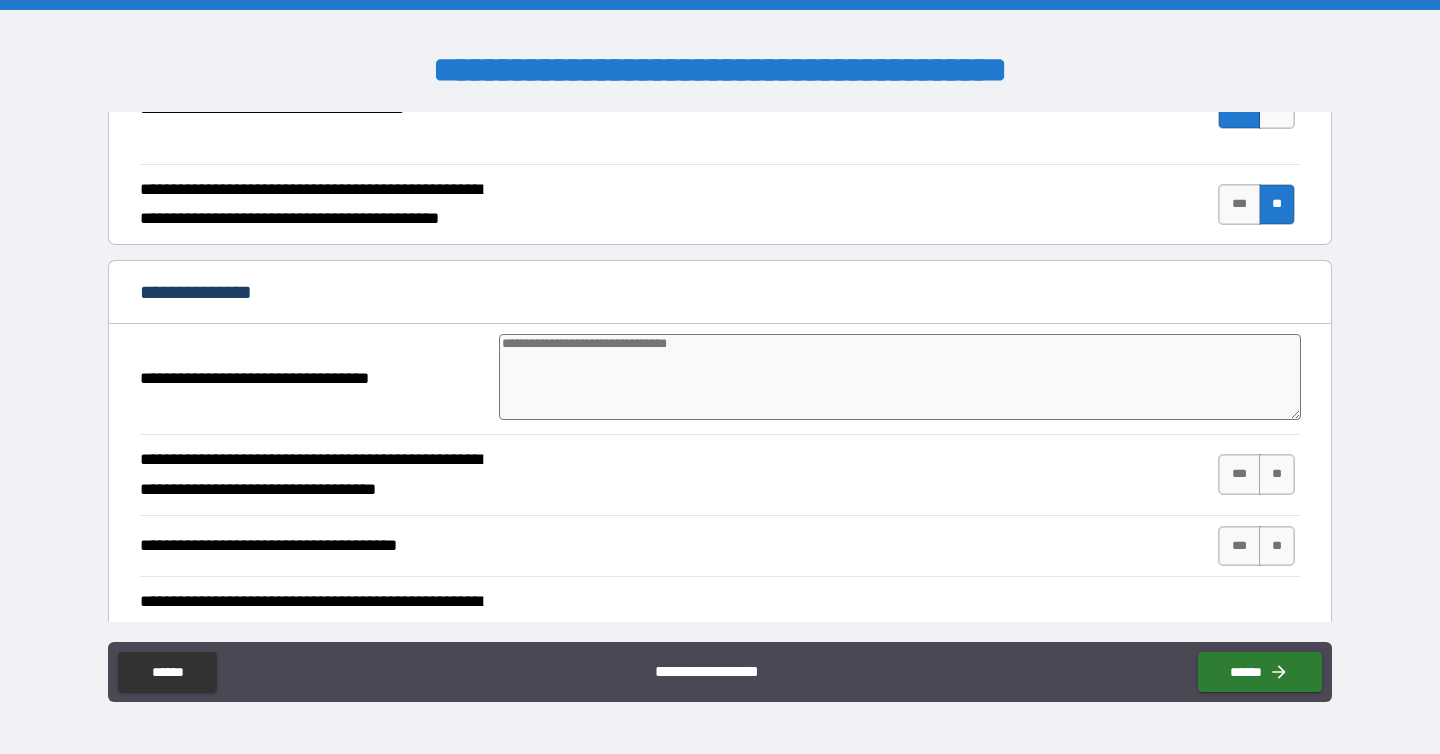 click at bounding box center (900, 377) 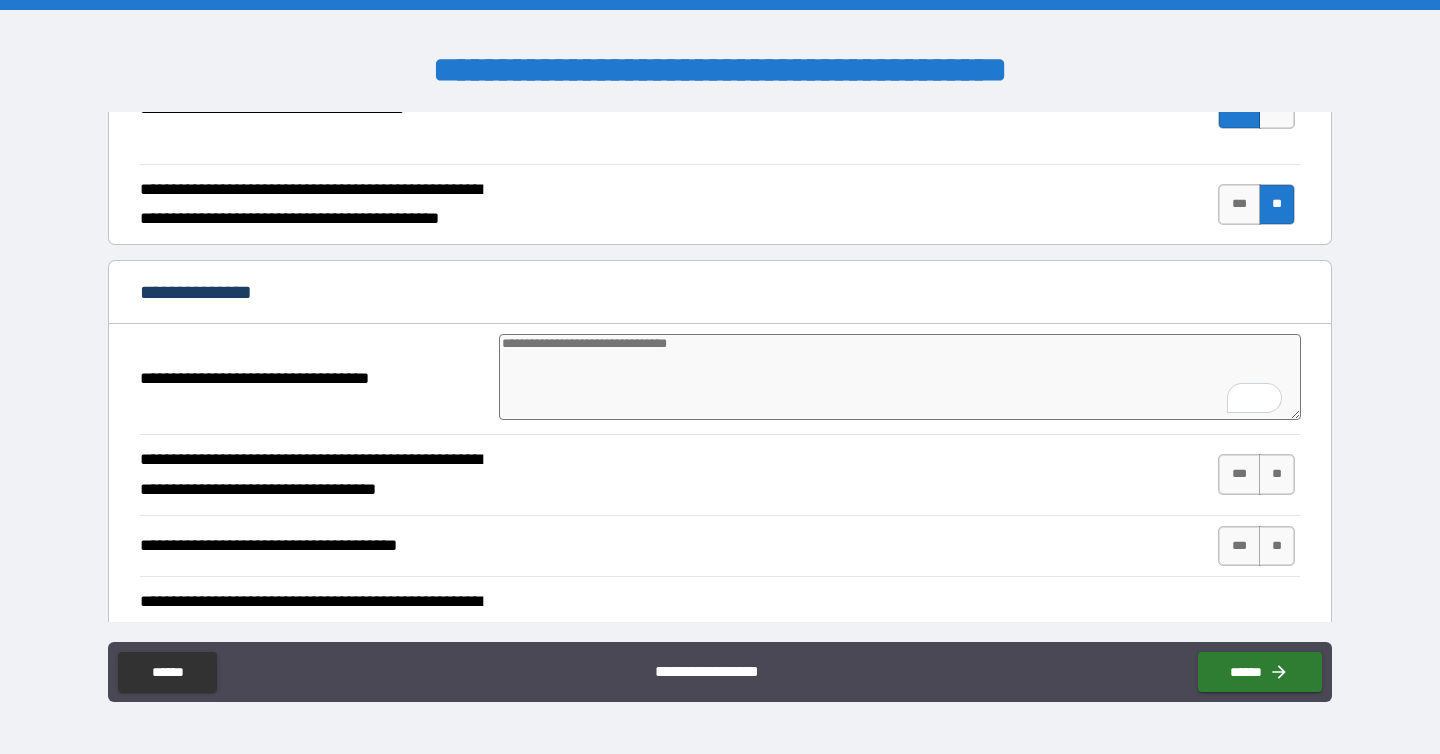 type on "*" 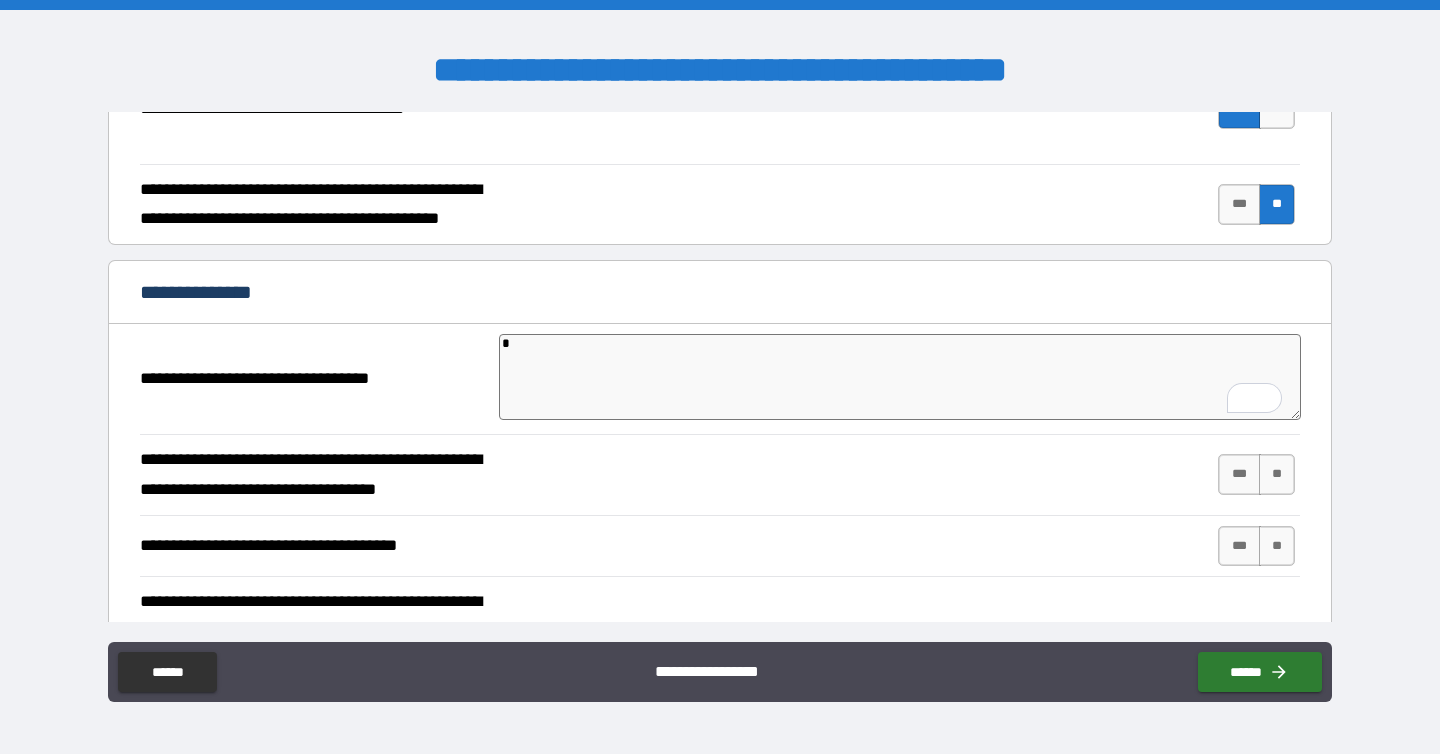 type on "**" 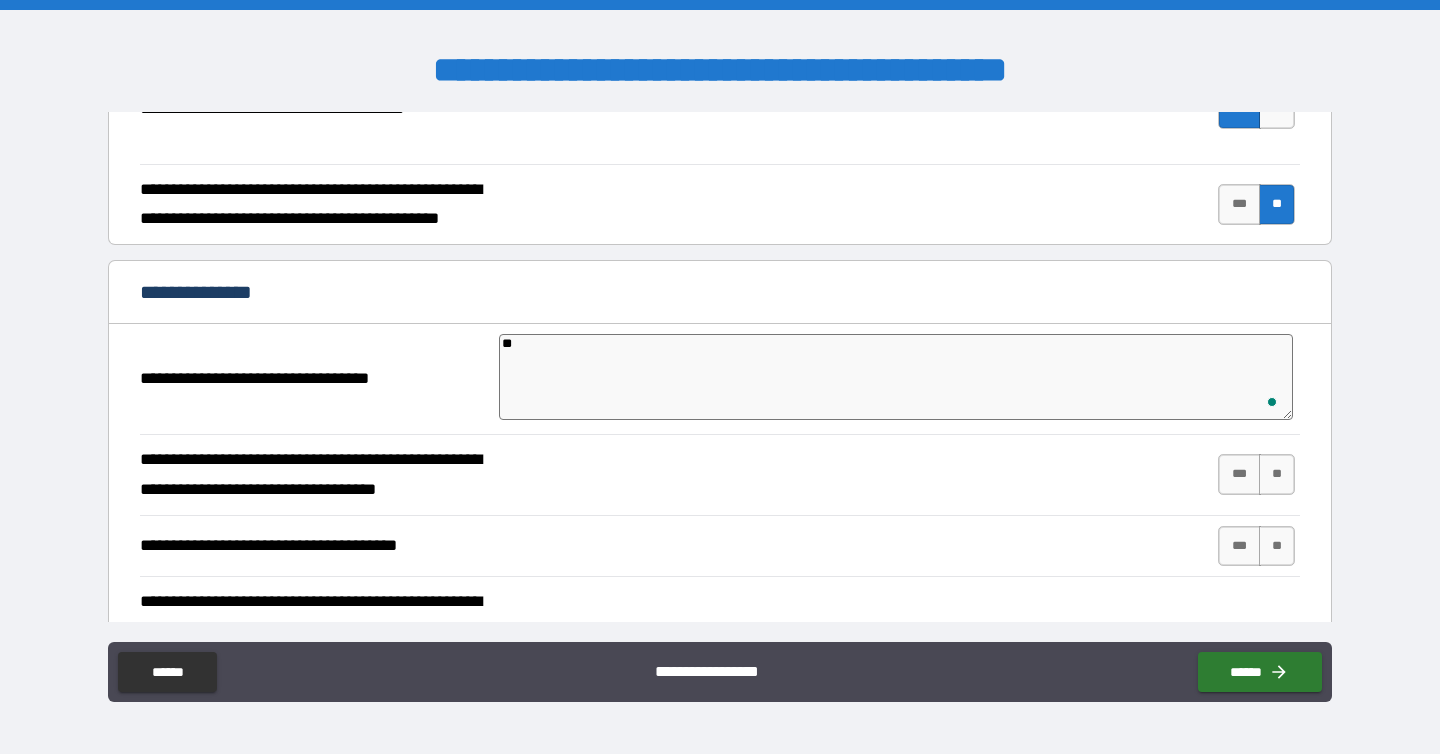 type on "*" 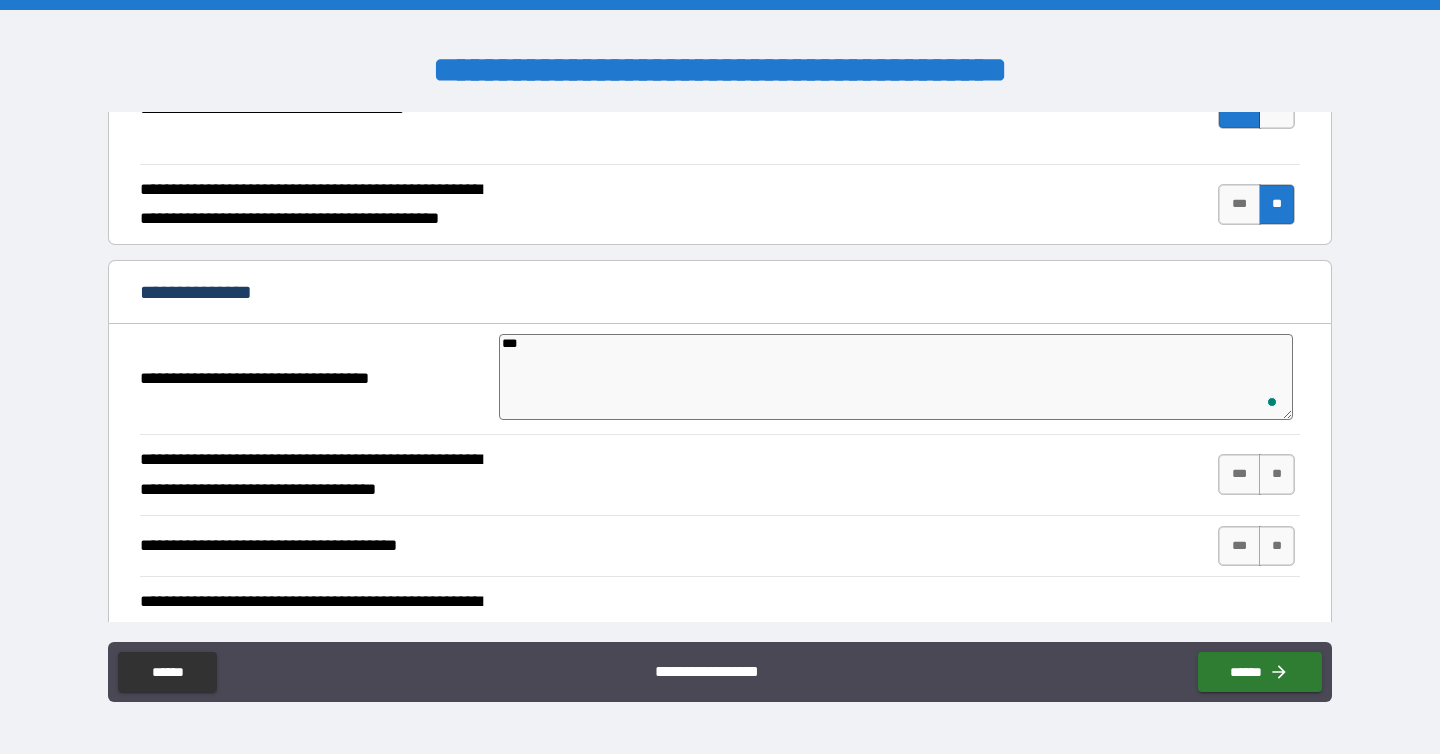 type on "*" 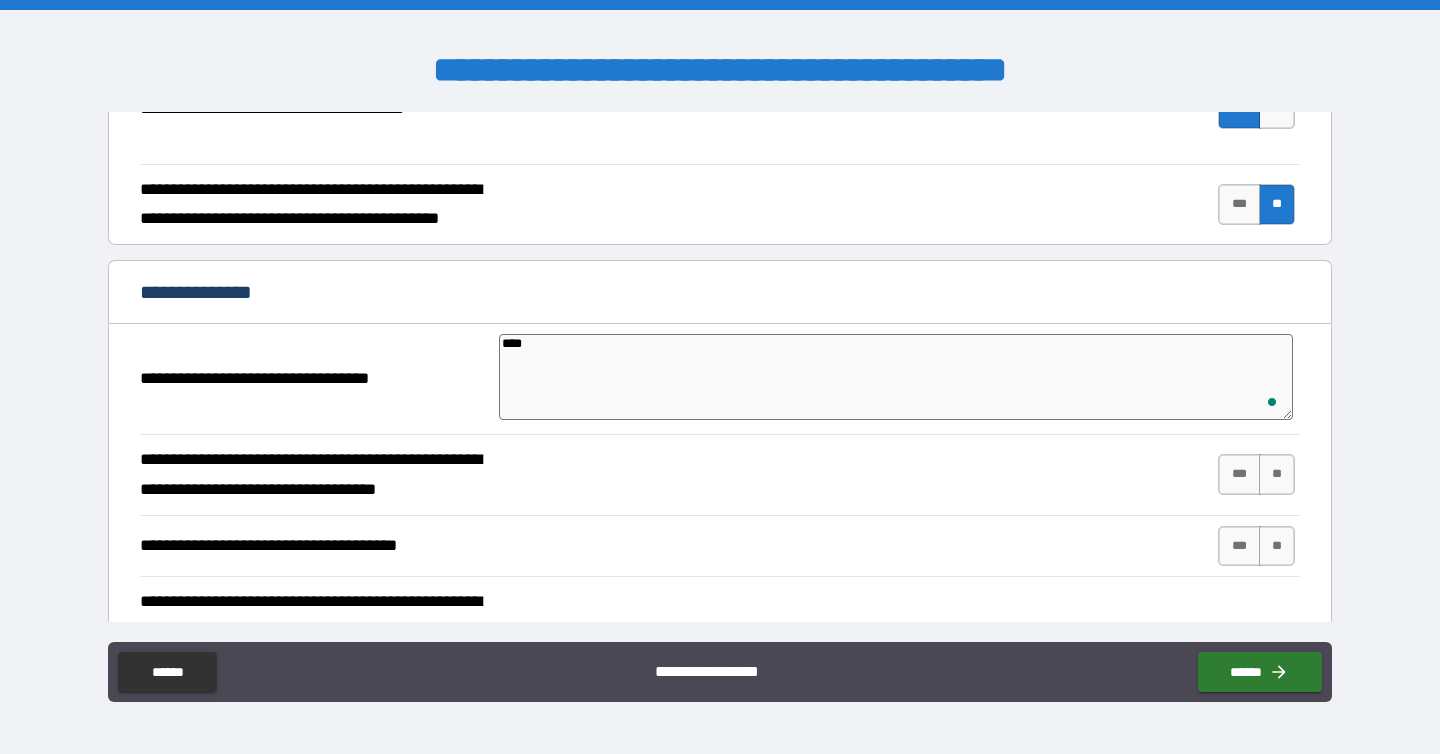 scroll, scrollTop: 495, scrollLeft: 0, axis: vertical 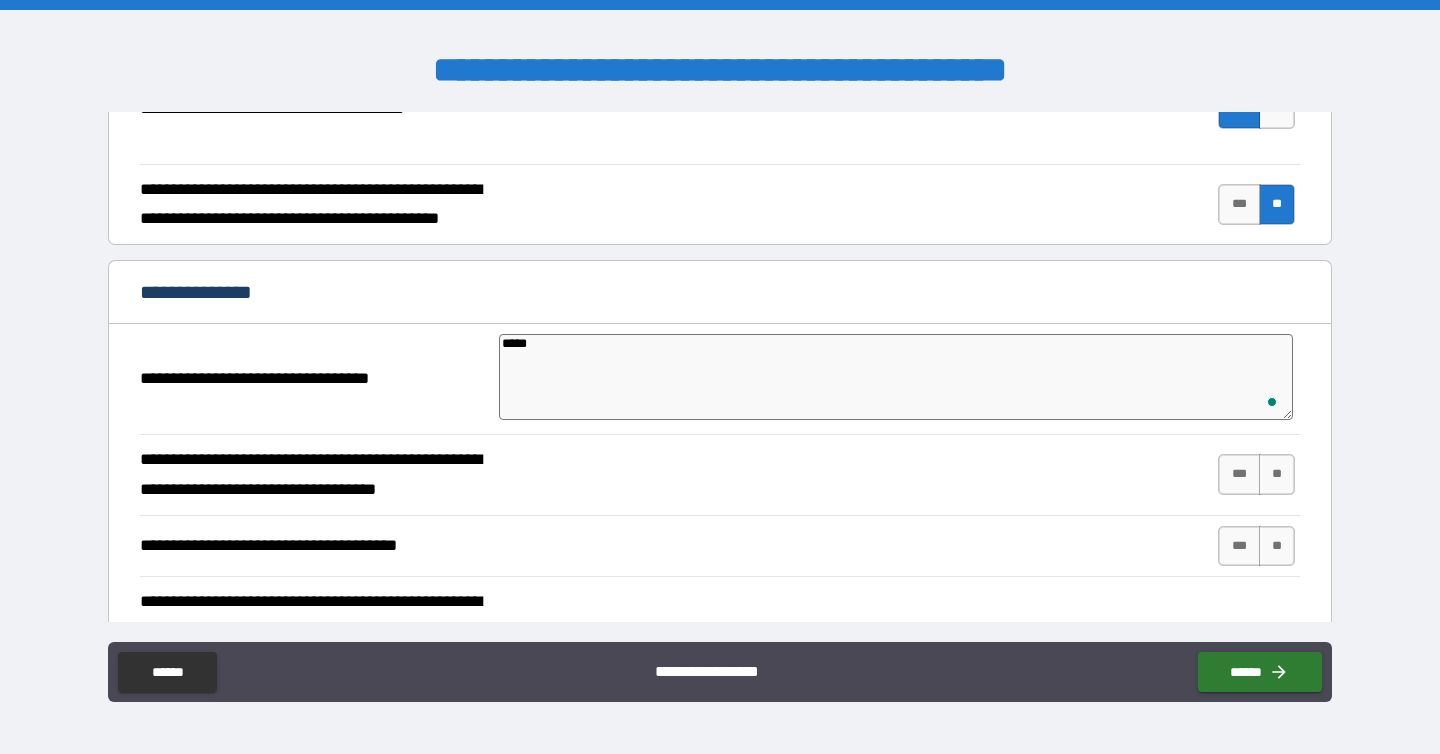 type on "*" 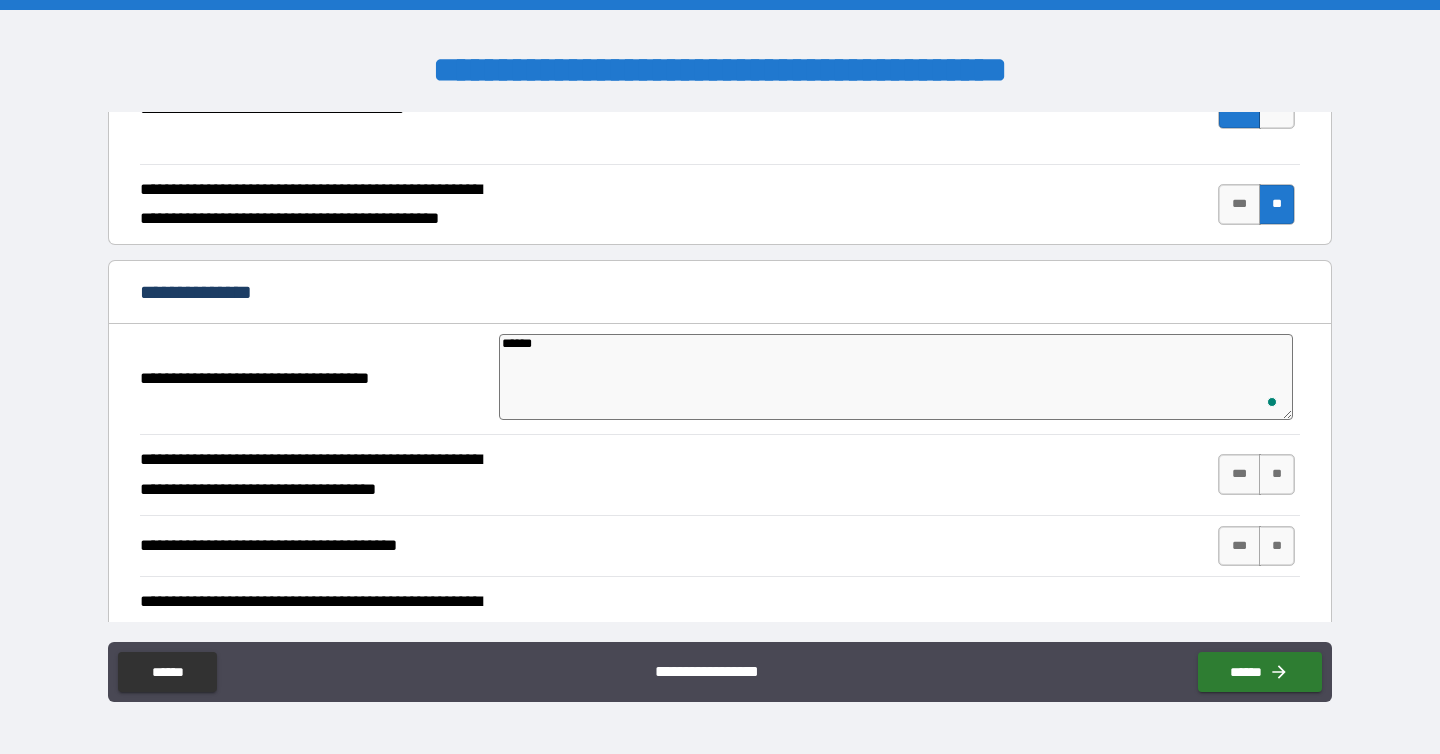type on "*******" 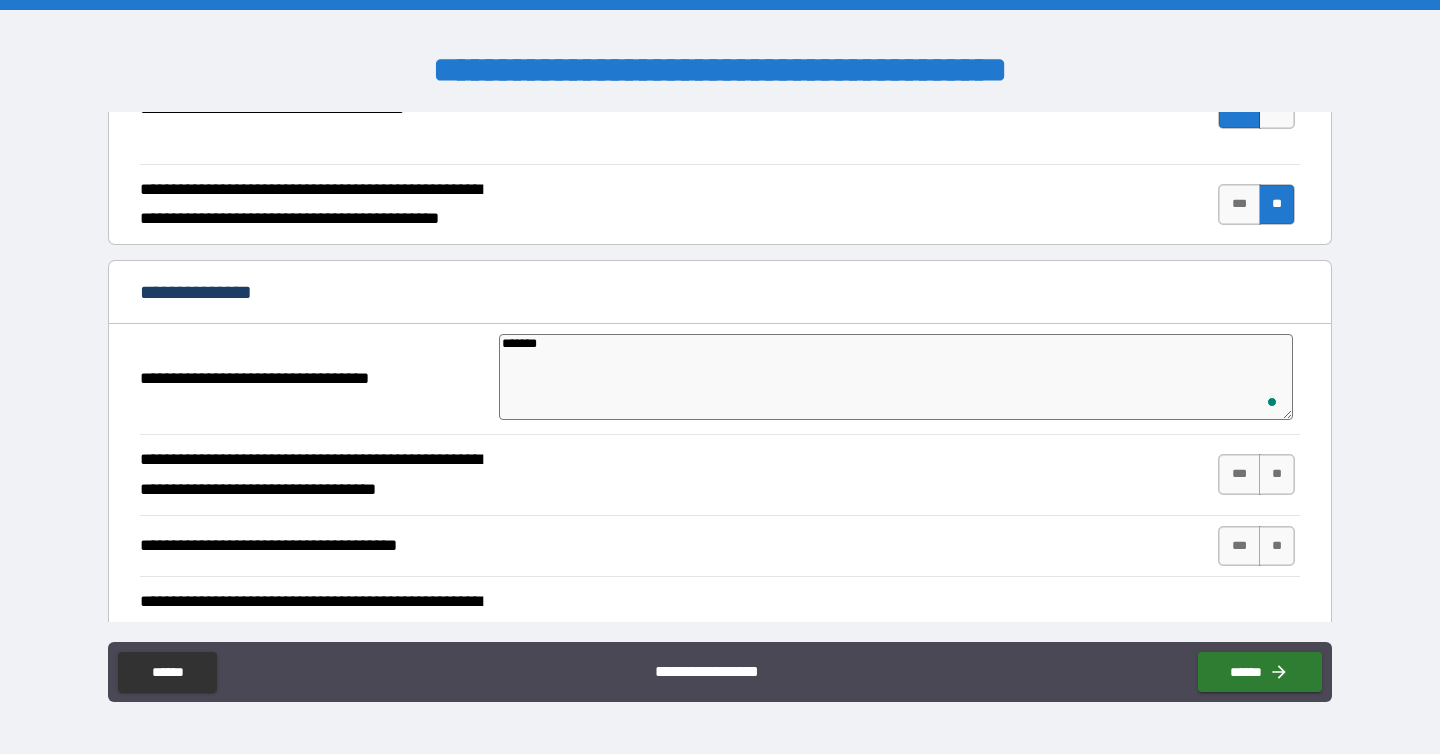 type on "*" 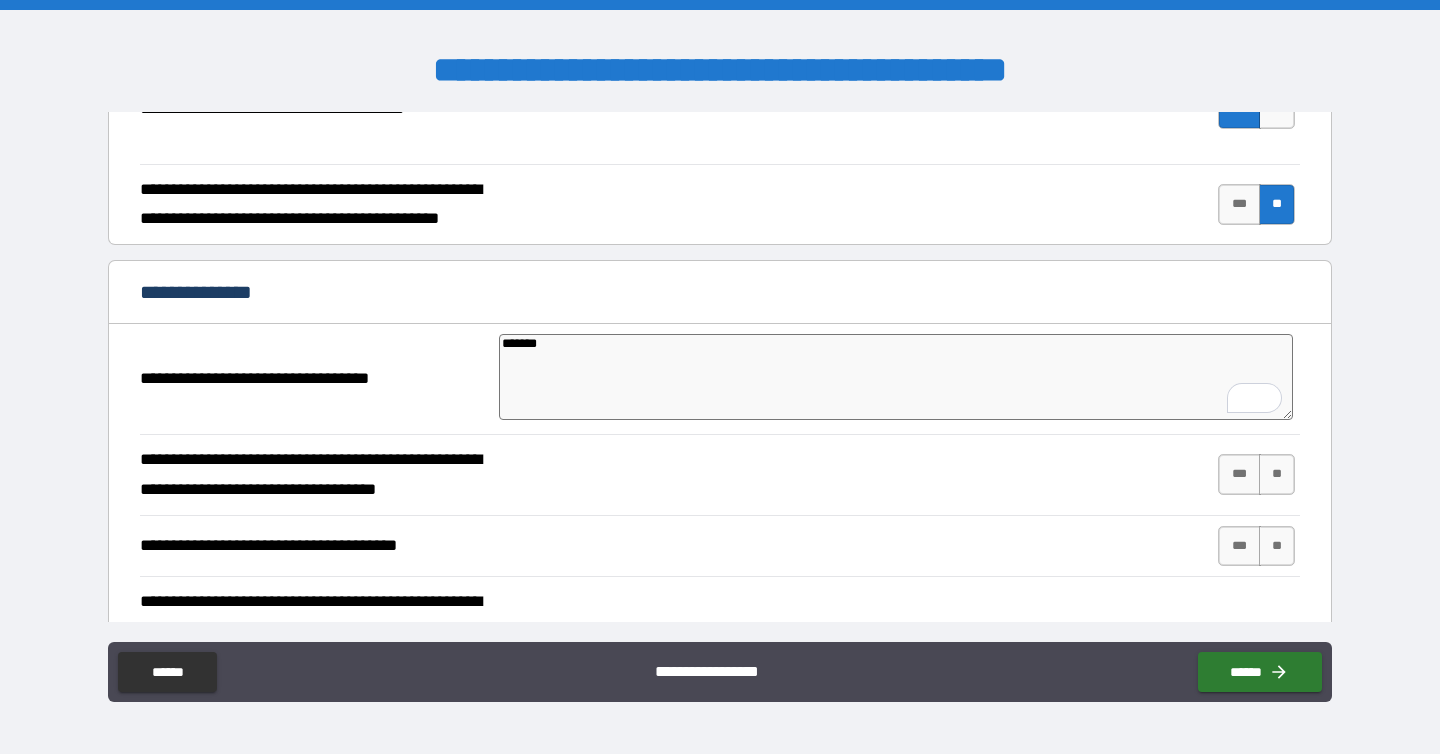 scroll, scrollTop: 498, scrollLeft: 0, axis: vertical 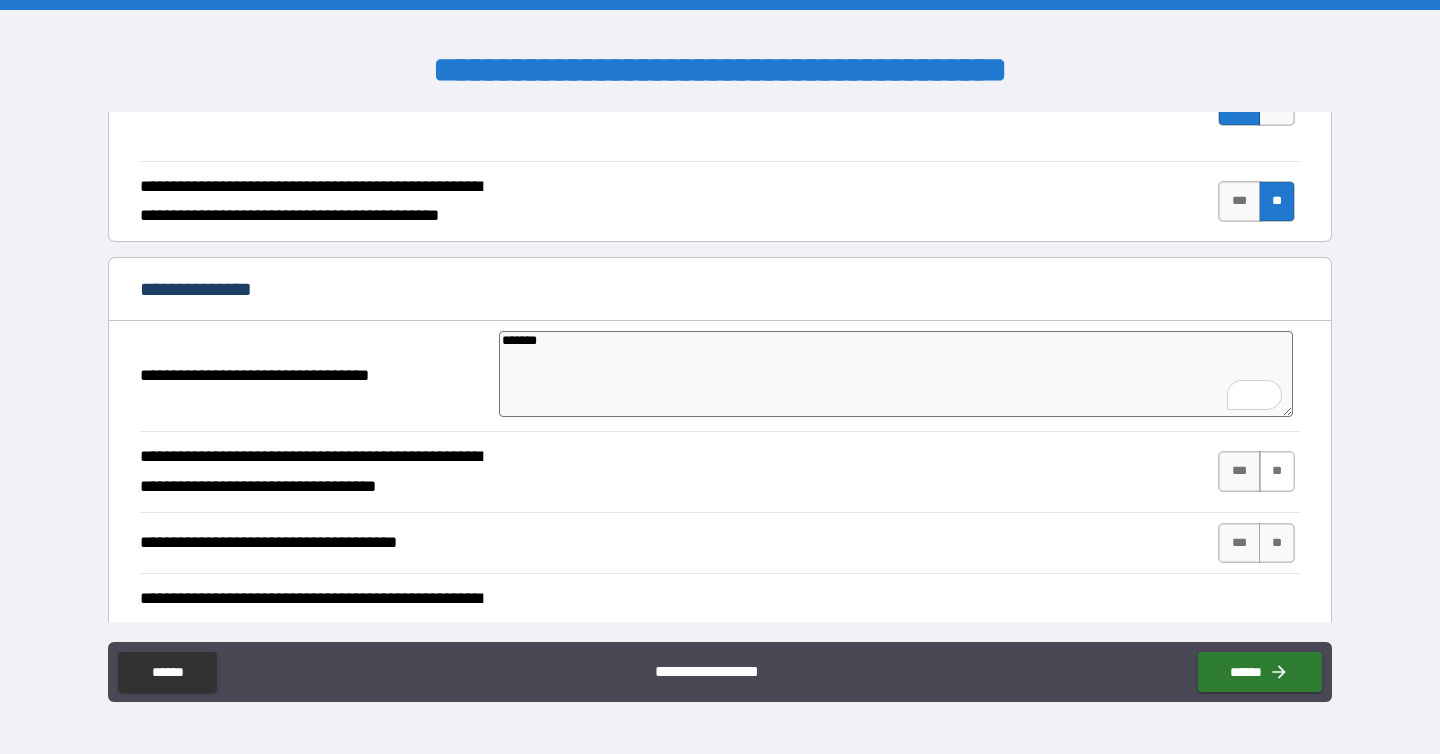 type on "*******" 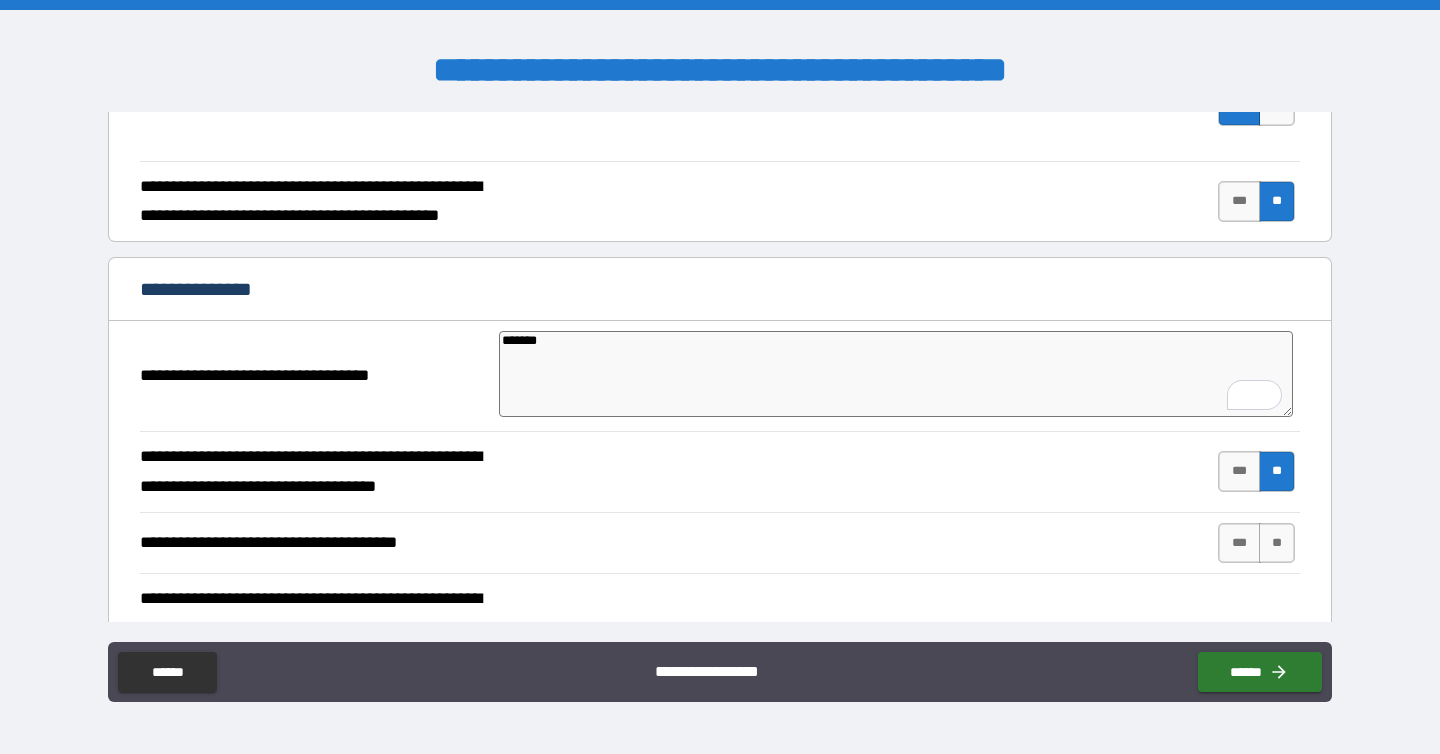 type on "*" 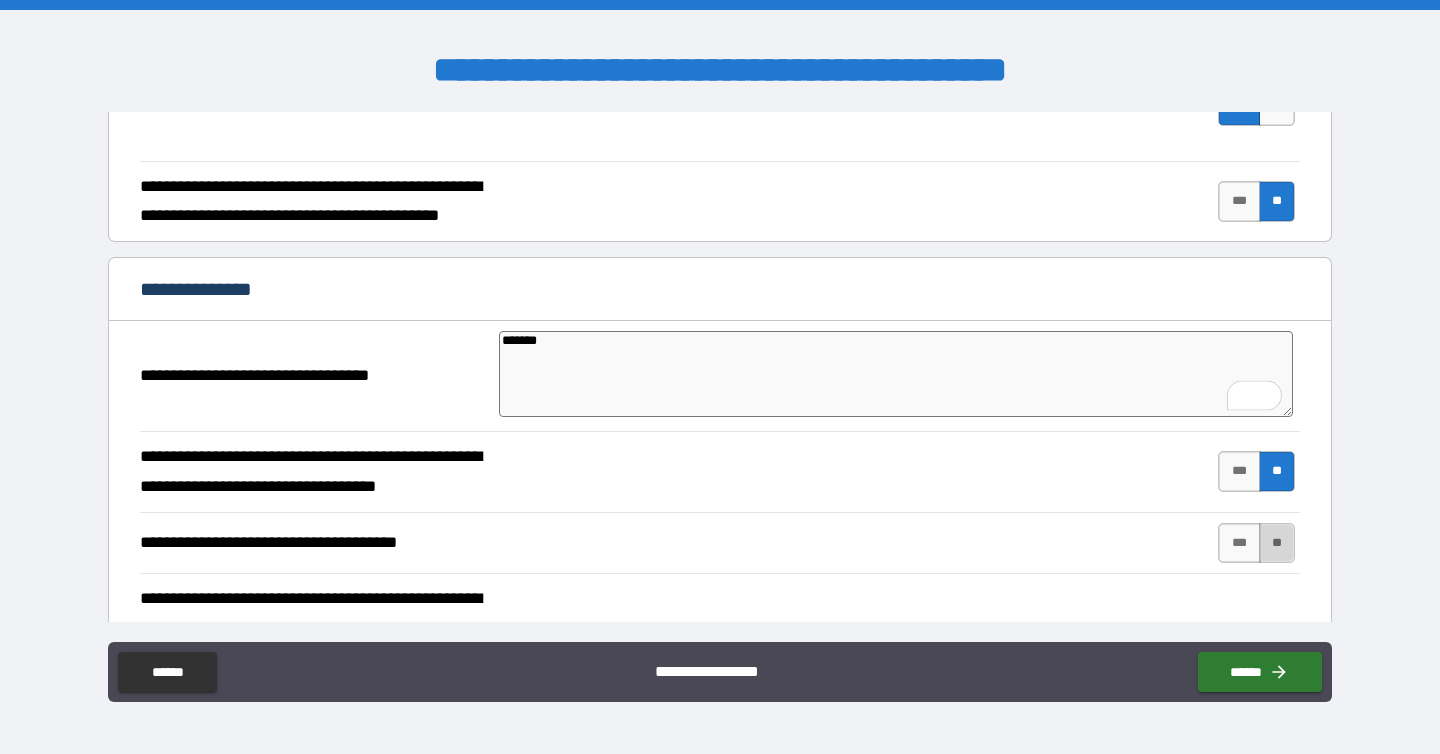 click on "**" at bounding box center (1277, 543) 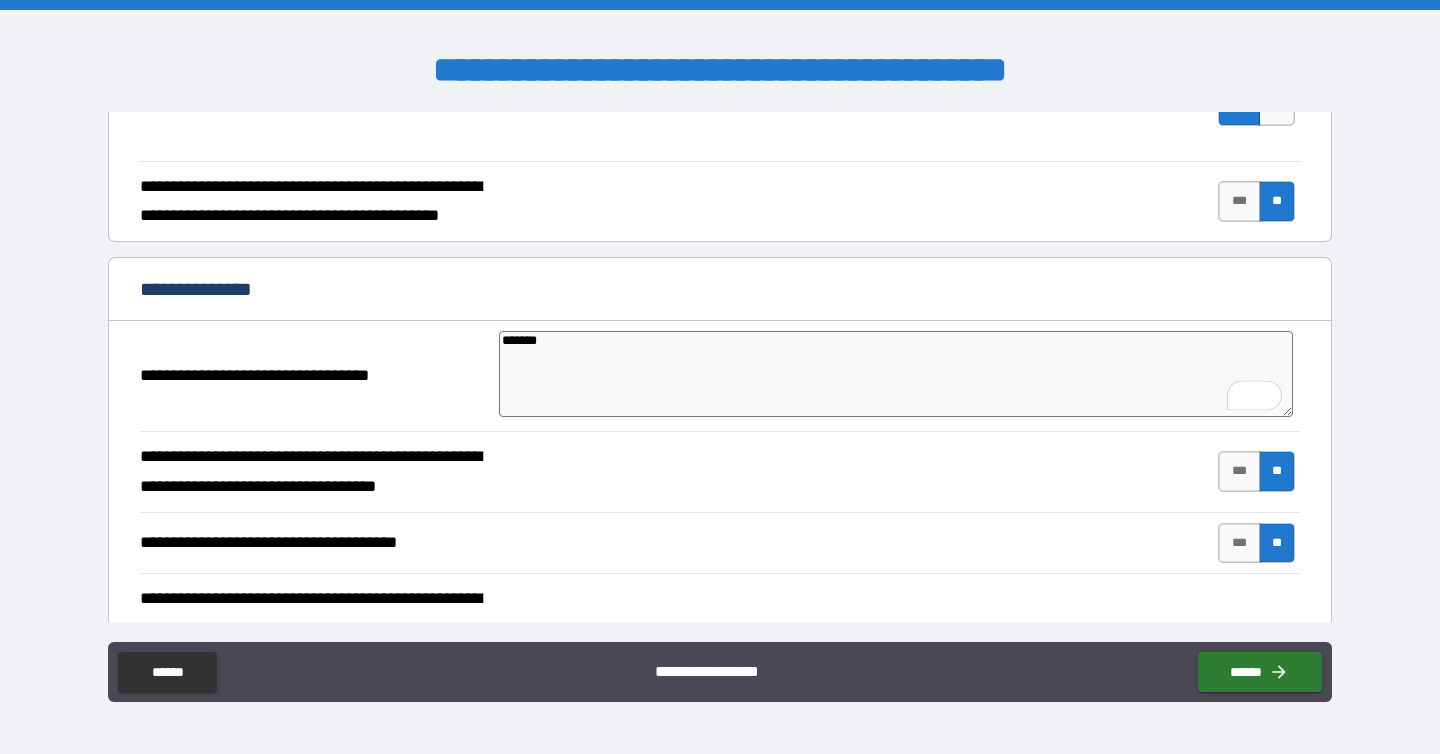 type on "*" 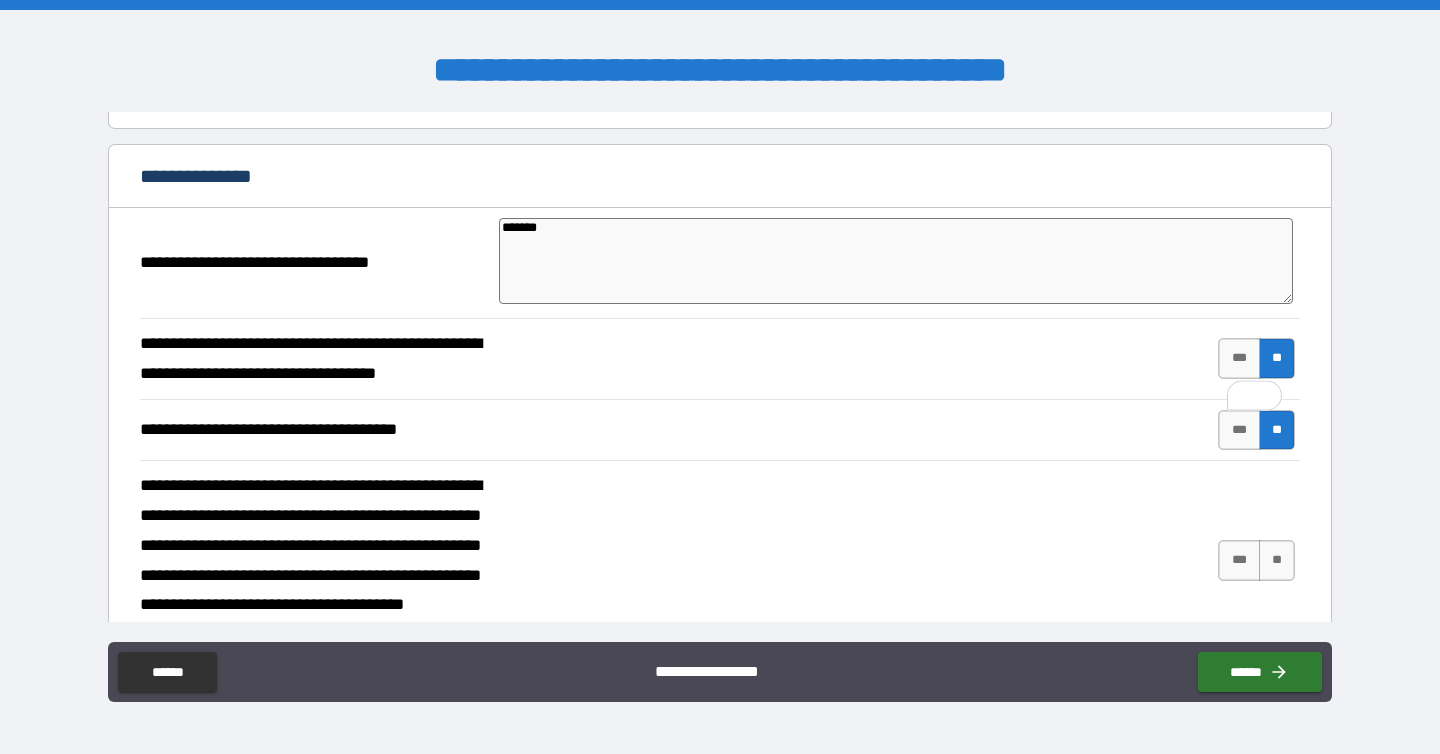 scroll, scrollTop: 611, scrollLeft: 0, axis: vertical 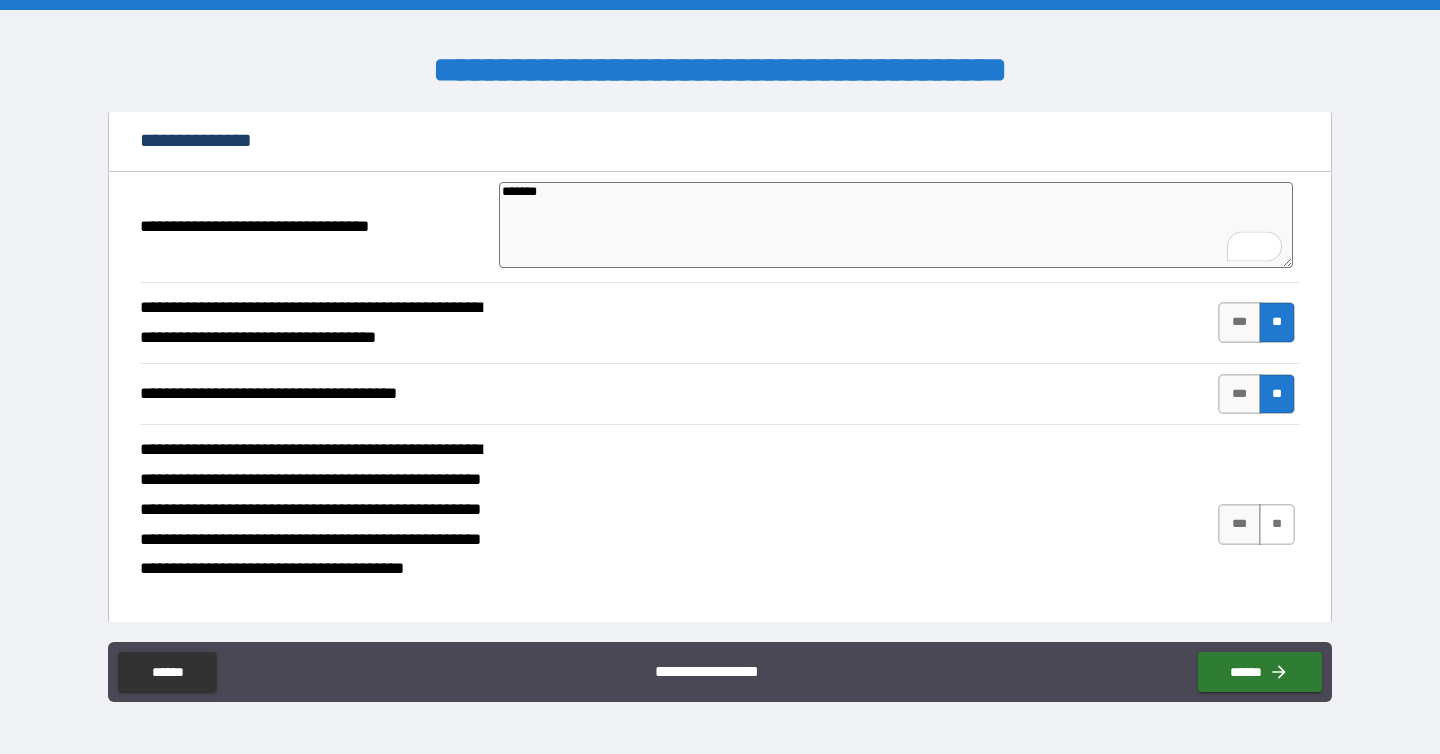 click on "**" at bounding box center [1277, 524] 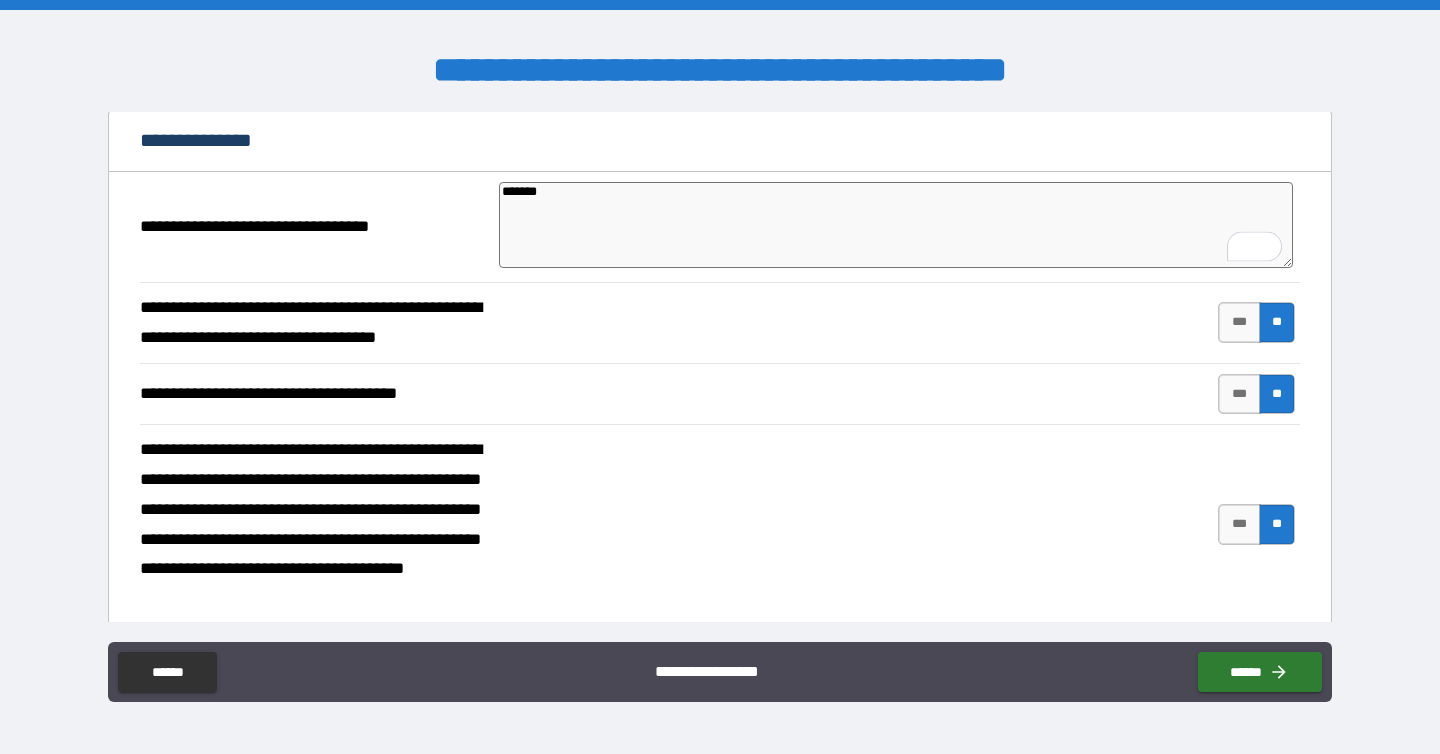 type on "*" 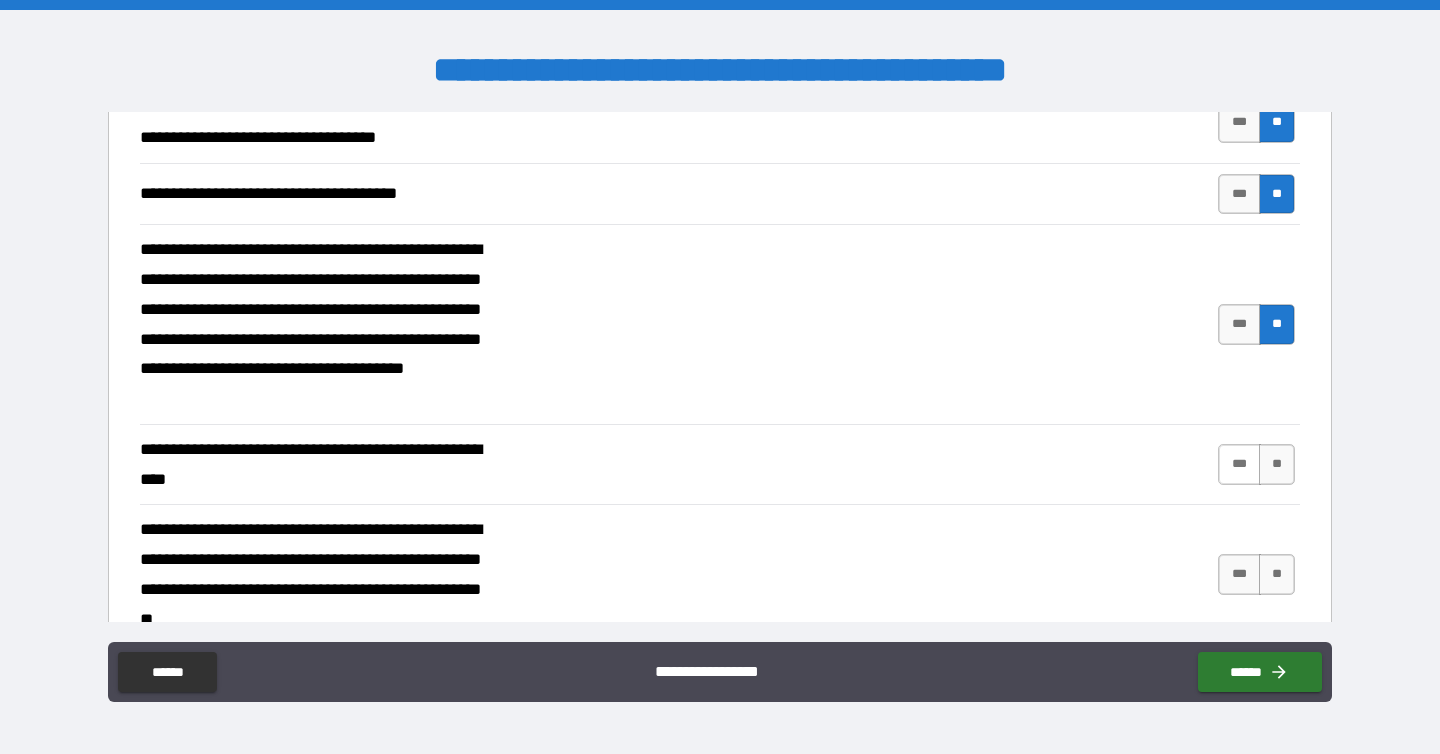 click on "***" at bounding box center [1239, 464] 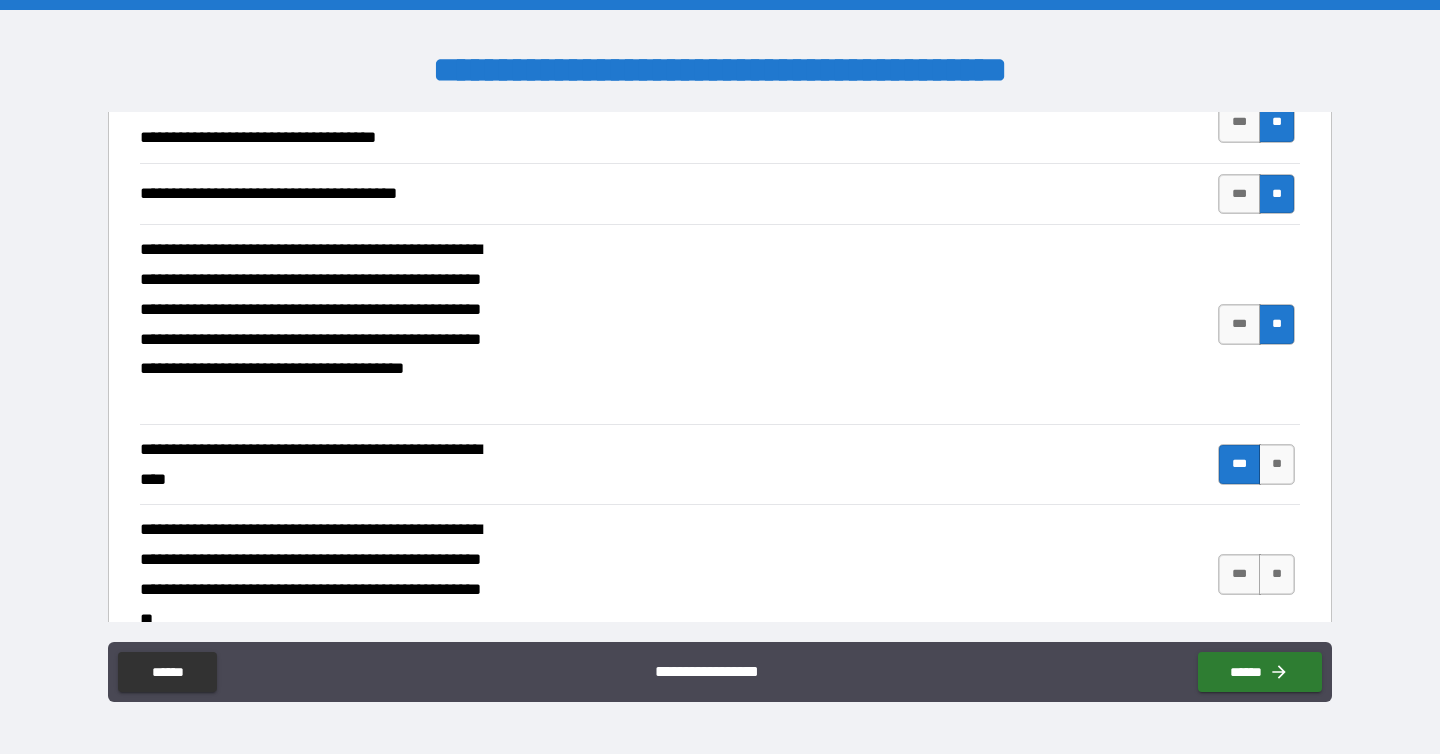 type on "*" 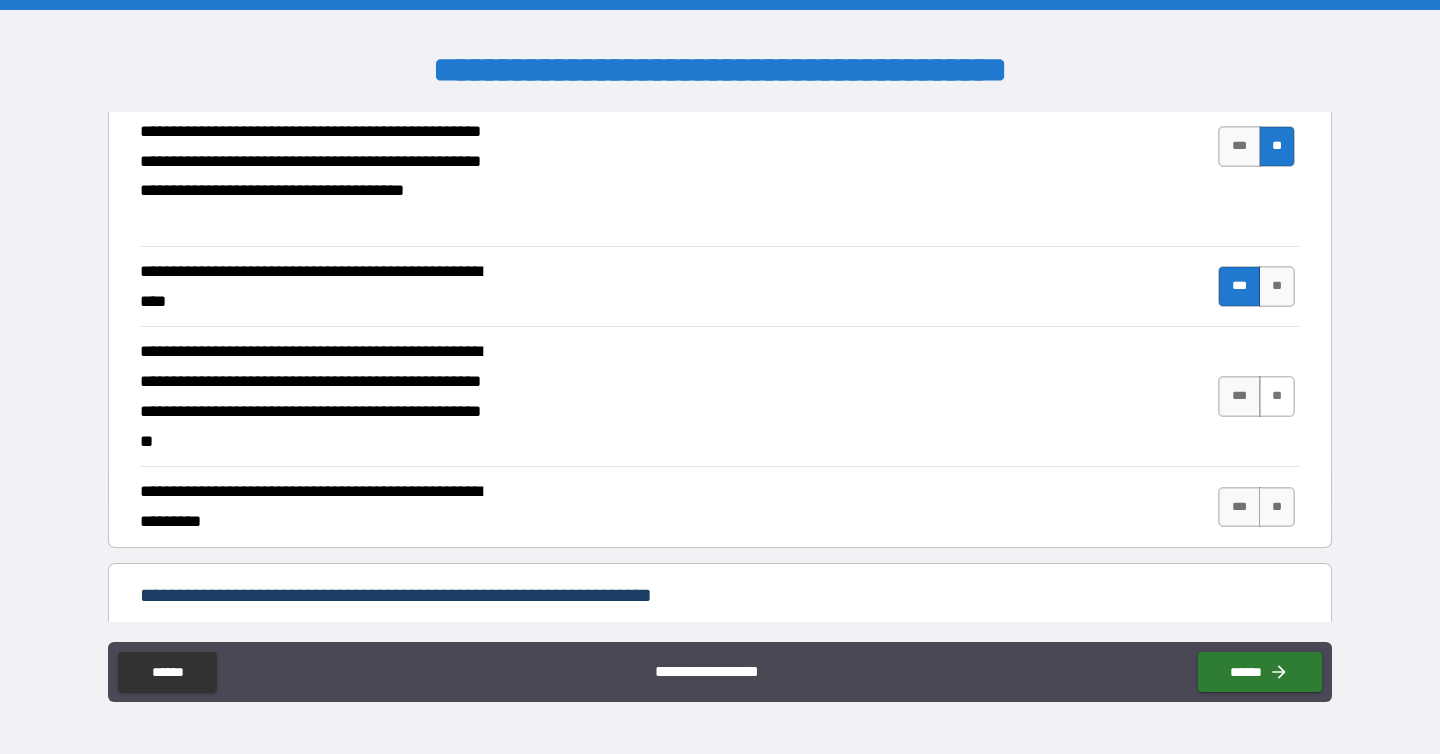 click on "**" at bounding box center [1277, 396] 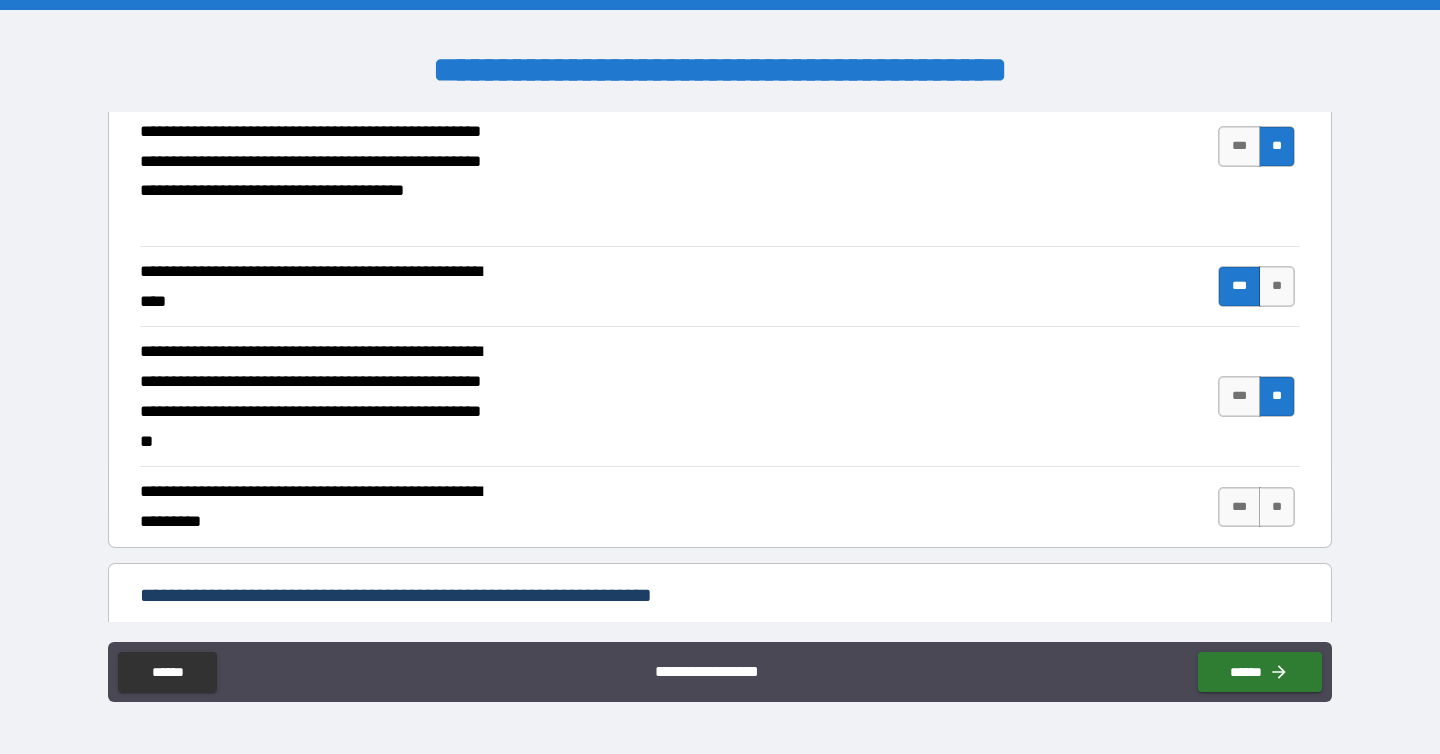 type on "*" 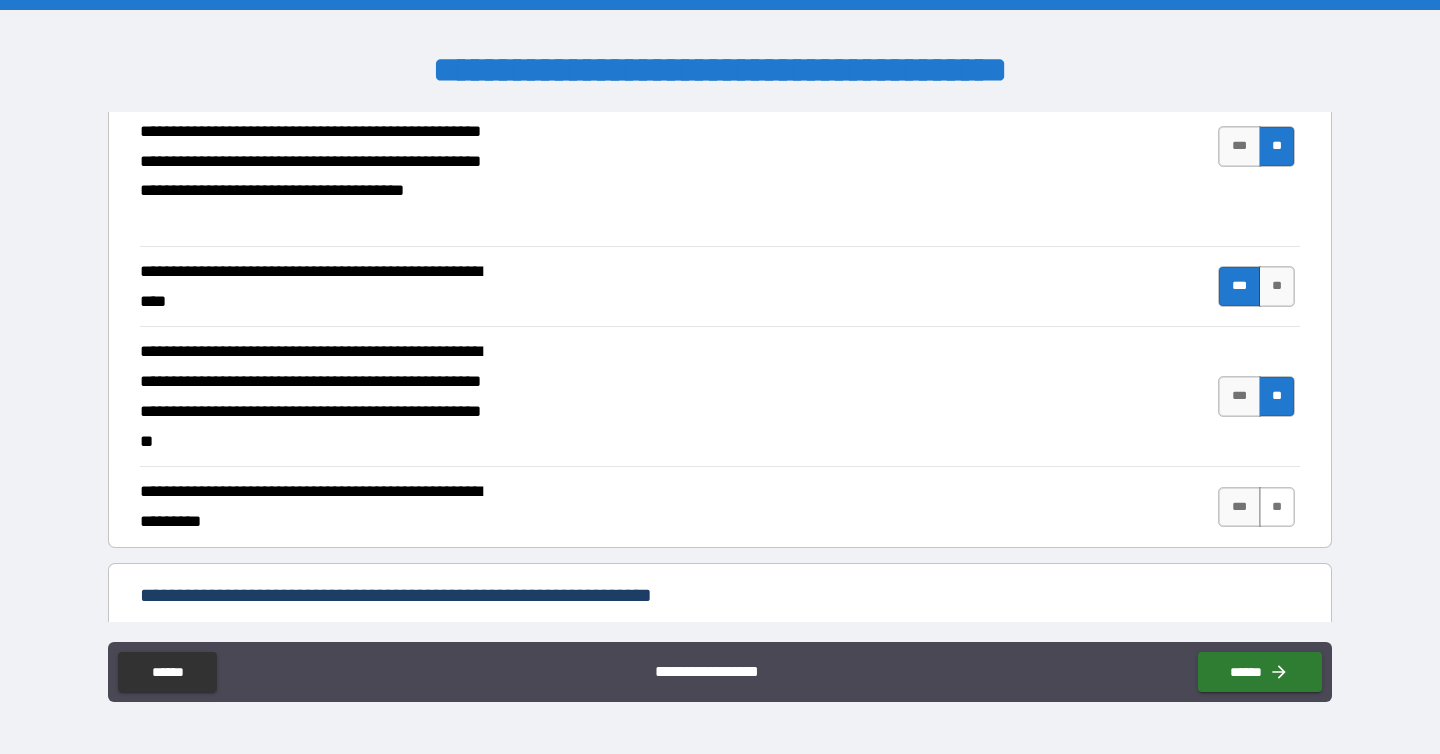 click on "**" at bounding box center [1277, 507] 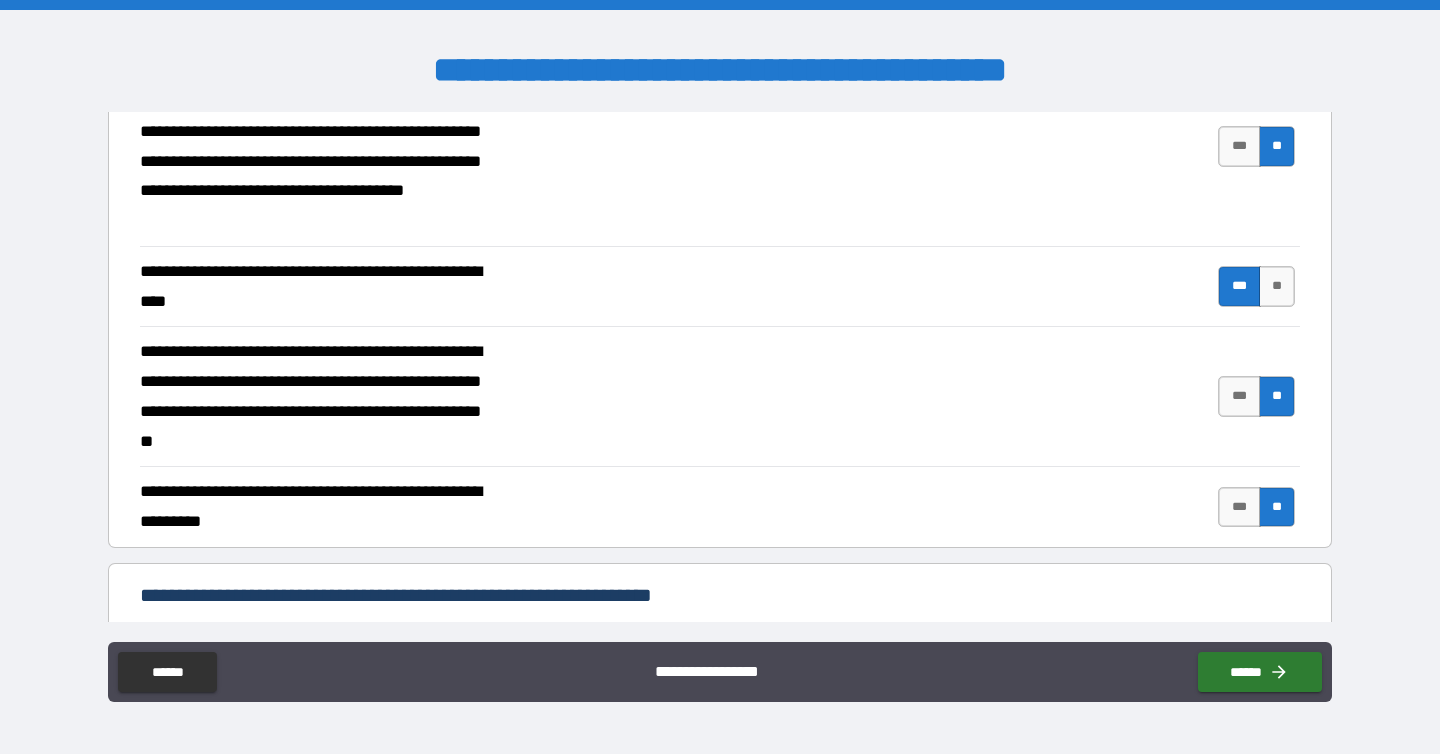 type on "*" 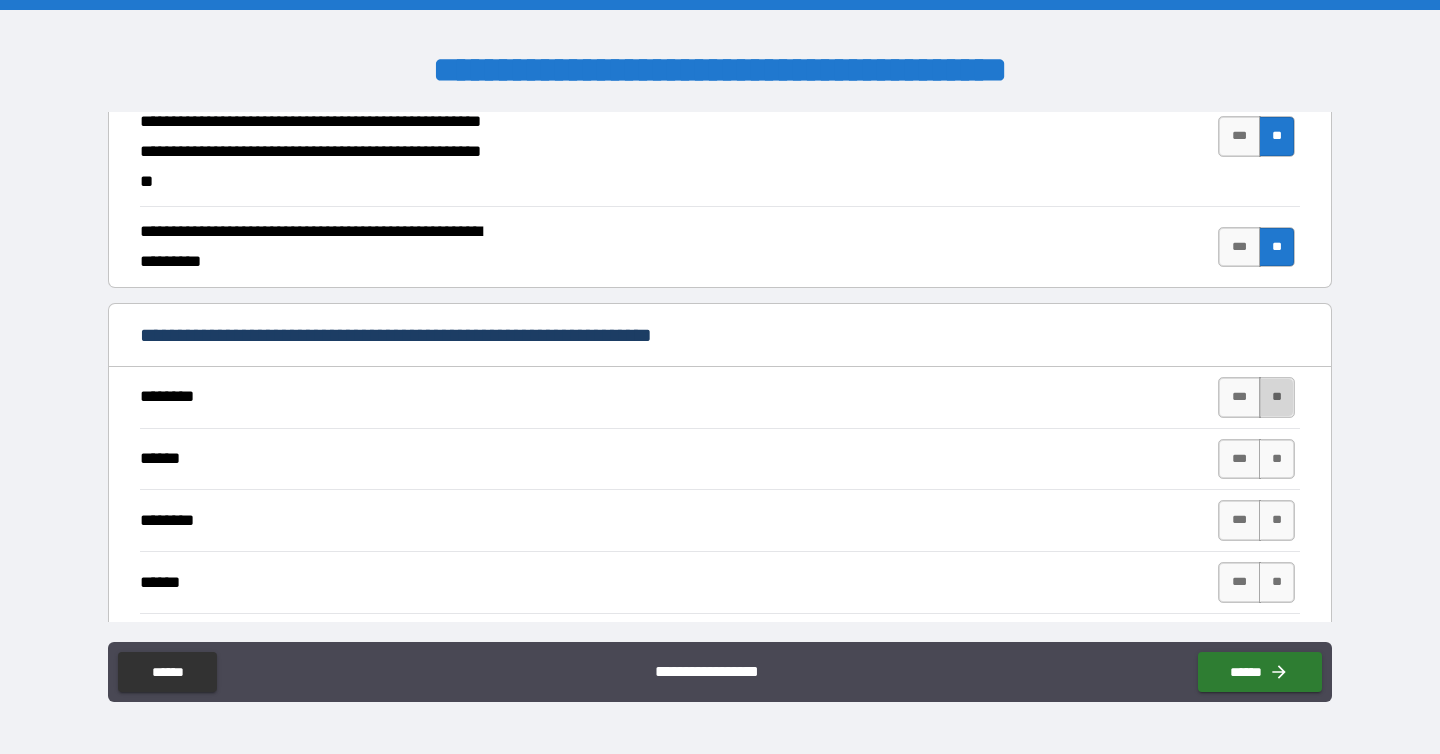 click on "**" at bounding box center (1277, 397) 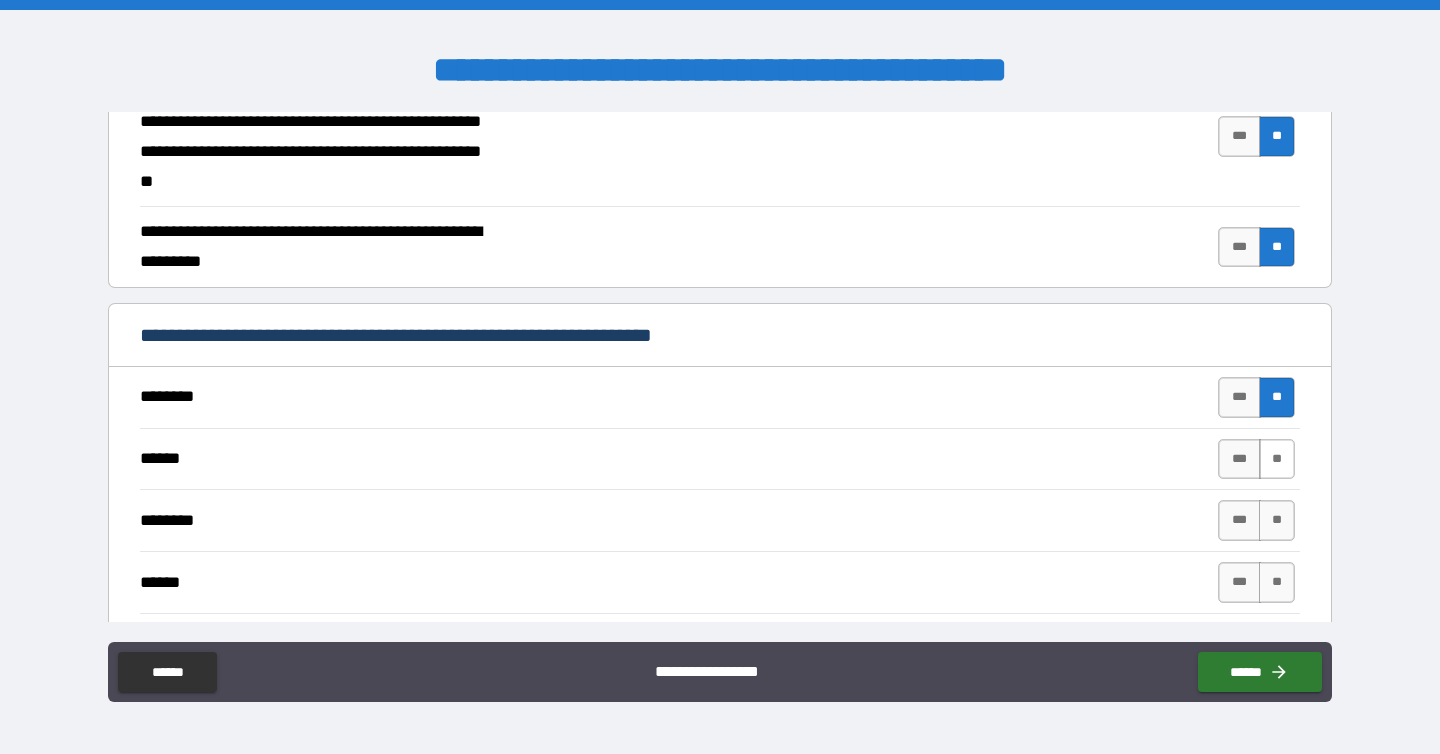 click on "**" at bounding box center (1277, 459) 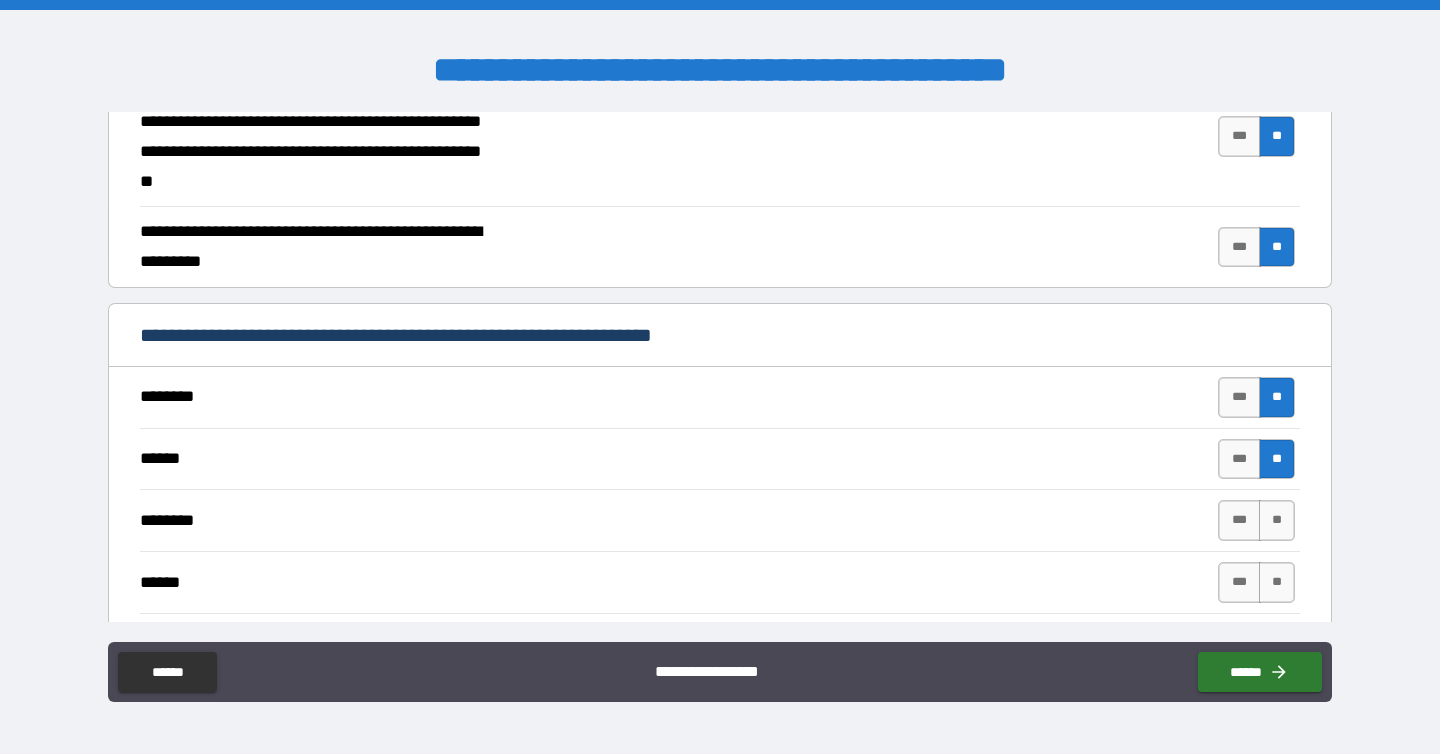 type on "*" 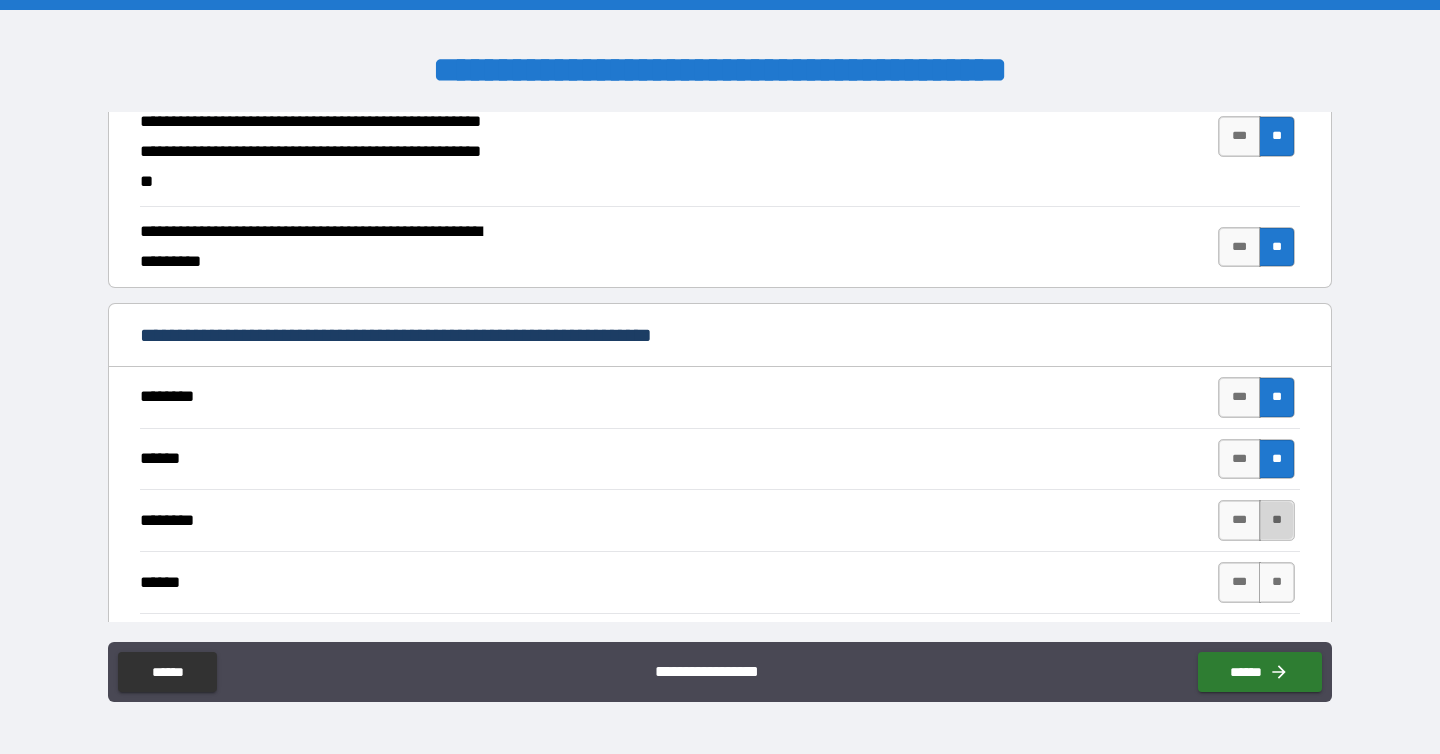 click on "**" at bounding box center [1277, 520] 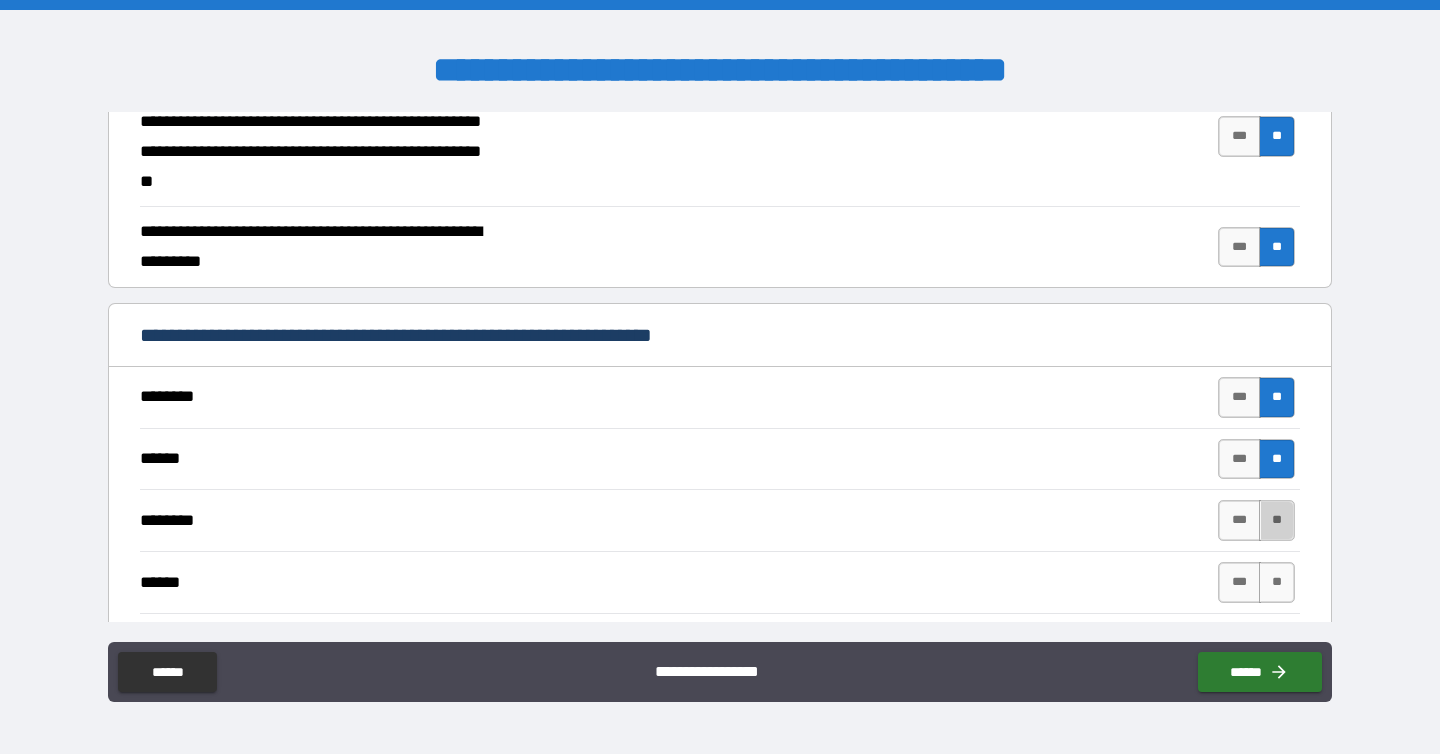 type on "*" 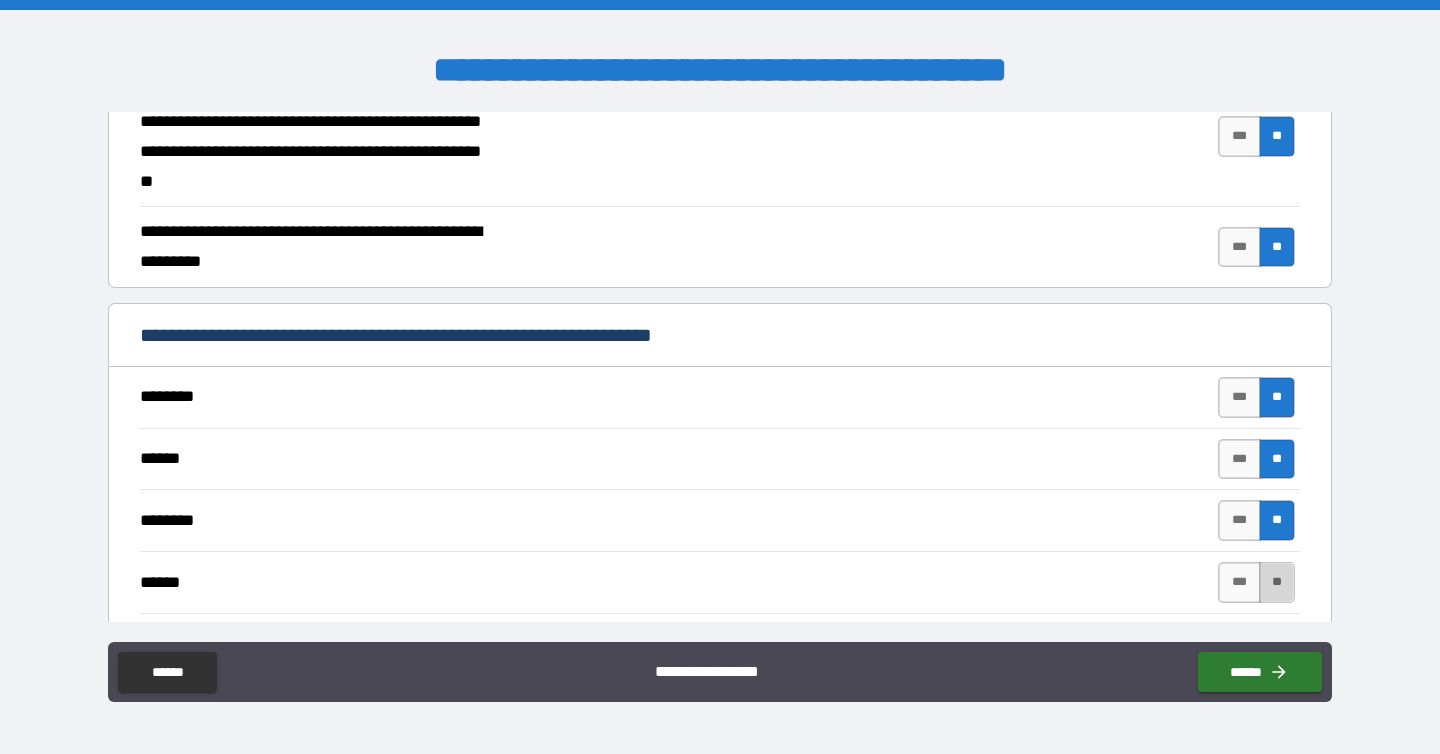 click on "**" at bounding box center (1277, 582) 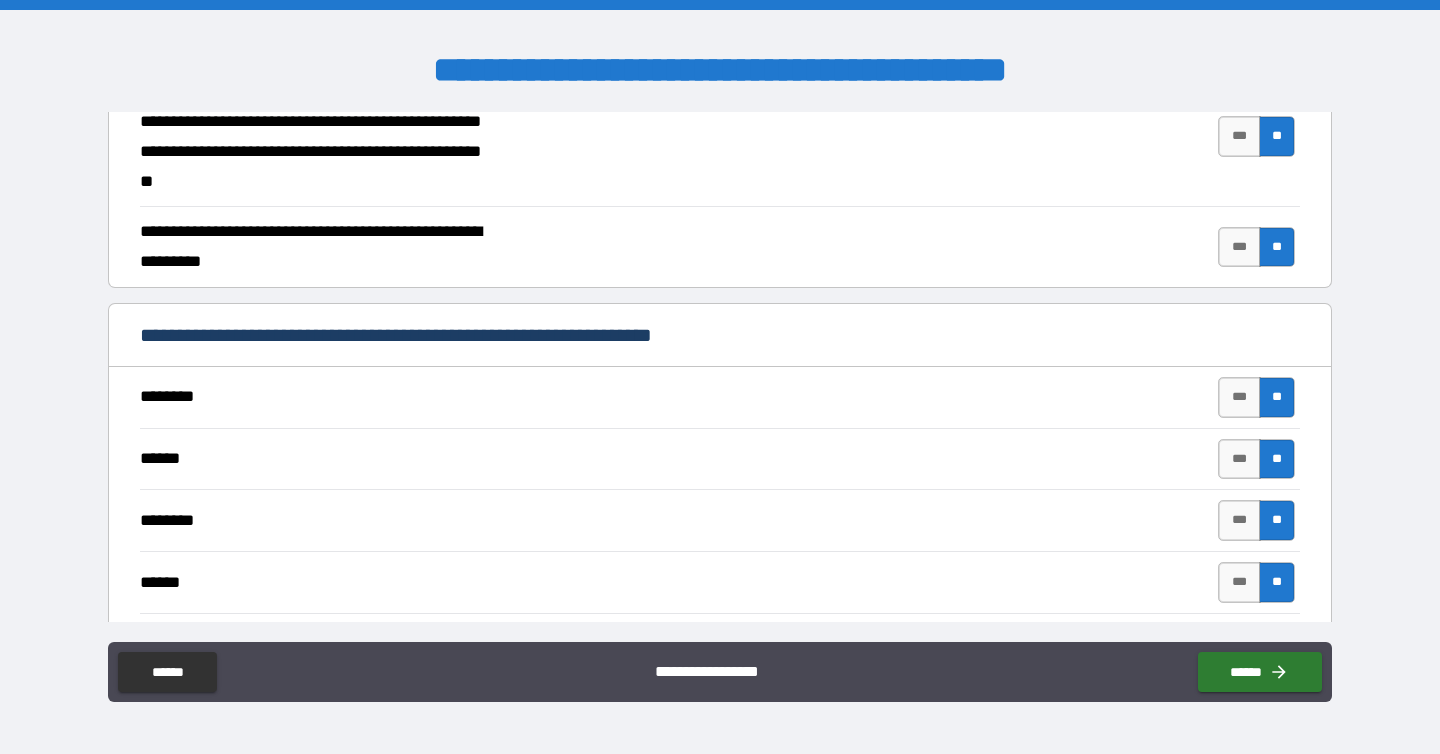 type on "*" 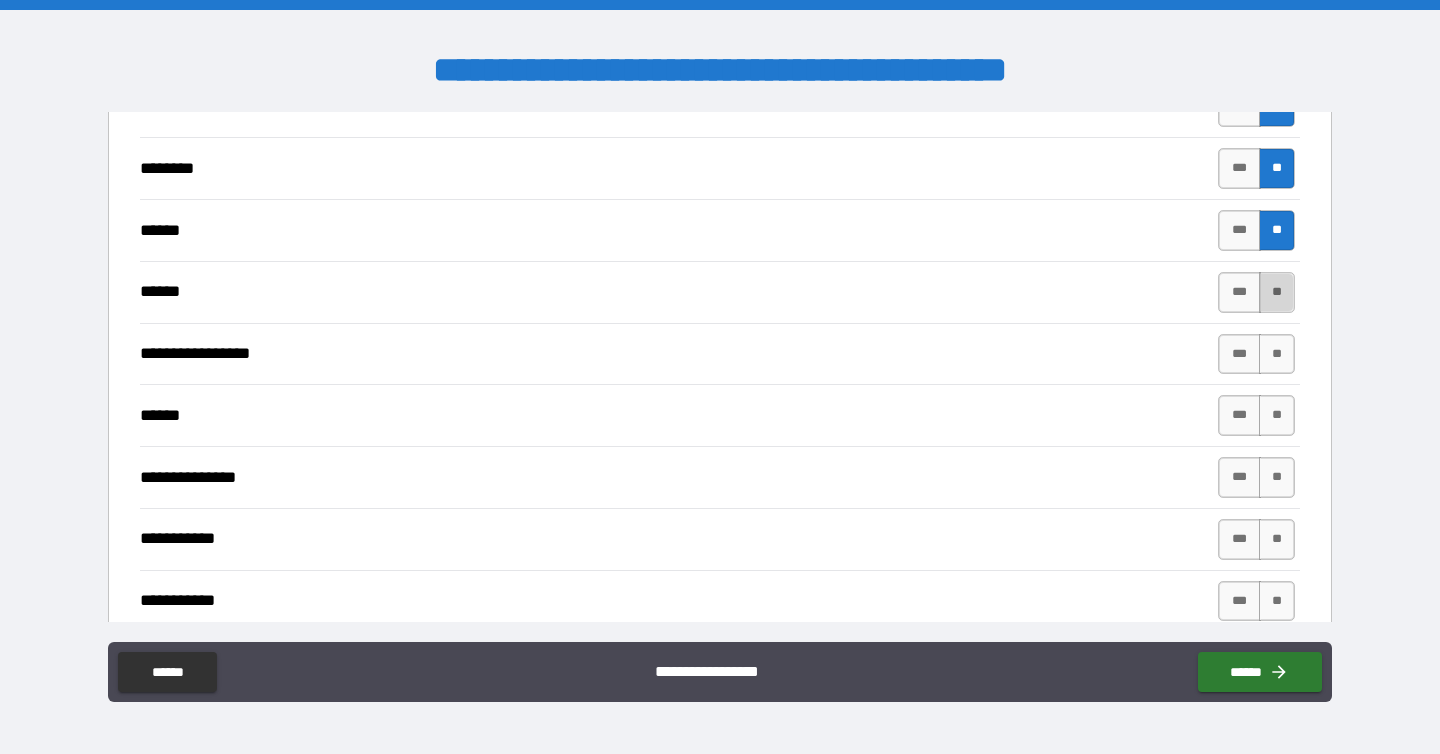 click on "**" at bounding box center (1277, 292) 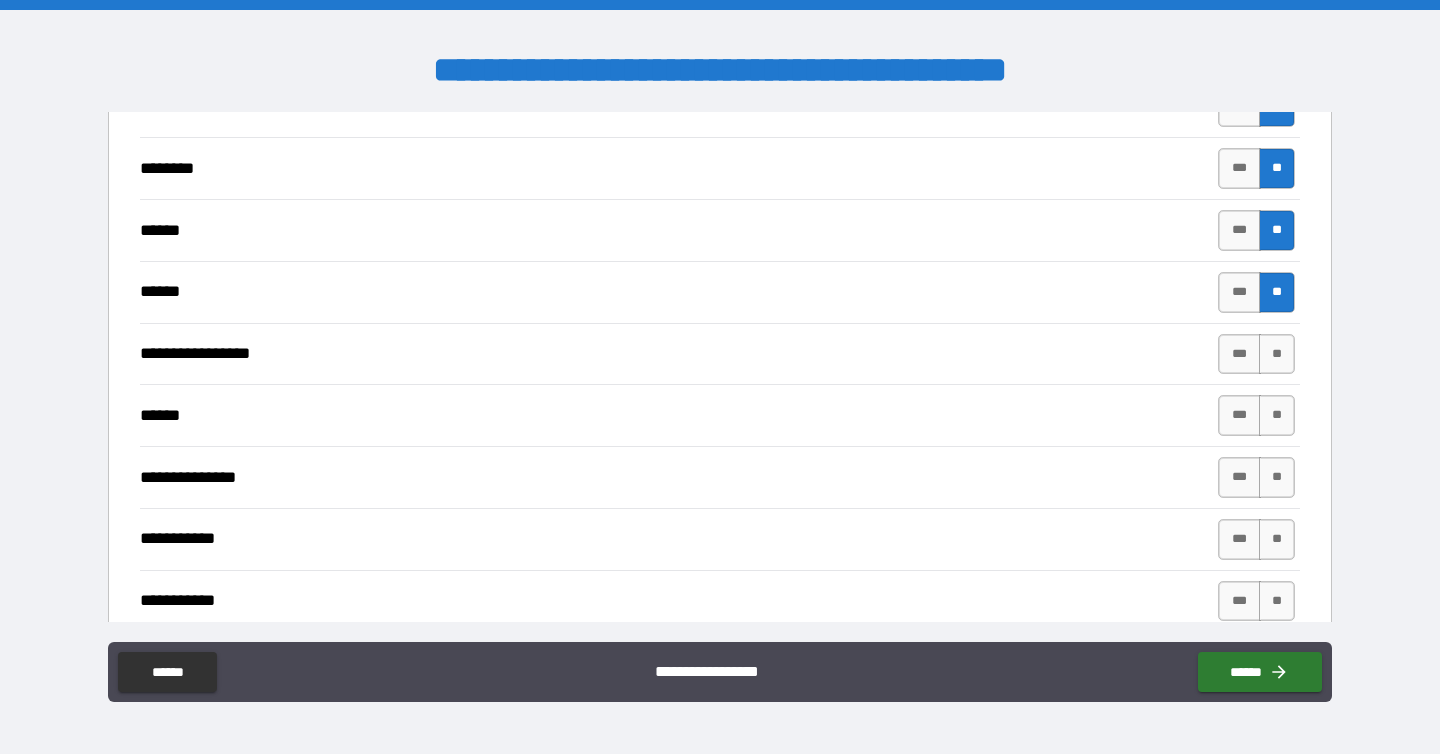 type on "*" 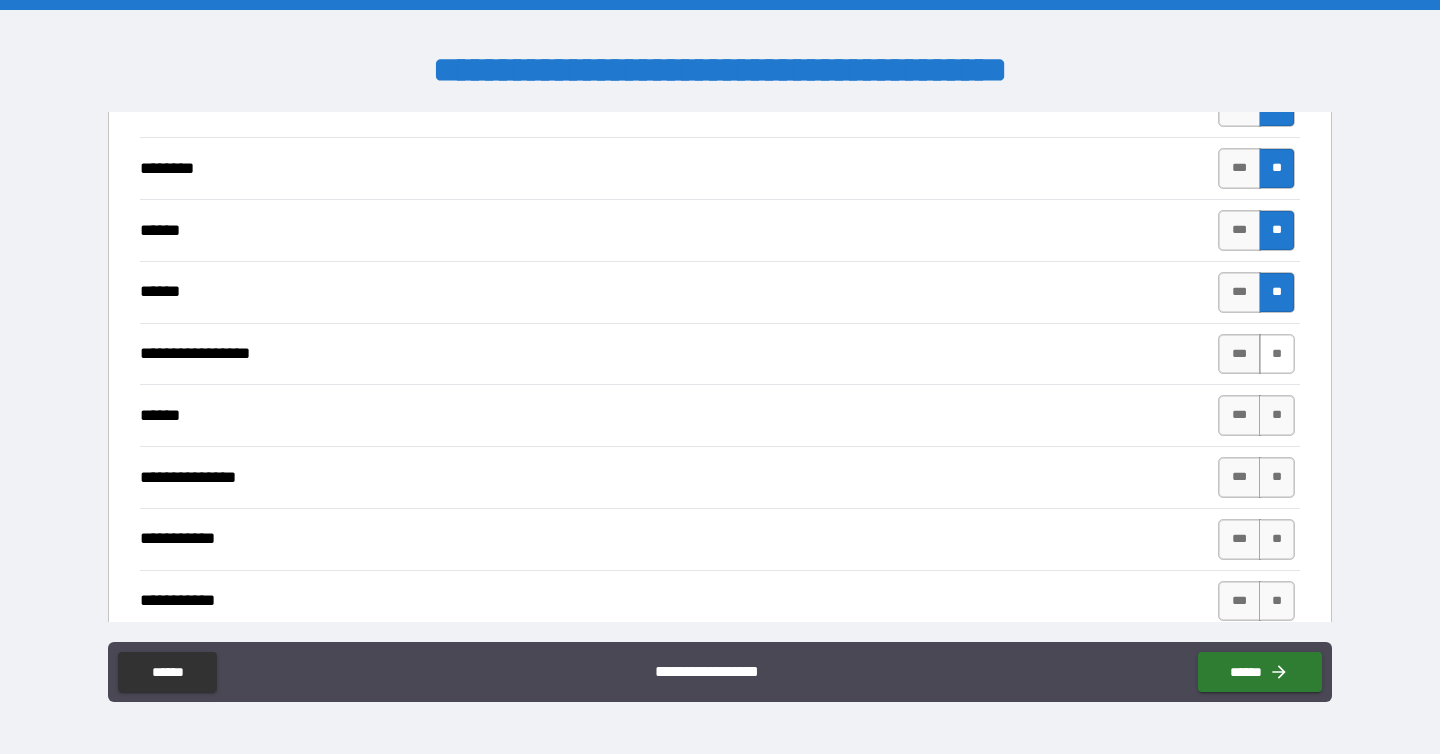 click on "**" at bounding box center [1277, 354] 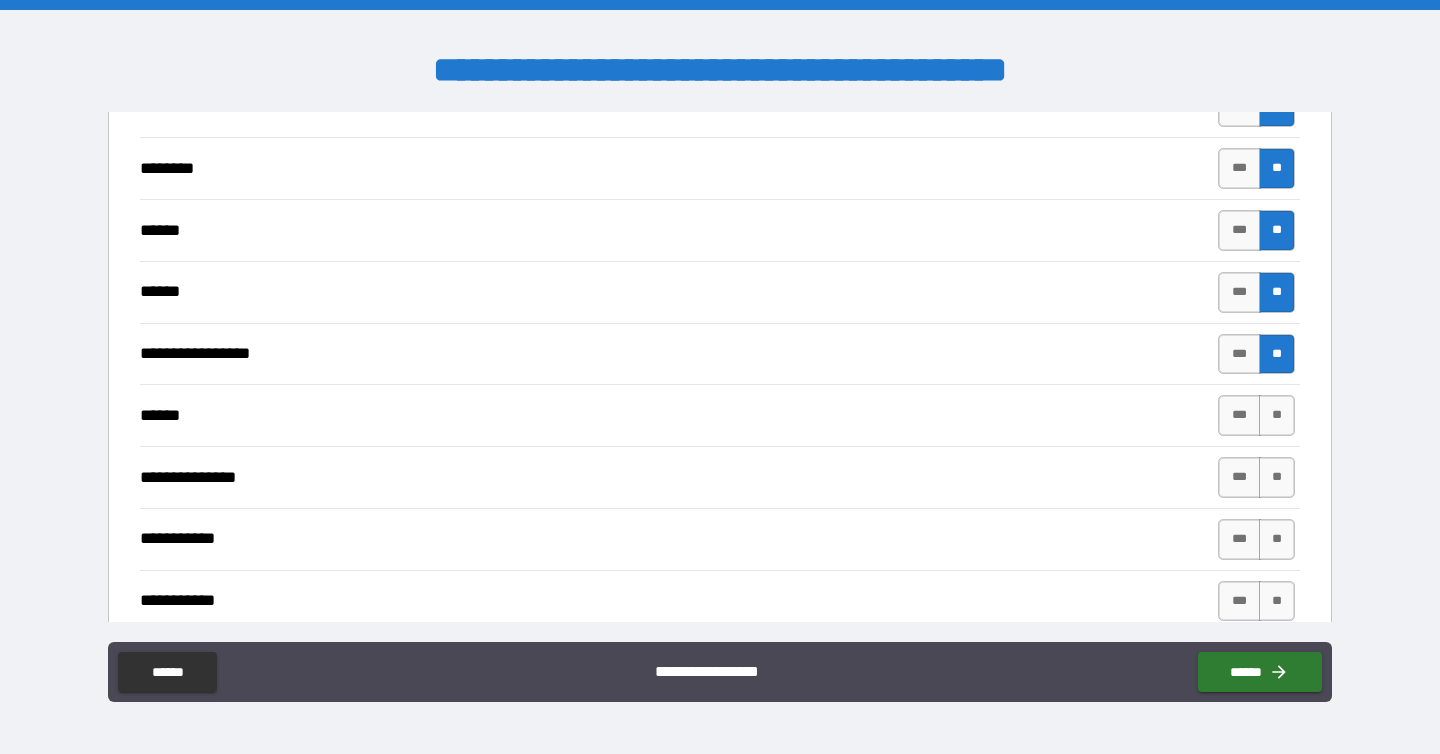 type on "*" 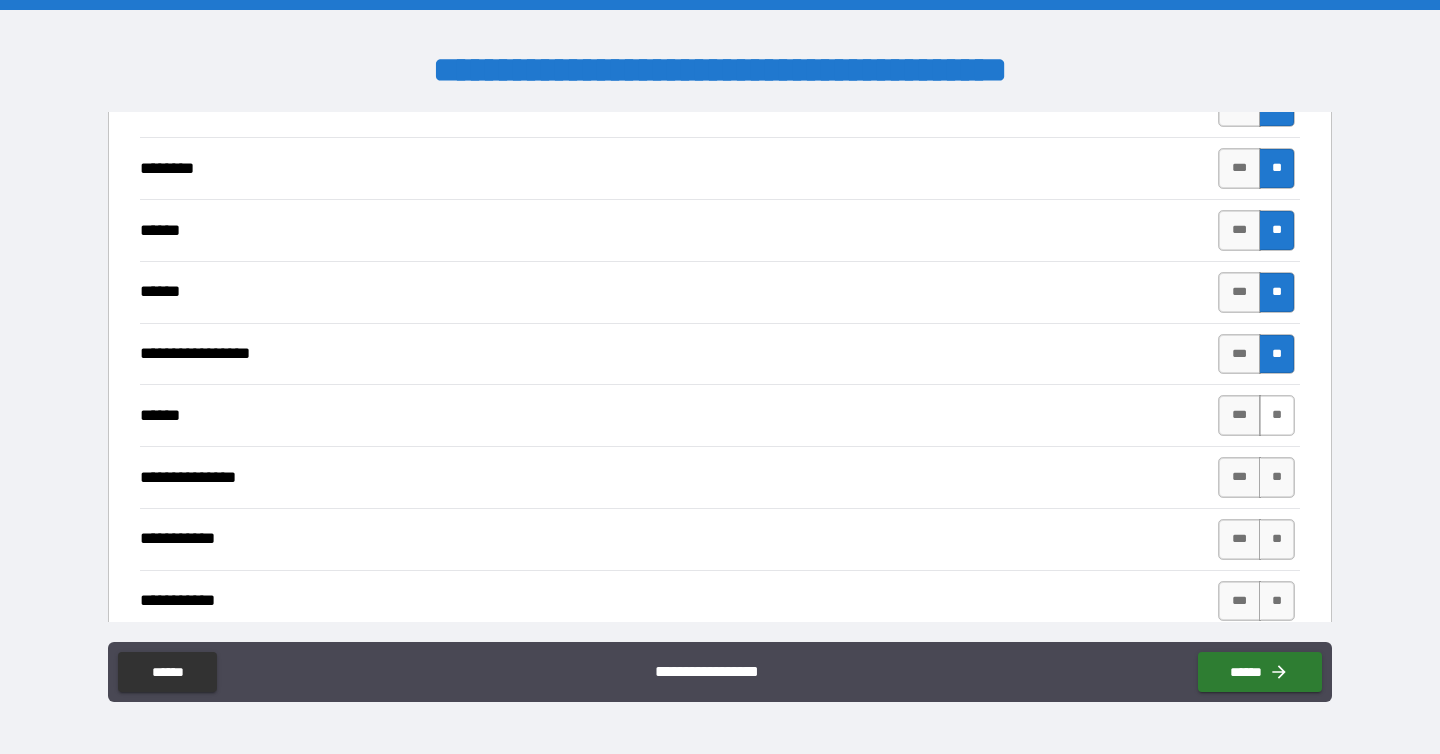 click on "**" at bounding box center (1277, 415) 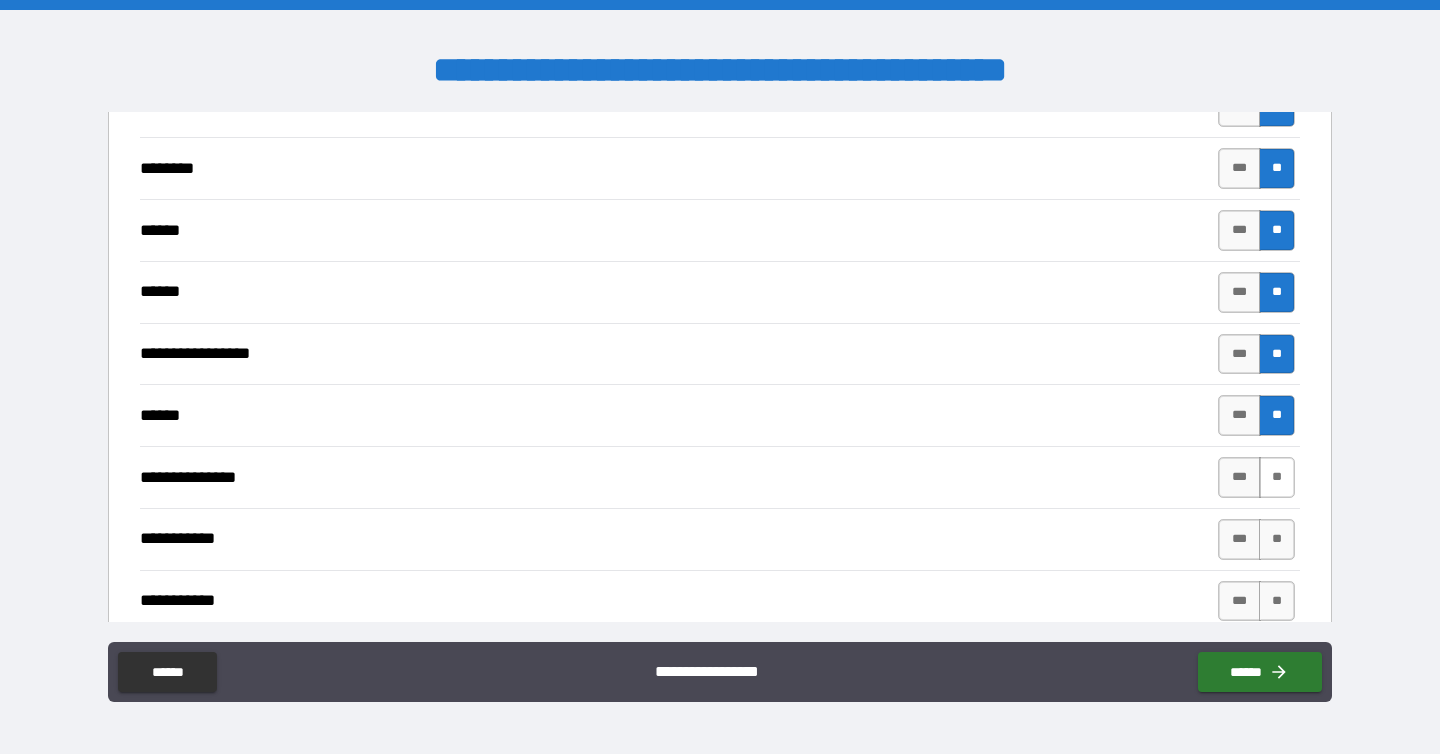 type on "*" 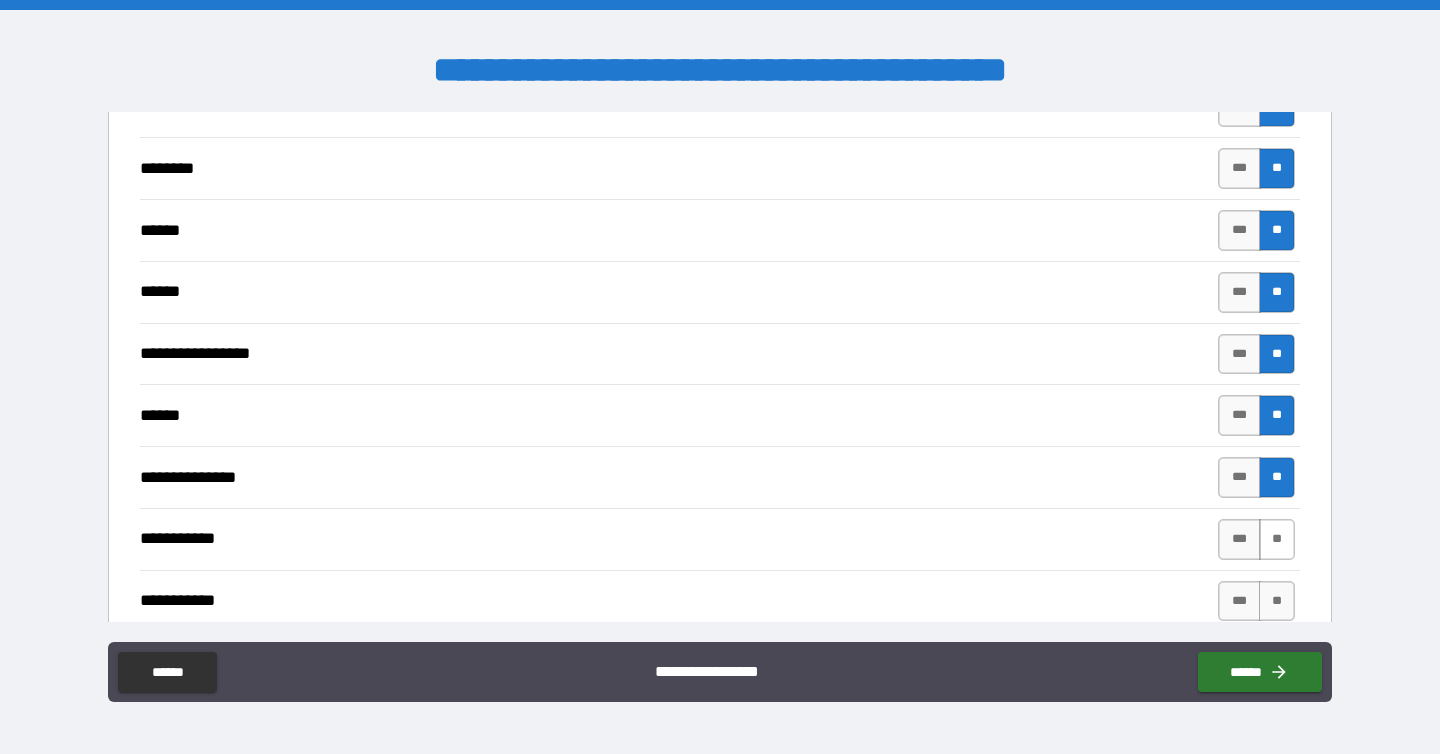 type on "*" 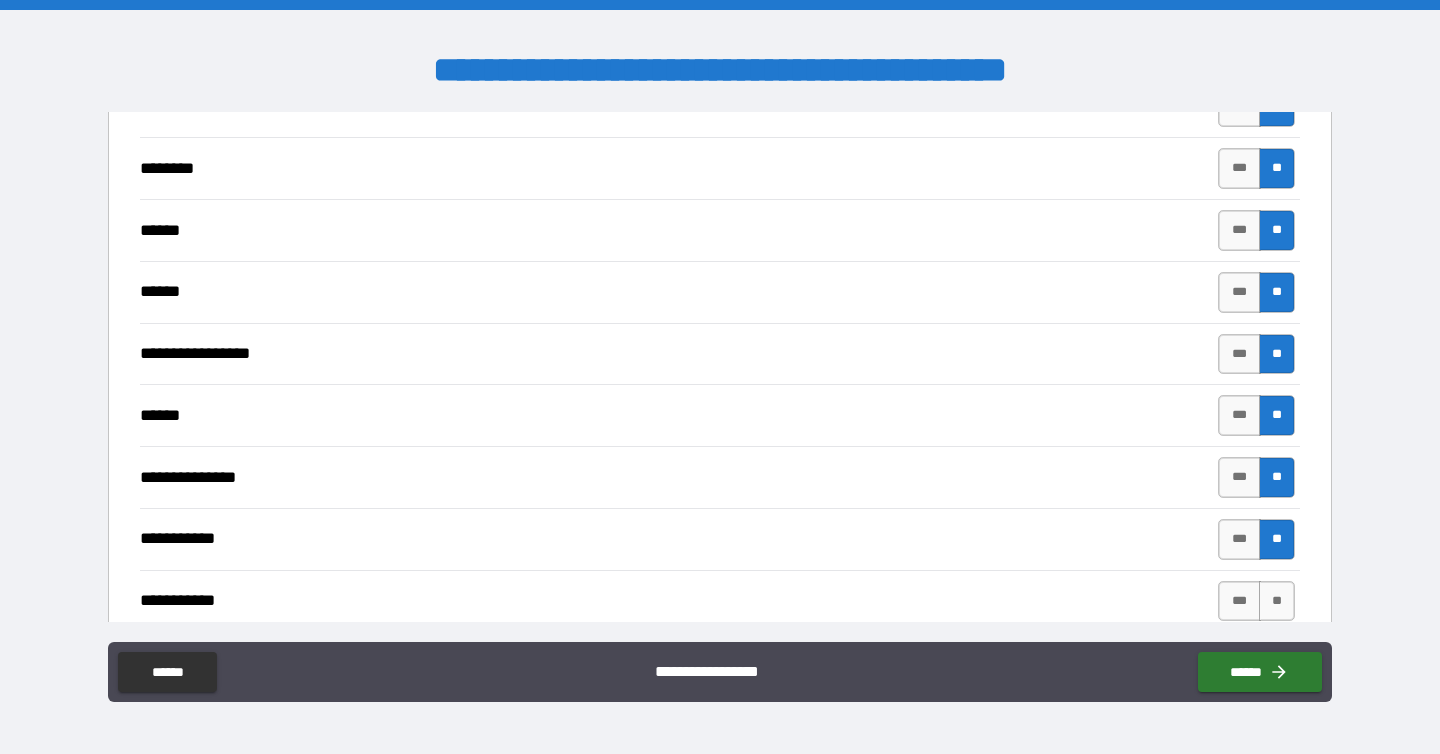 type on "*" 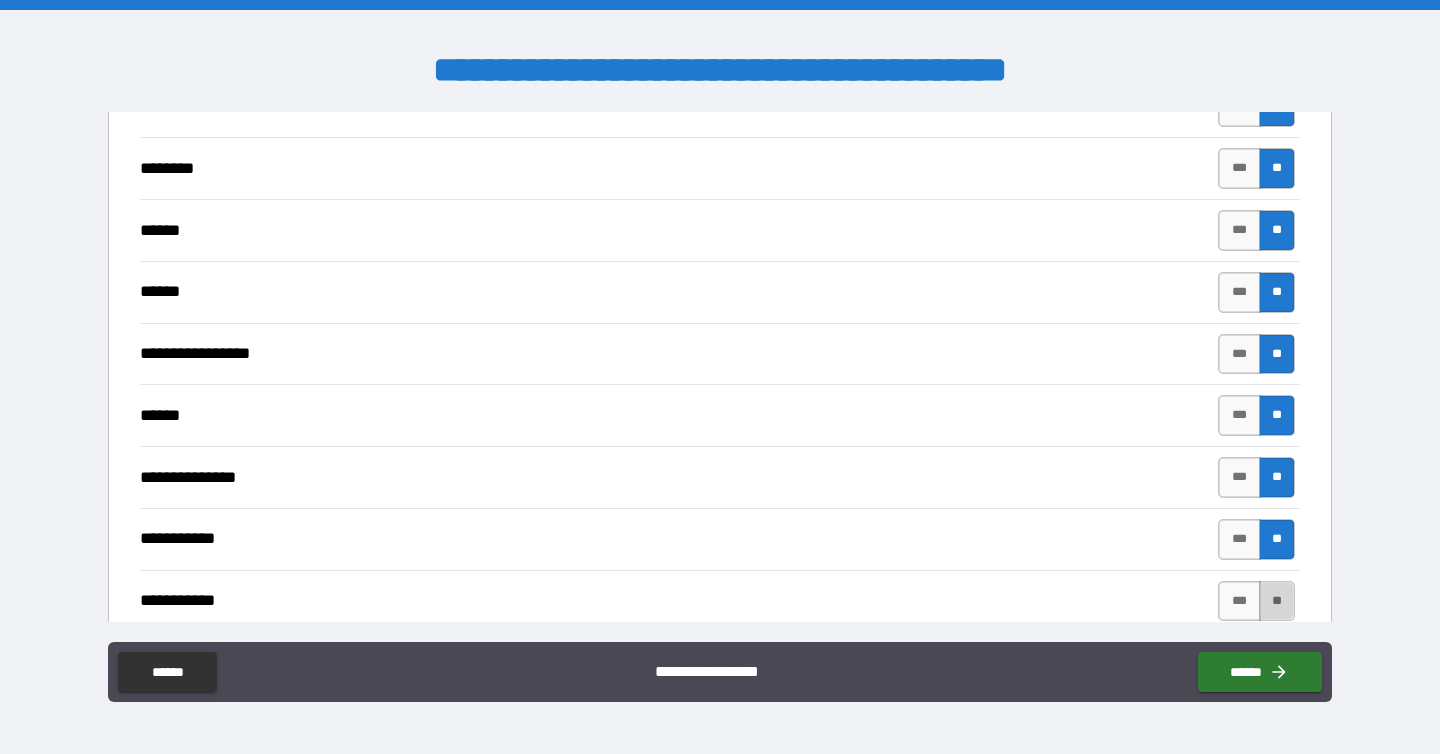 click on "**" at bounding box center [1277, 601] 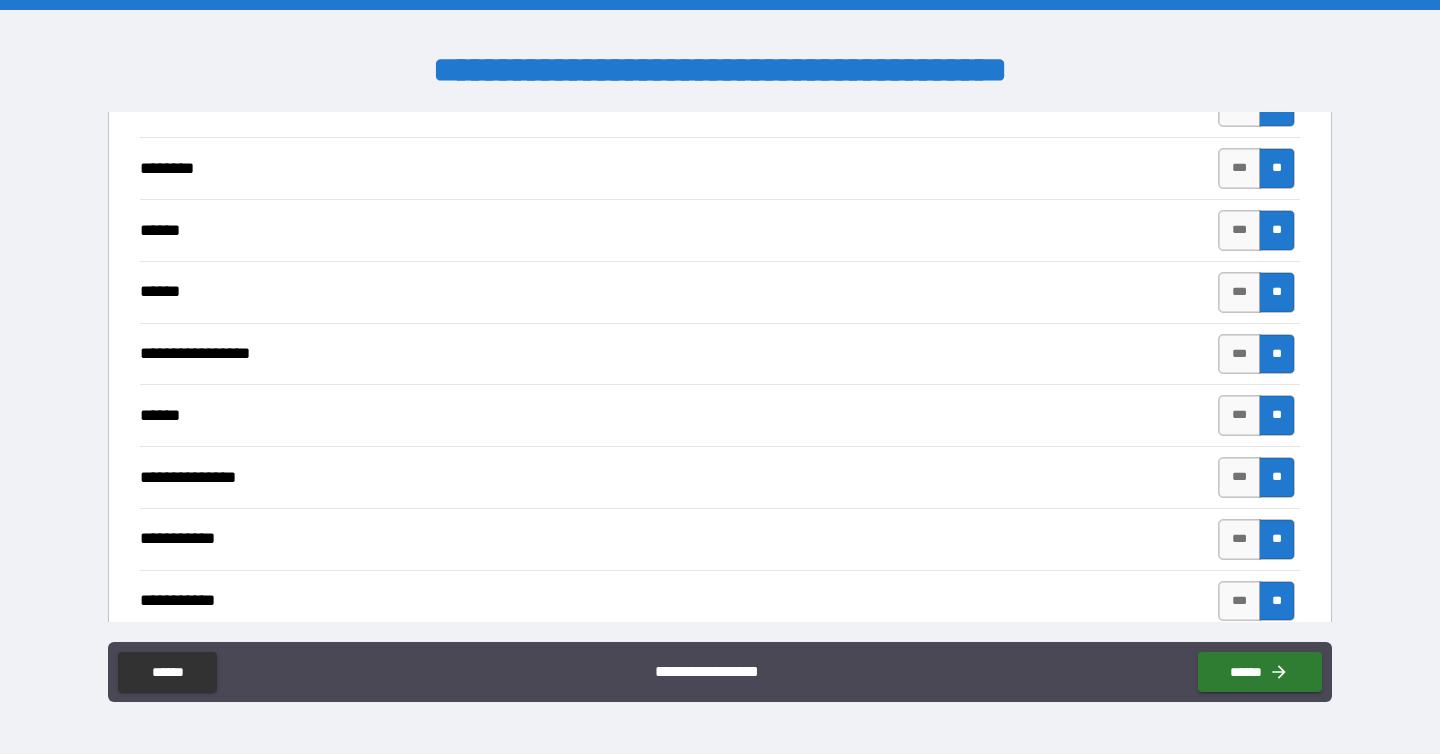 type on "*" 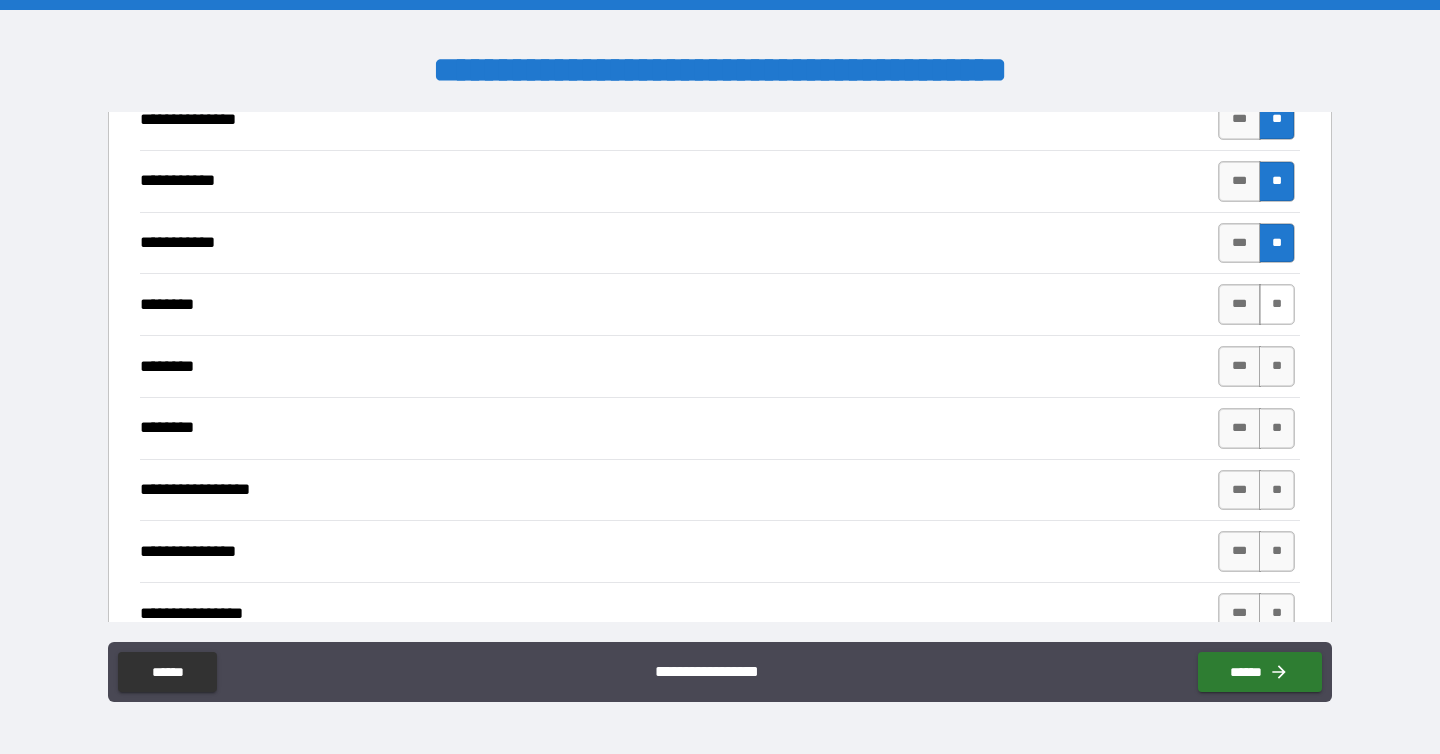 click on "**" at bounding box center [1277, 304] 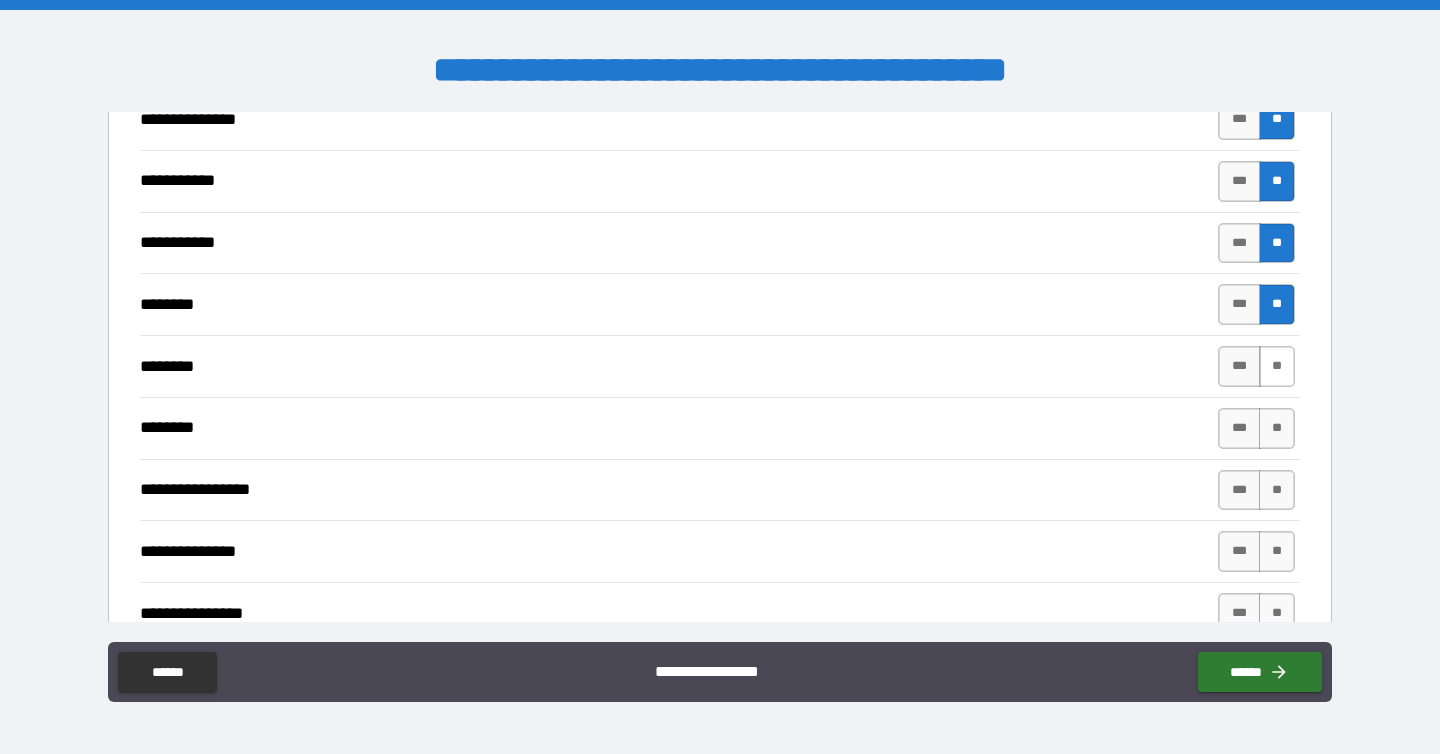type on "*" 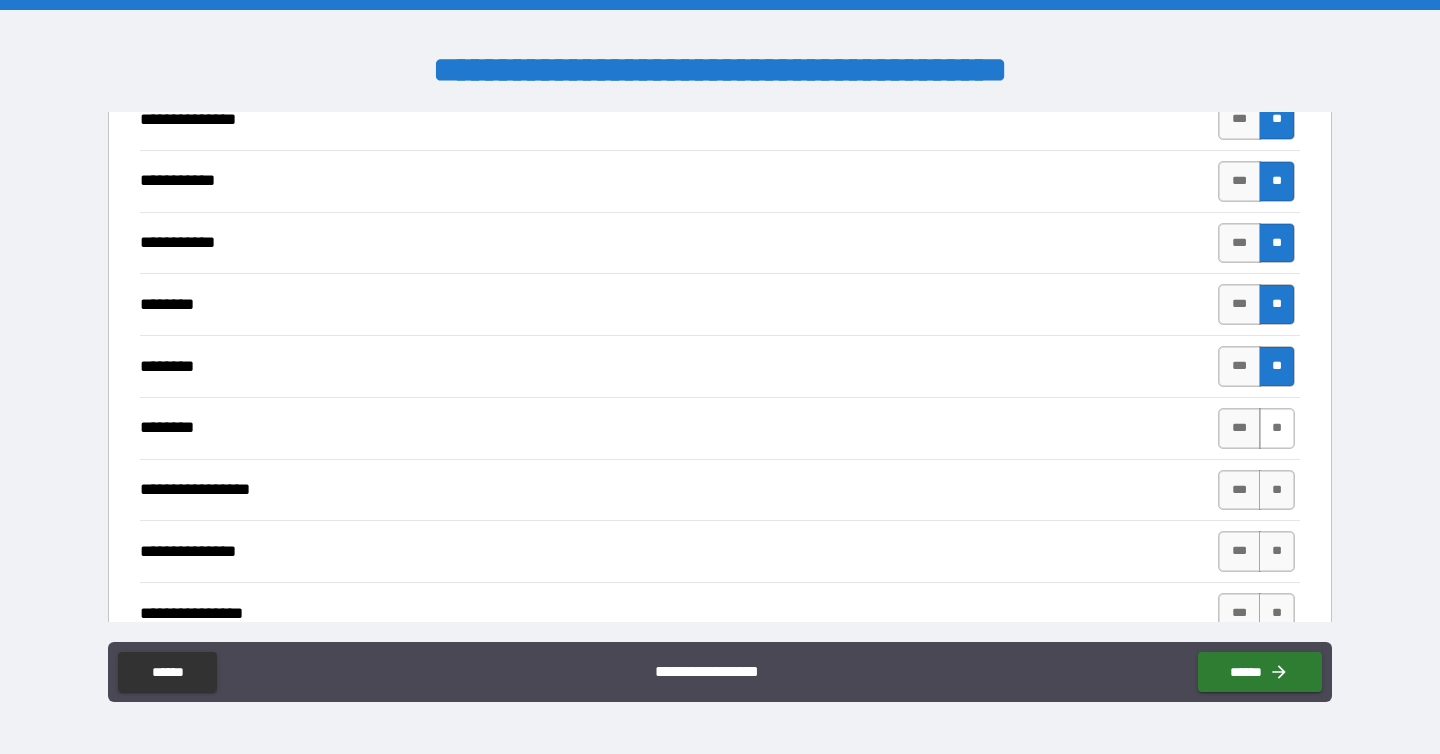 type on "*" 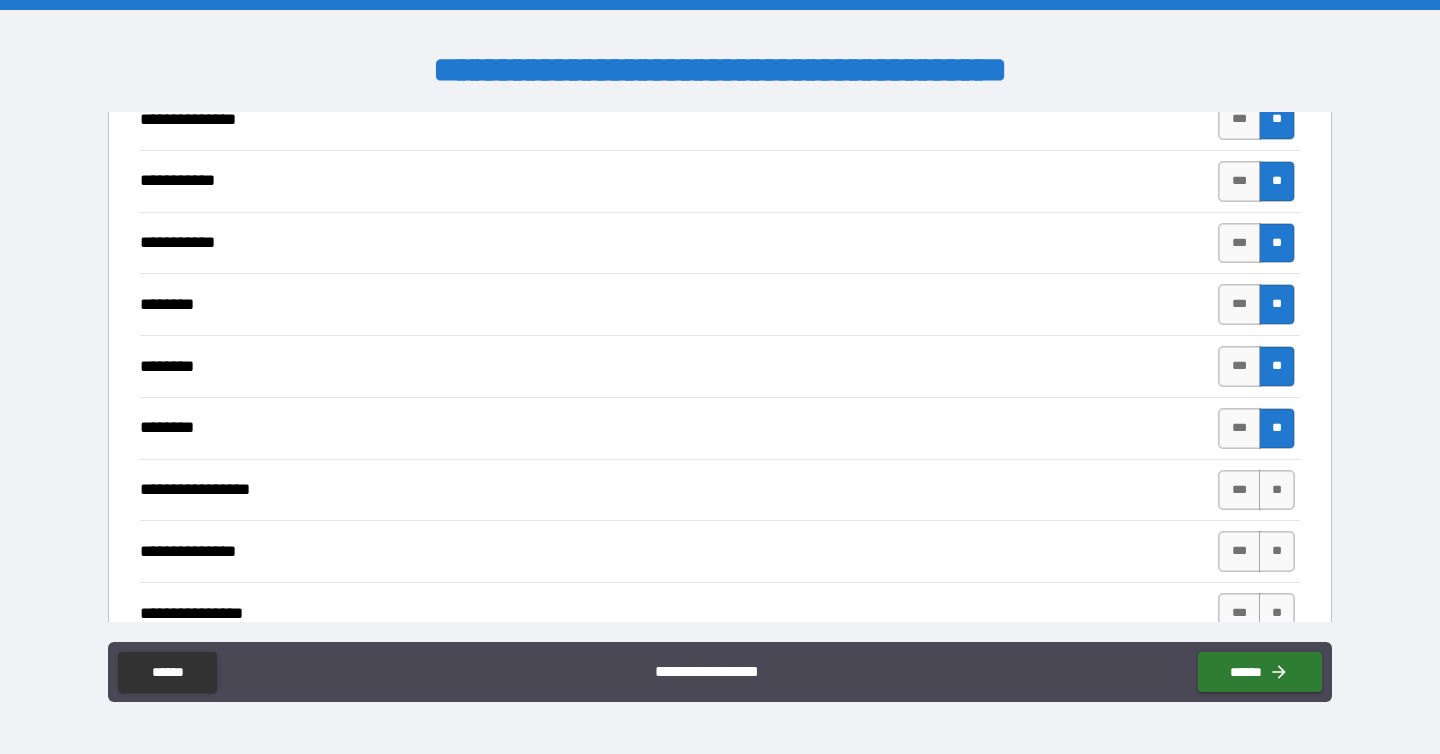 type on "*" 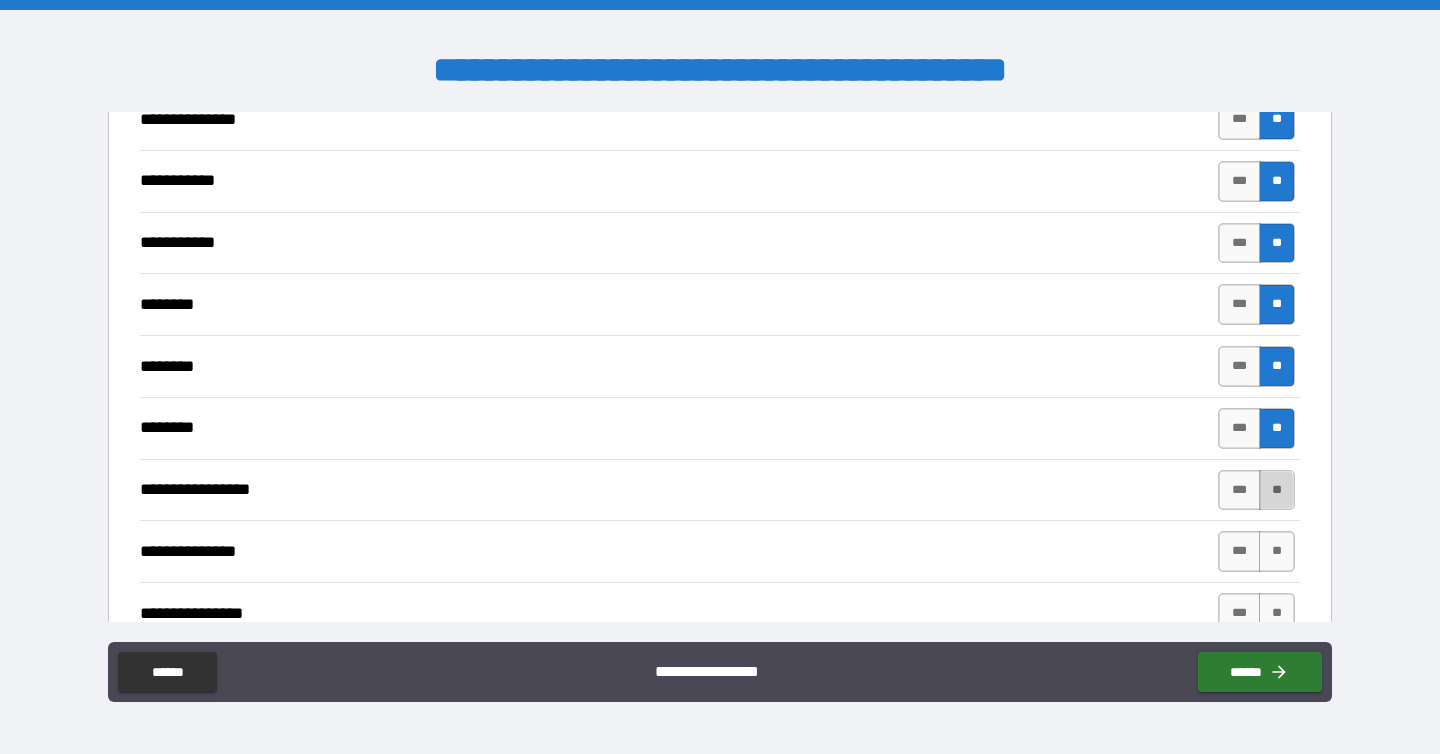 click on "**" at bounding box center (1277, 490) 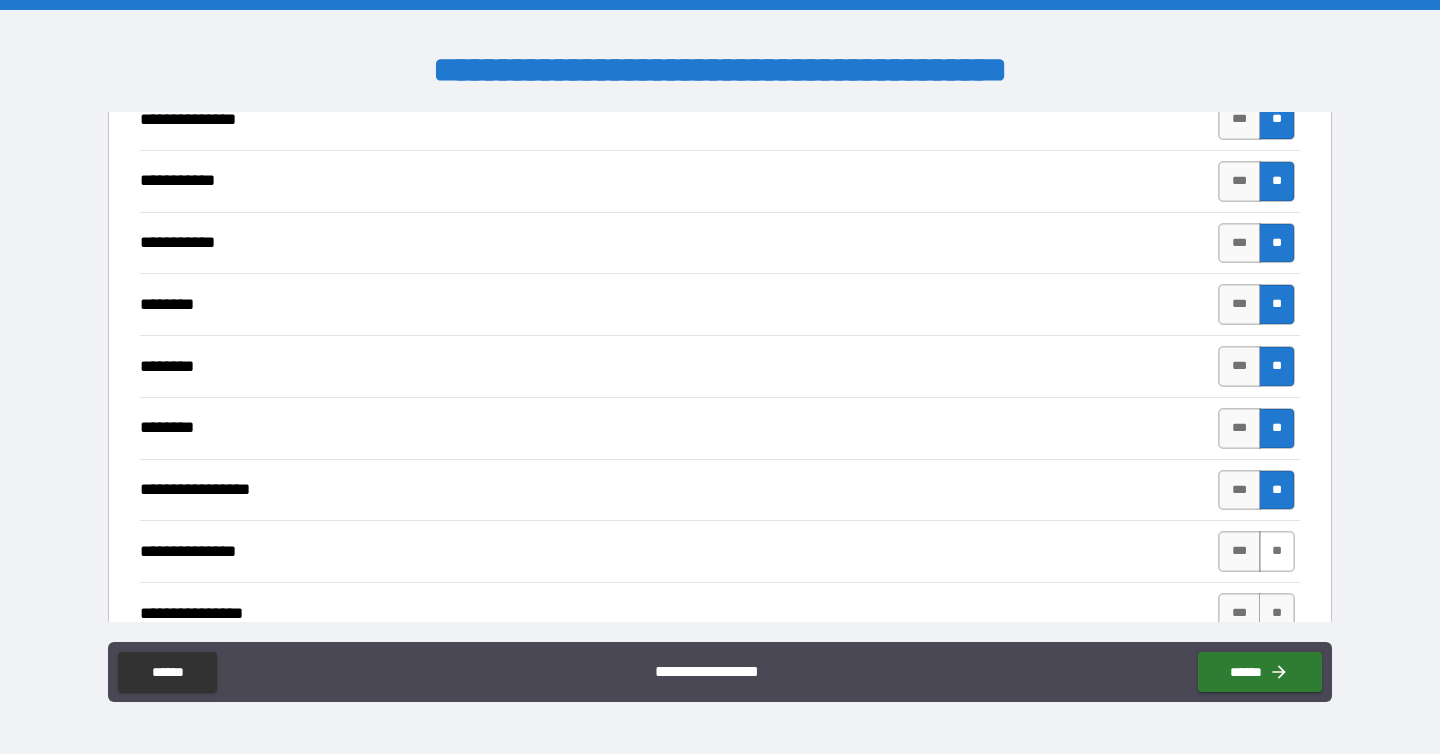type on "*" 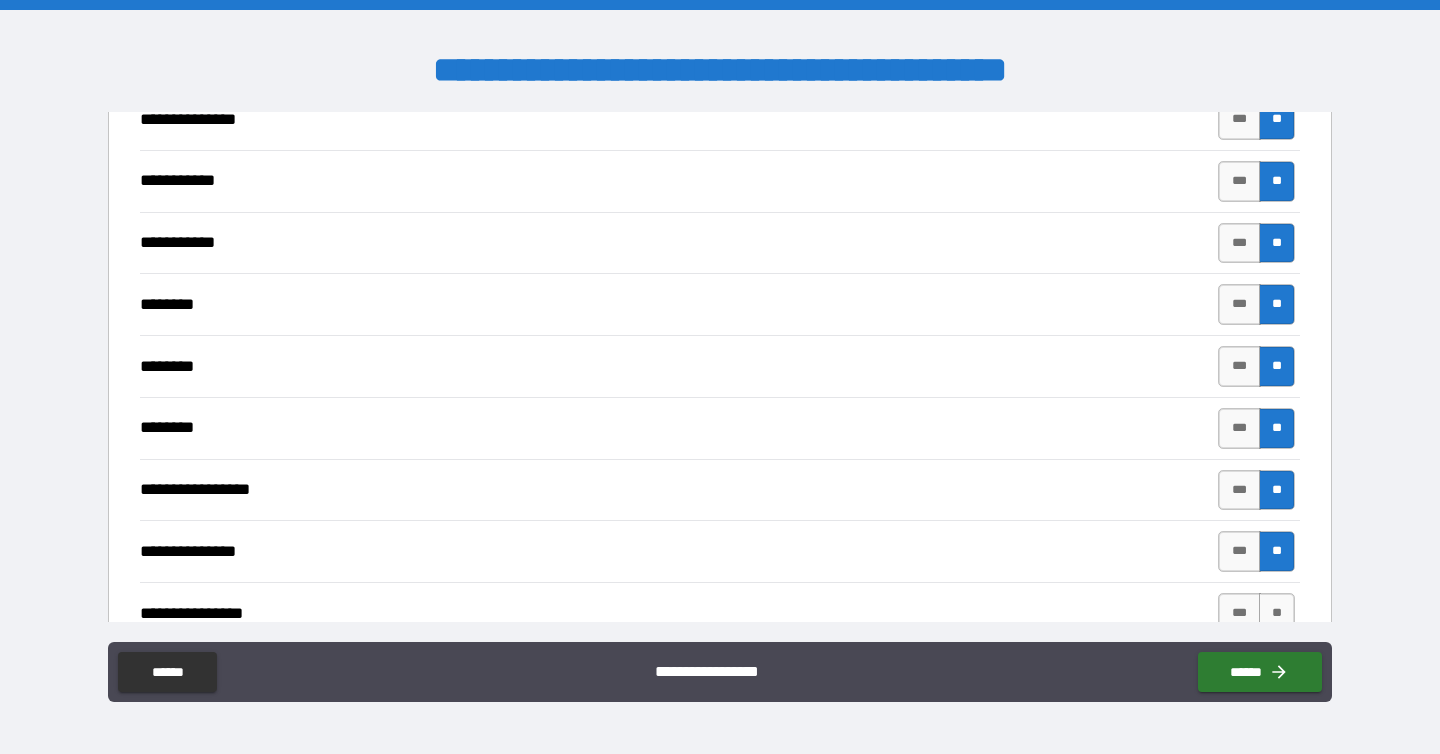 type on "*" 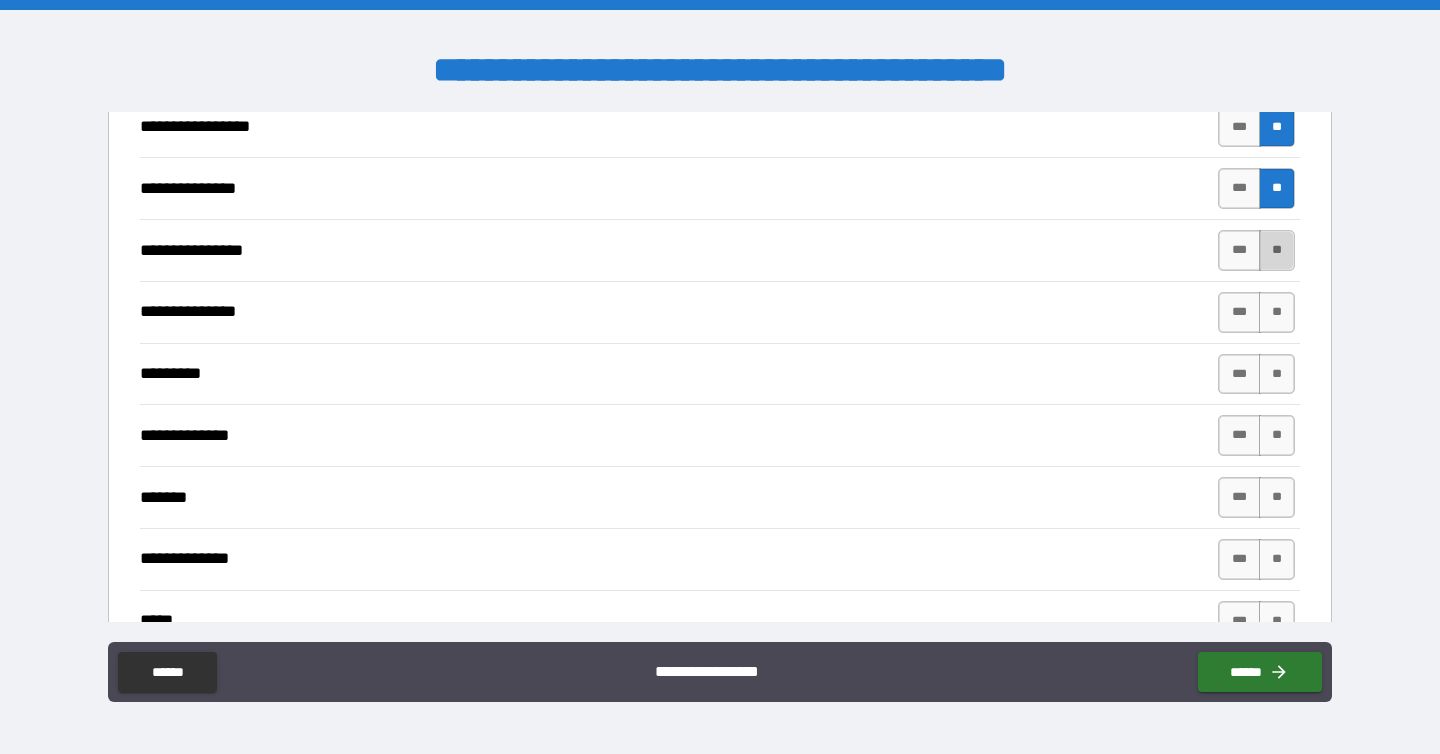 click on "**" at bounding box center [1277, 250] 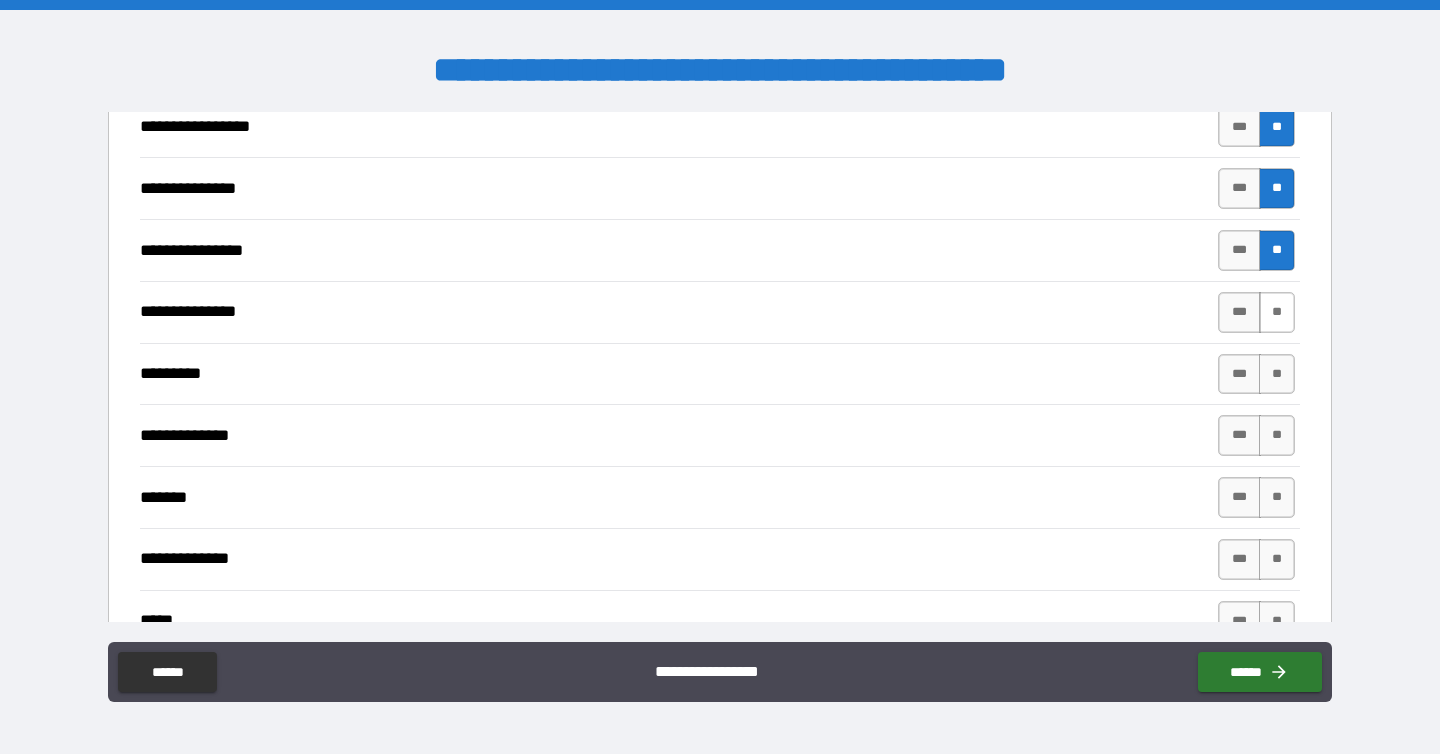 click on "**" at bounding box center (1277, 312) 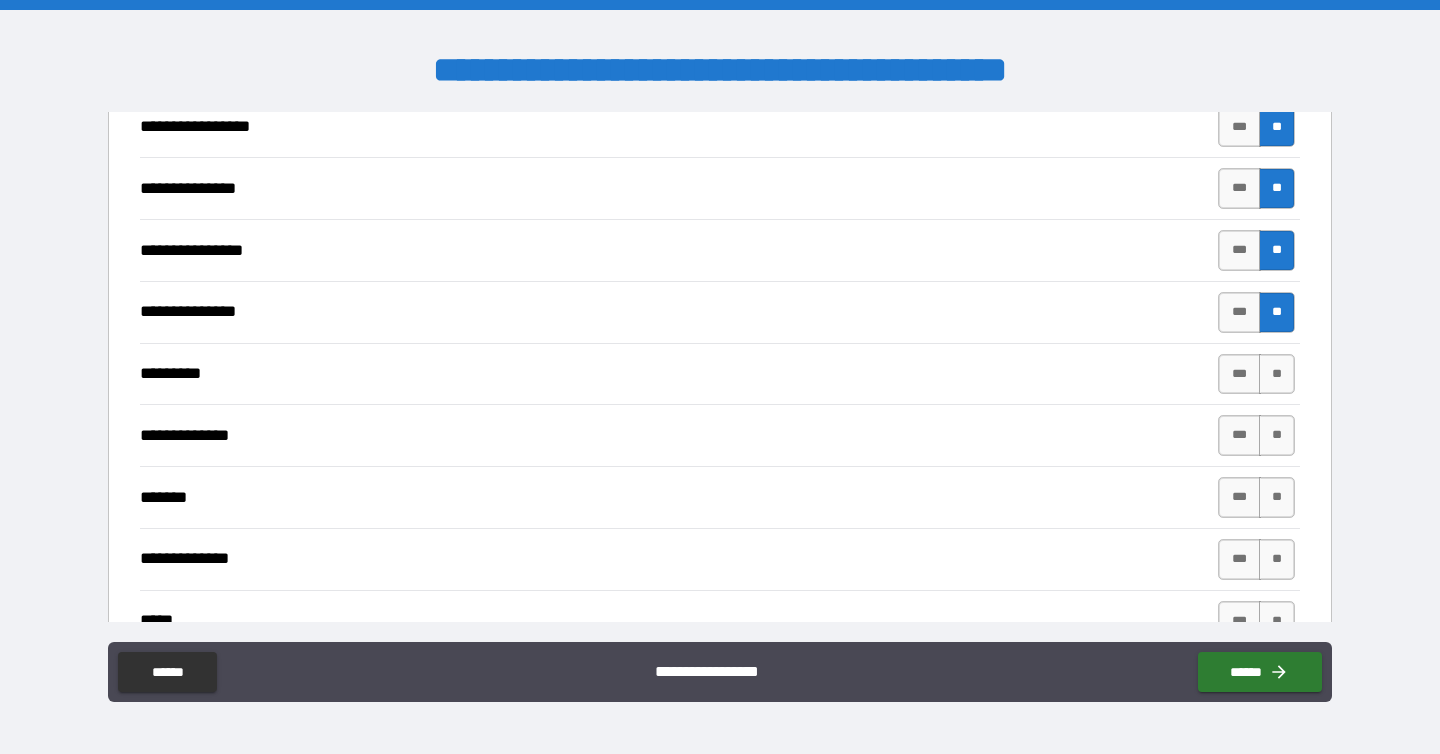 type on "*" 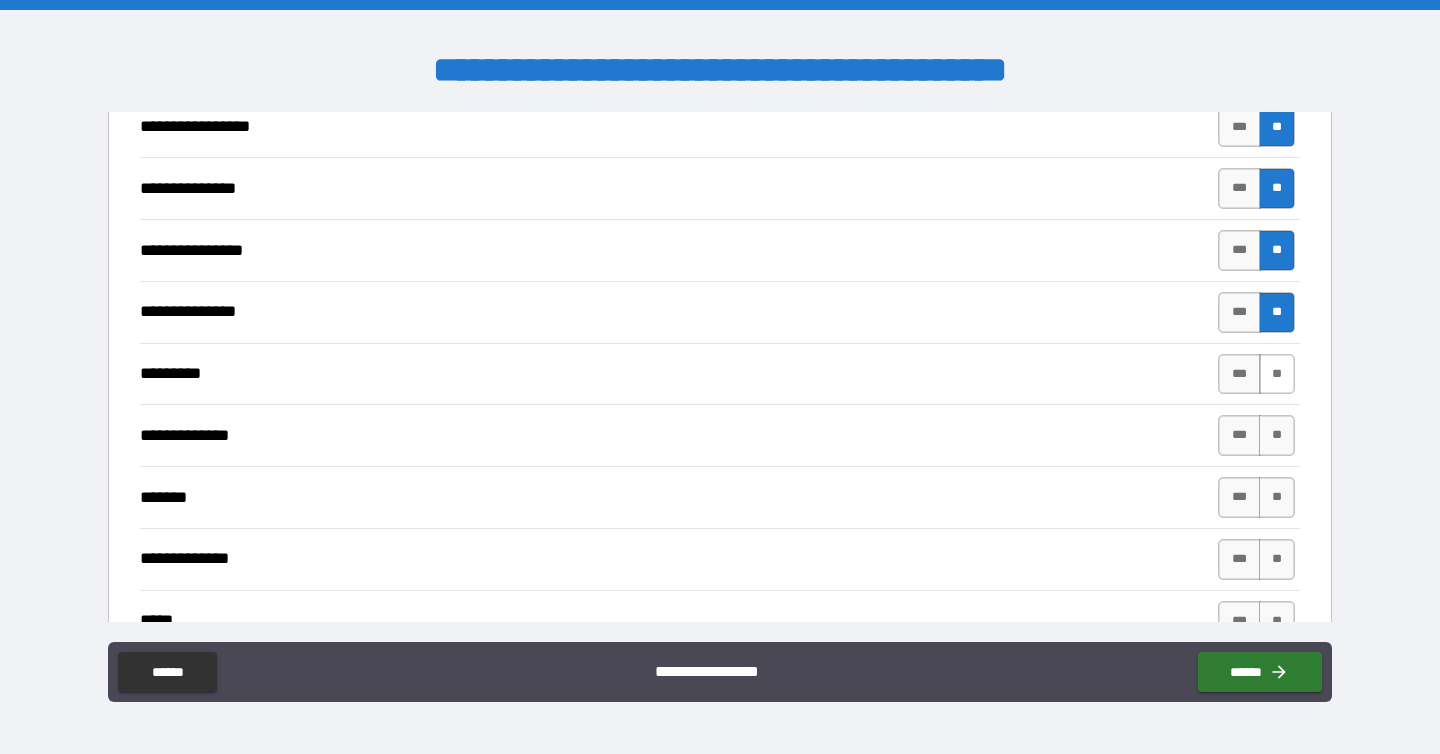 click on "**" at bounding box center [1277, 374] 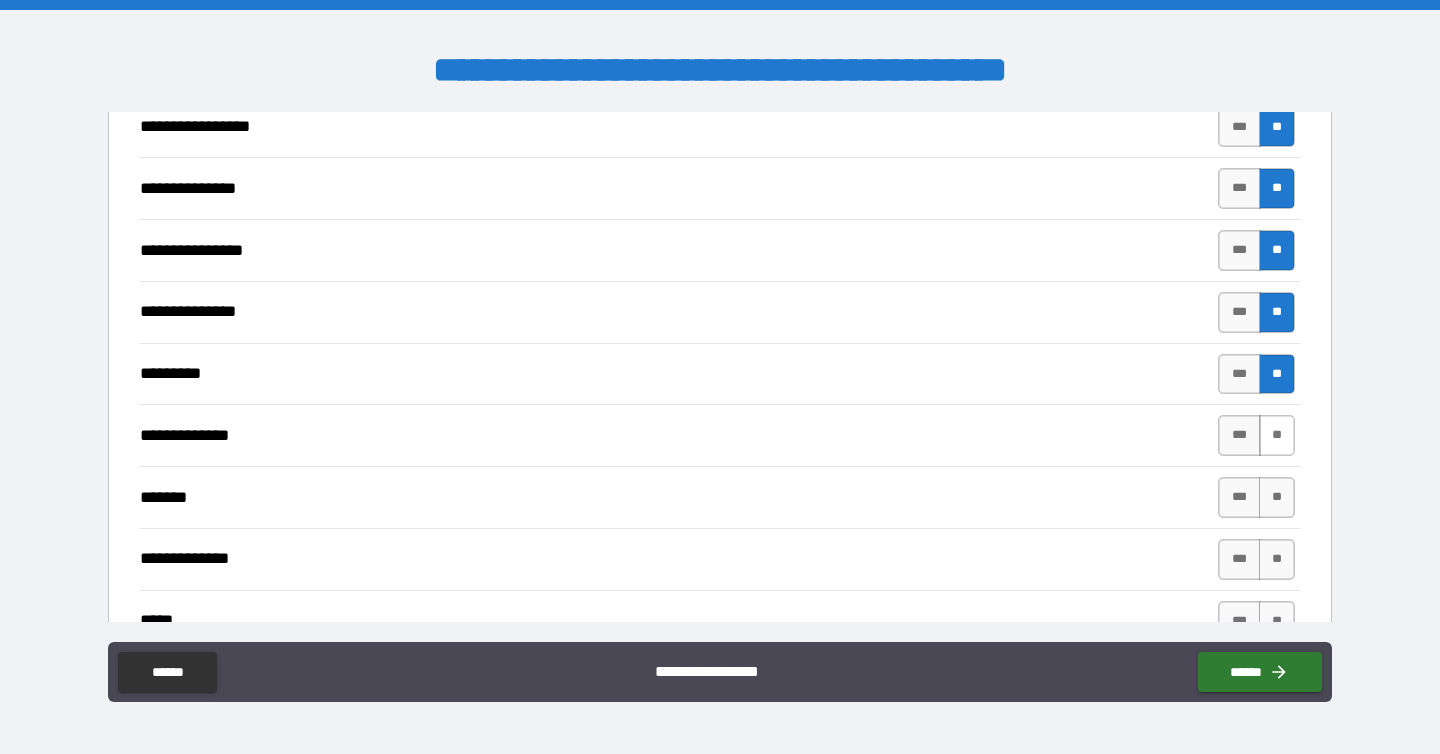 type on "*" 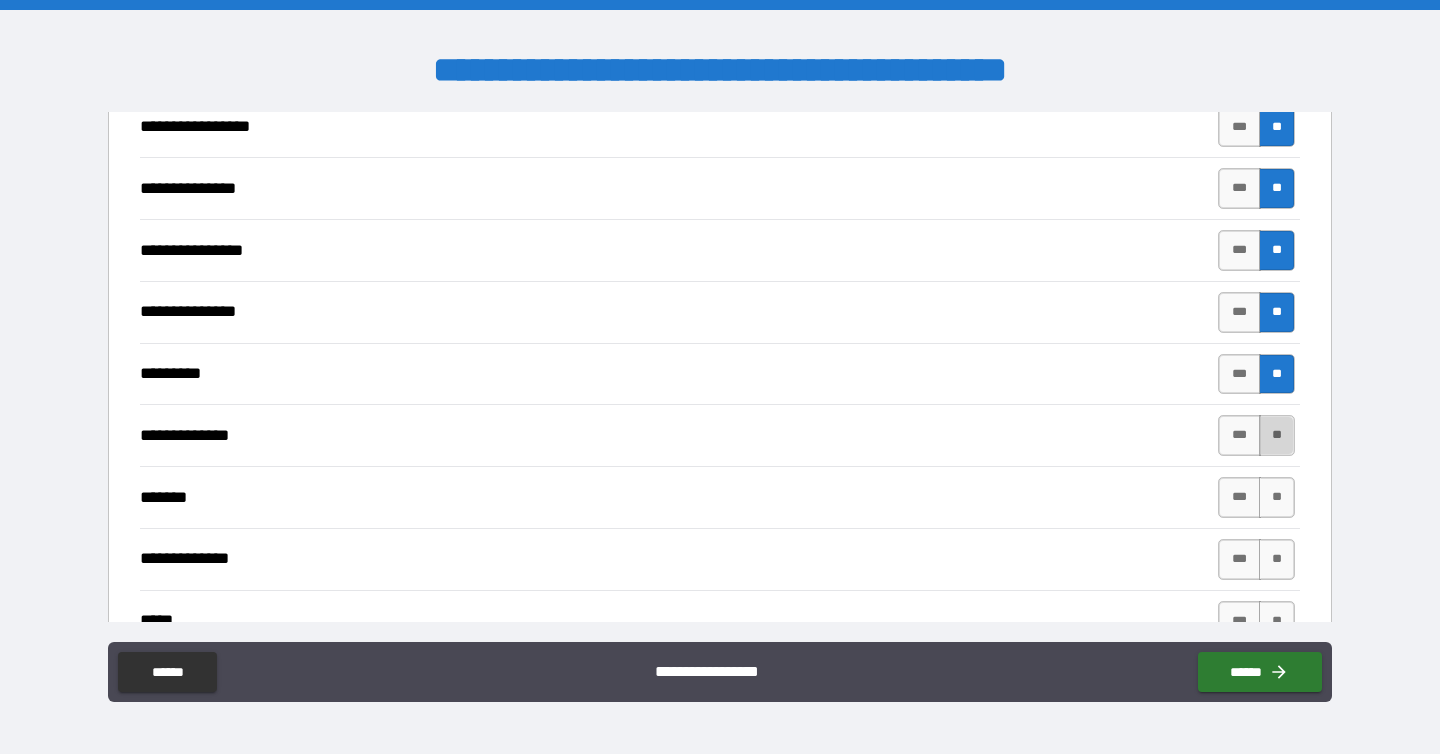 click on "**" at bounding box center [1277, 435] 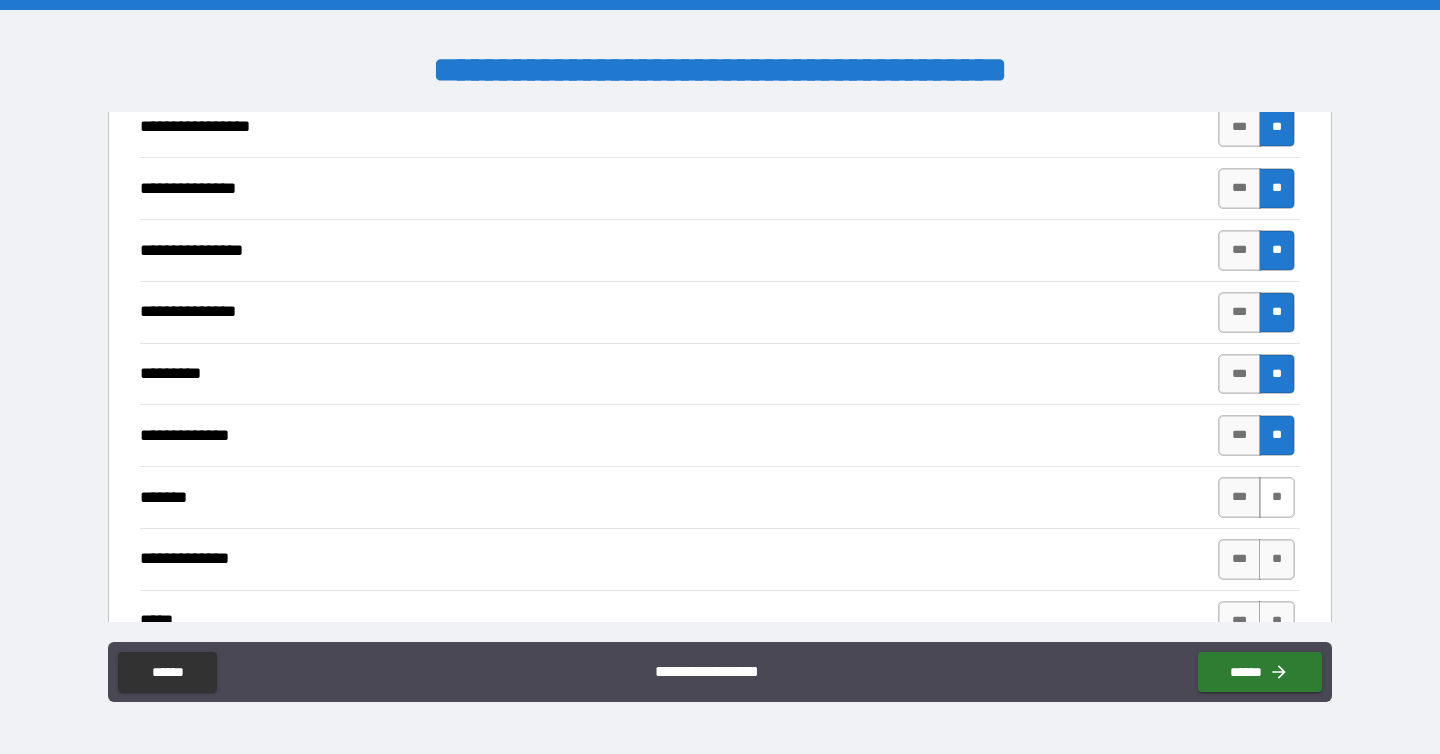 click on "**" at bounding box center [1277, 497] 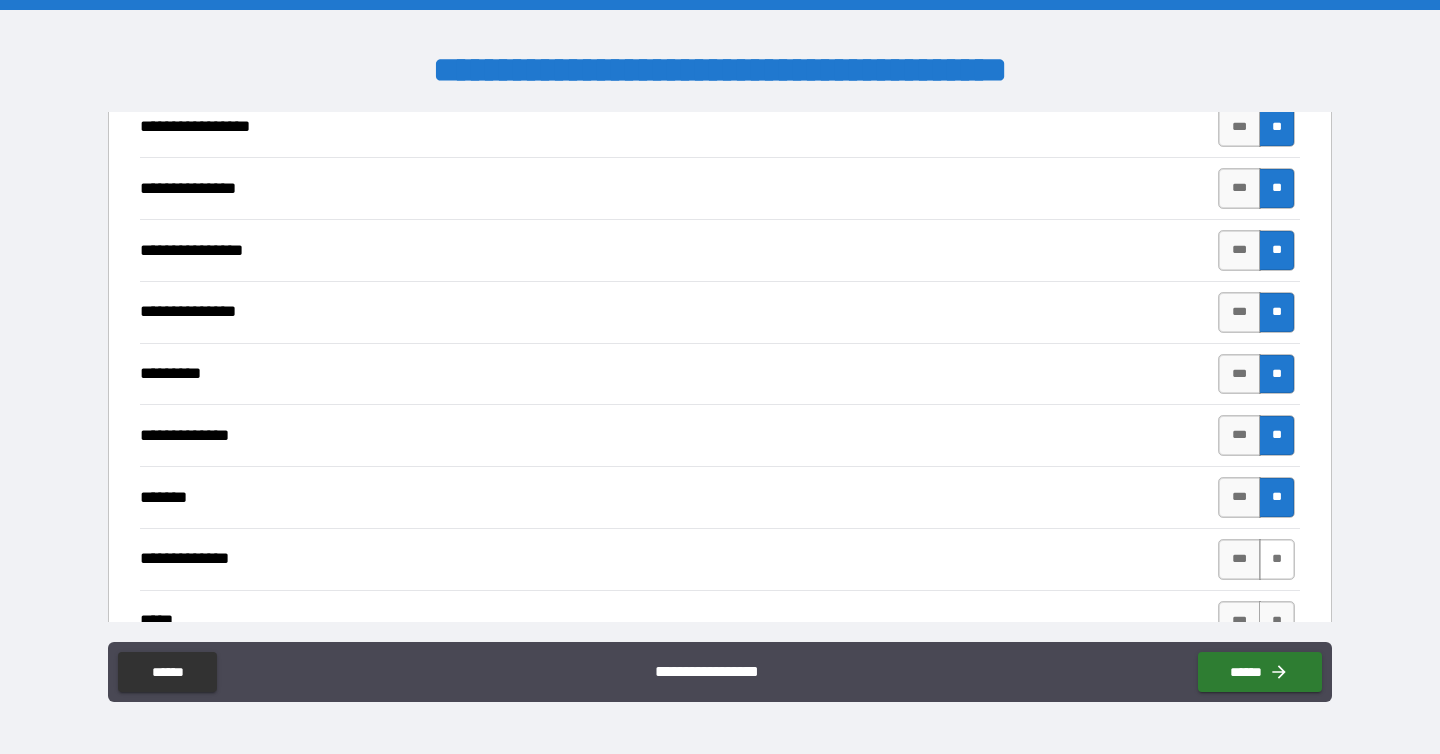 type on "*" 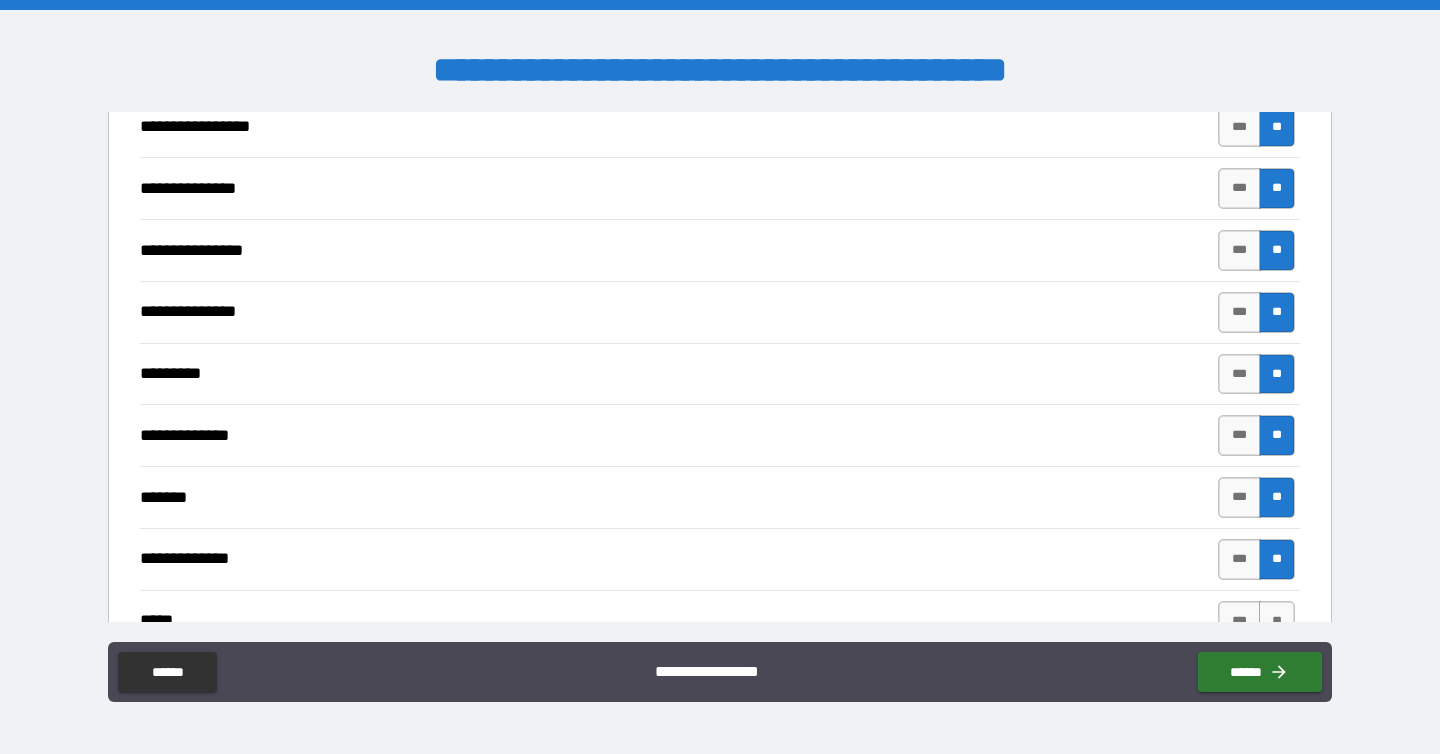 type on "*" 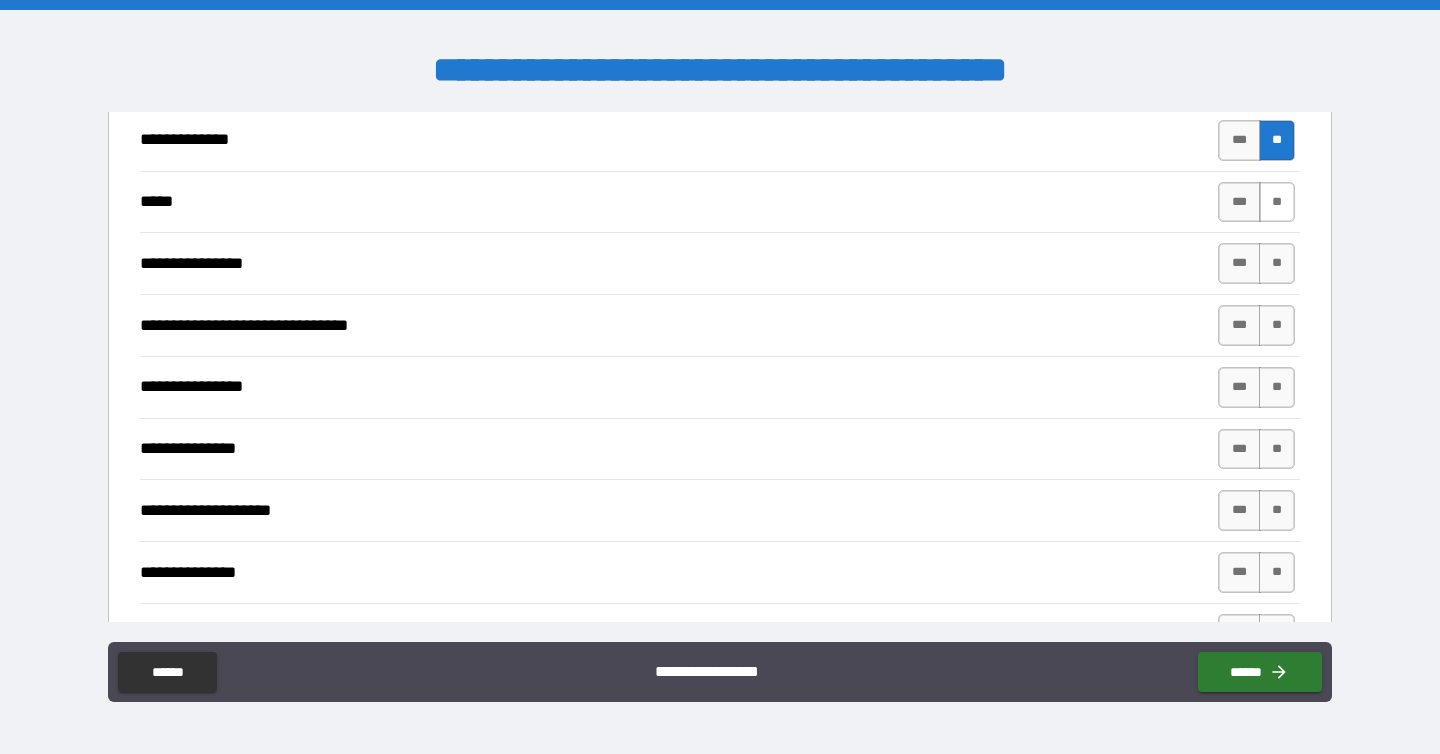 click on "**" at bounding box center (1277, 202) 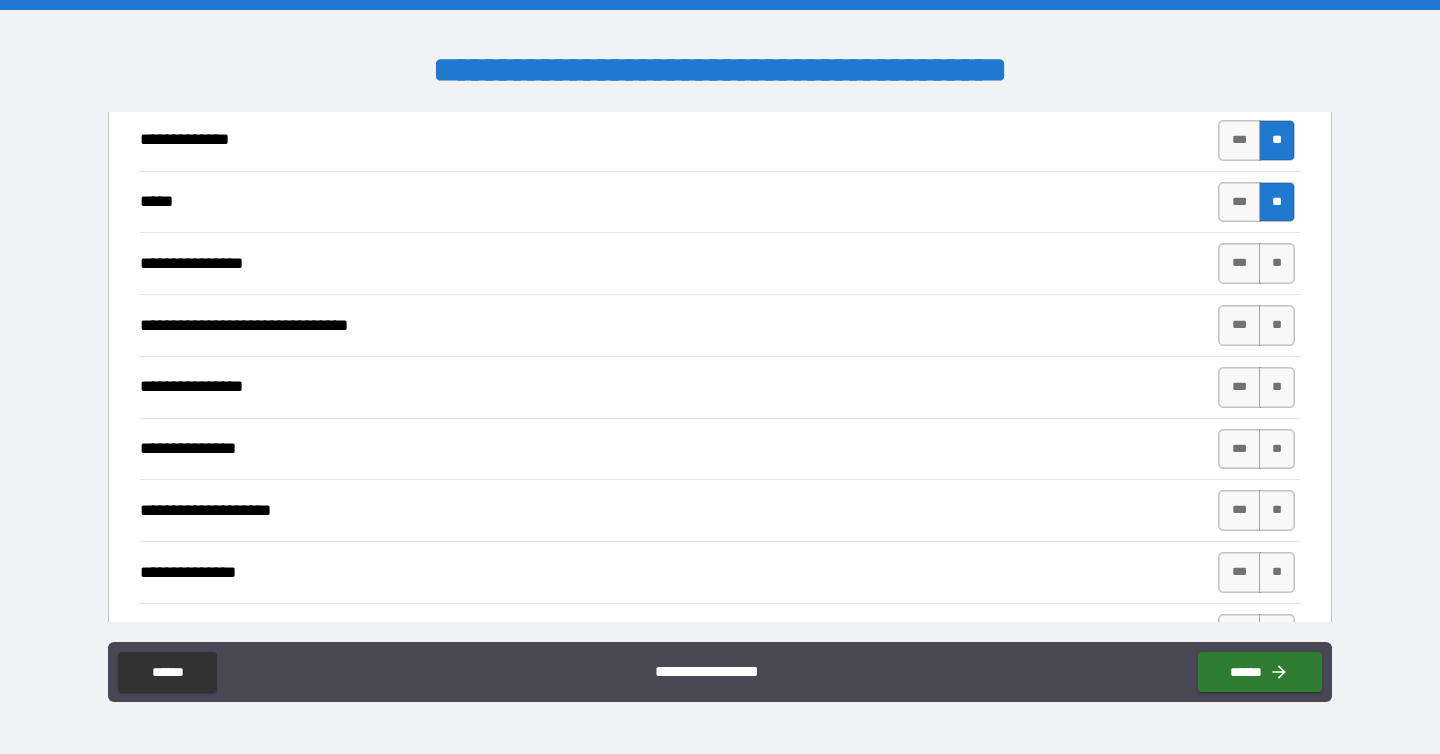 type on "*" 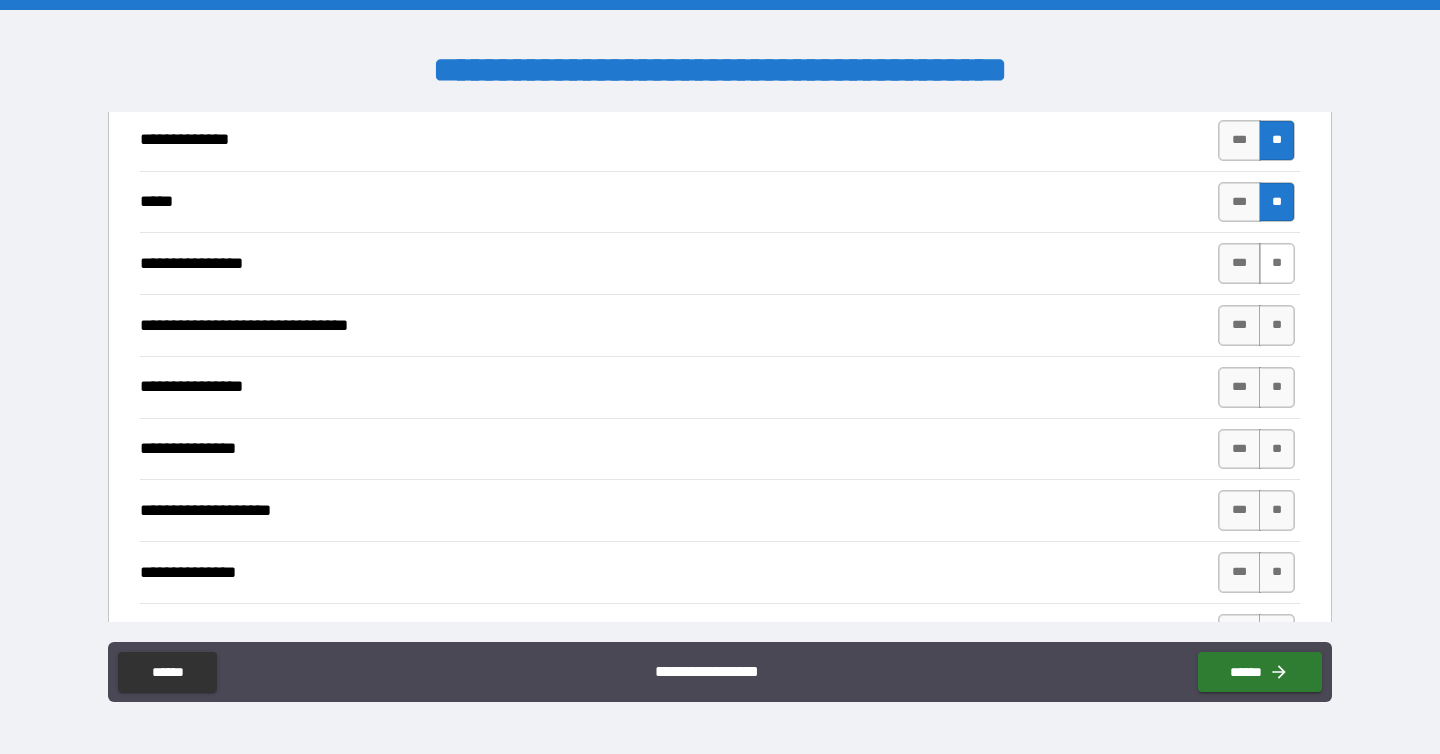 click on "**" at bounding box center [1277, 263] 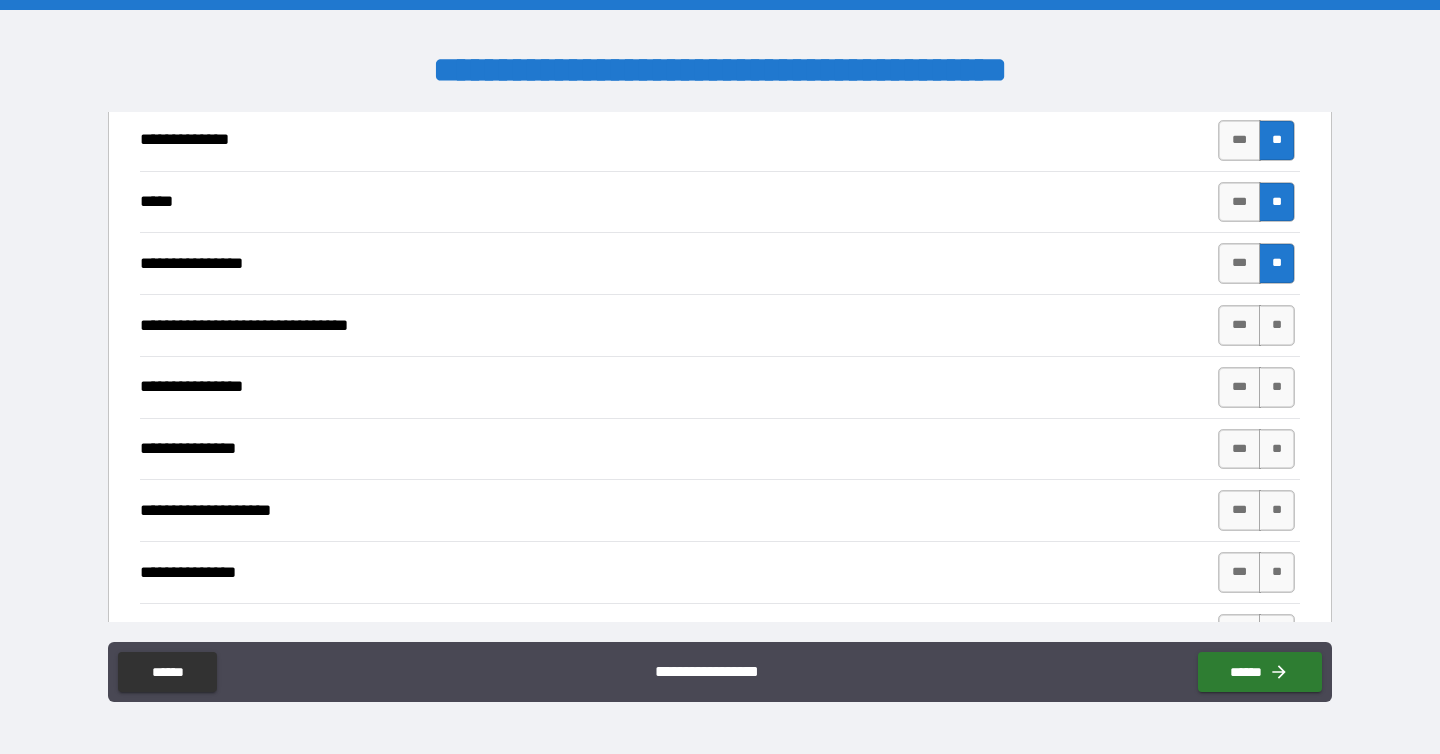 type on "*" 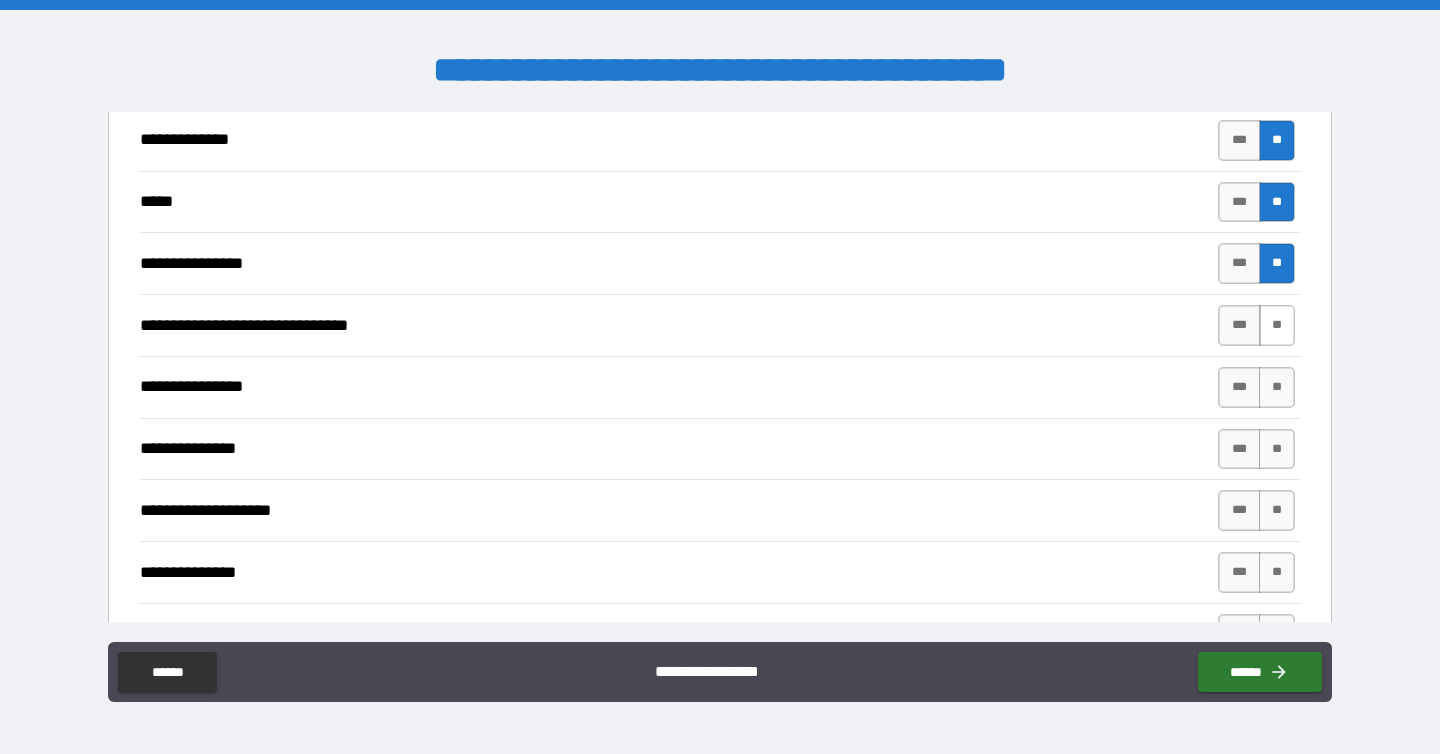 click on "**" at bounding box center (1277, 325) 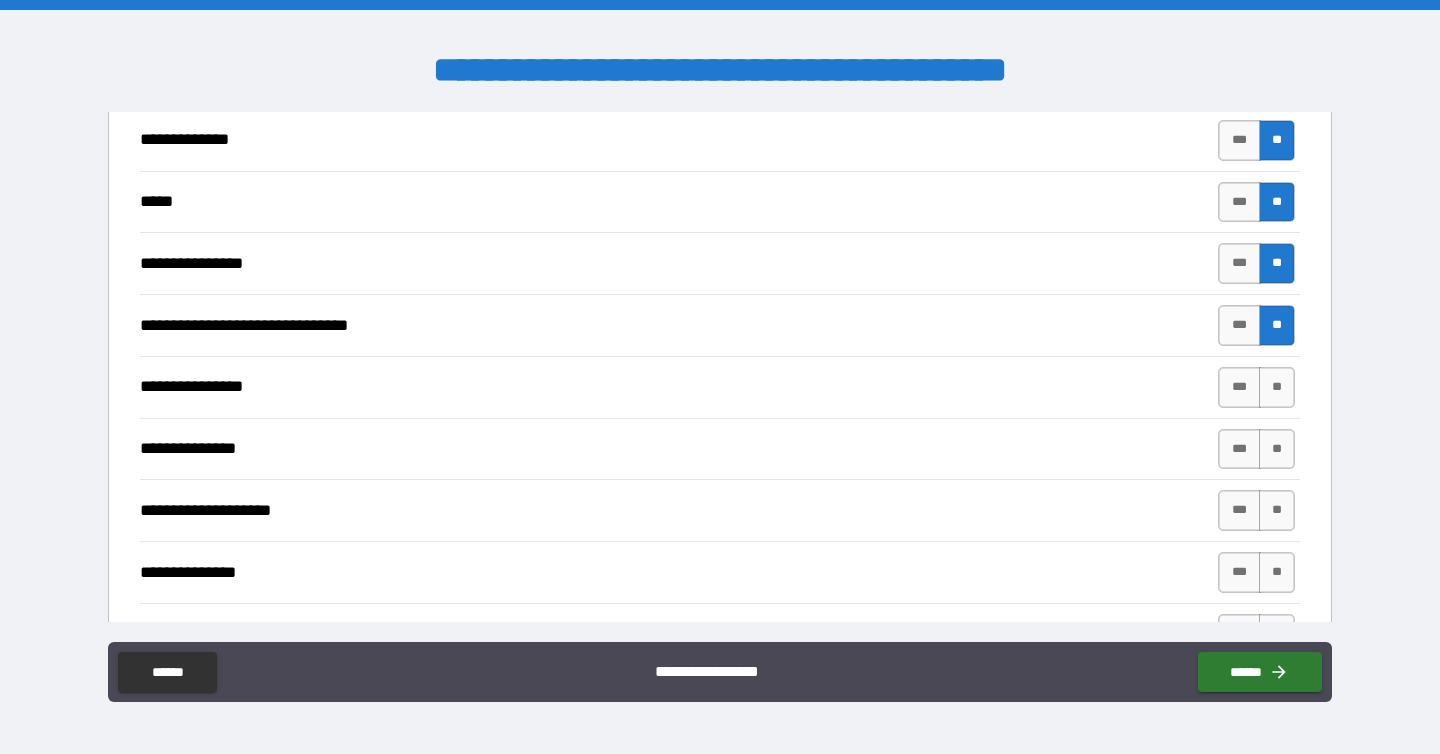 type on "*" 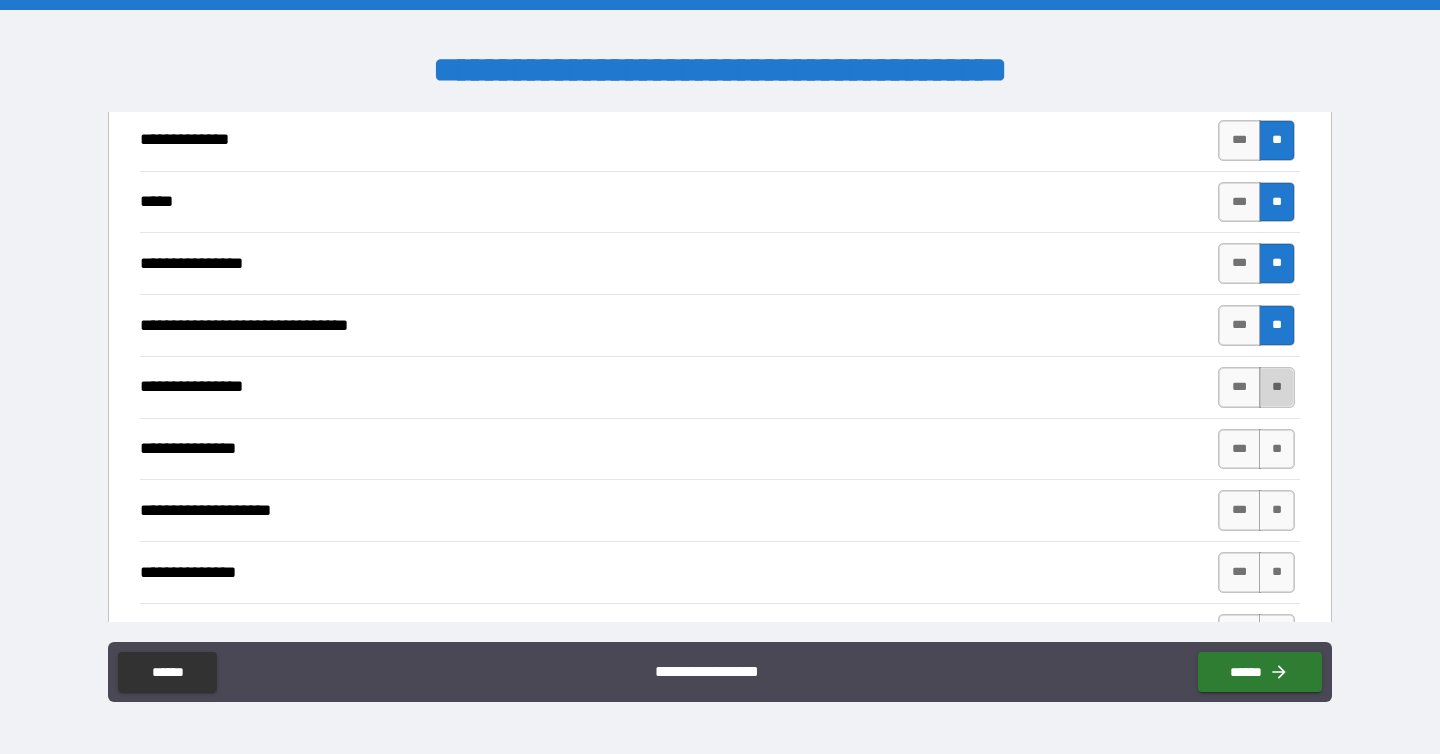 click on "**" at bounding box center [1277, 387] 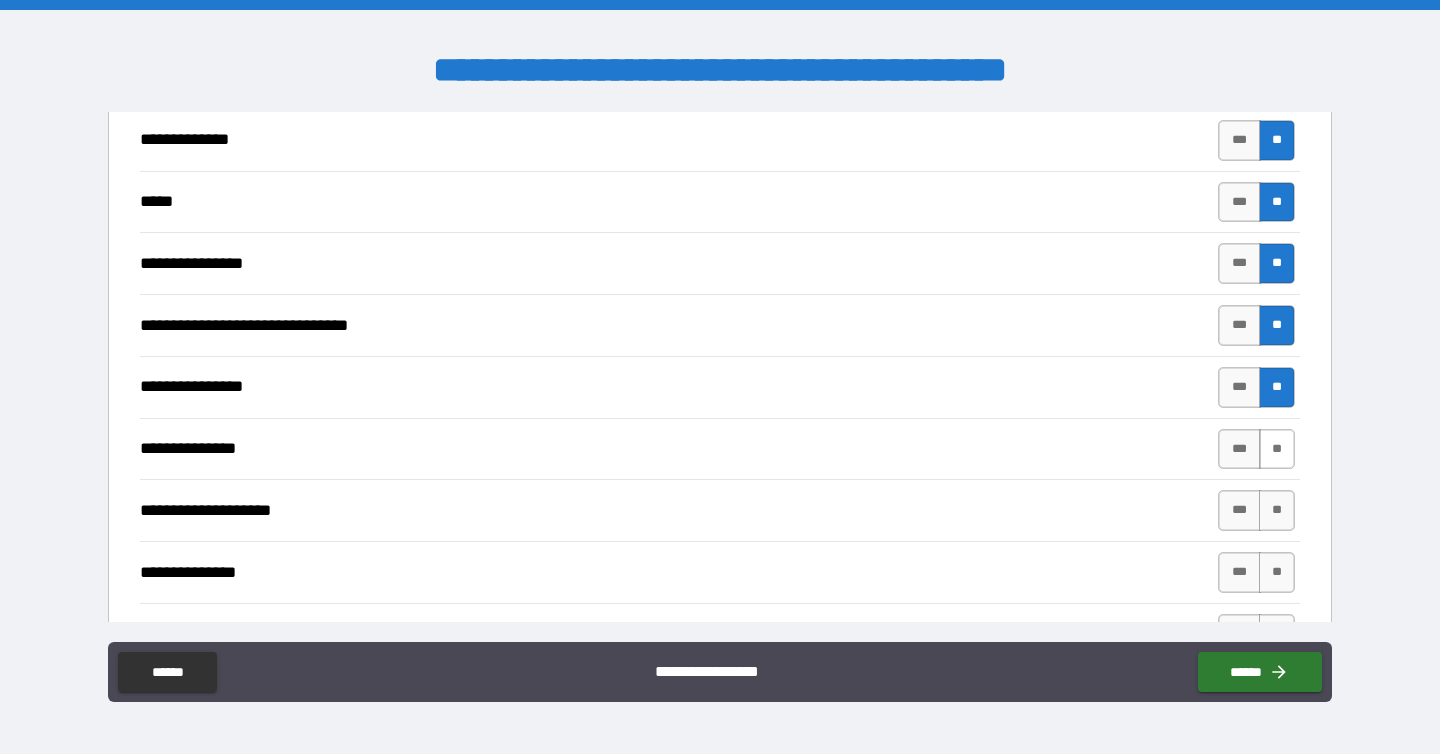 click on "**" at bounding box center (1277, 449) 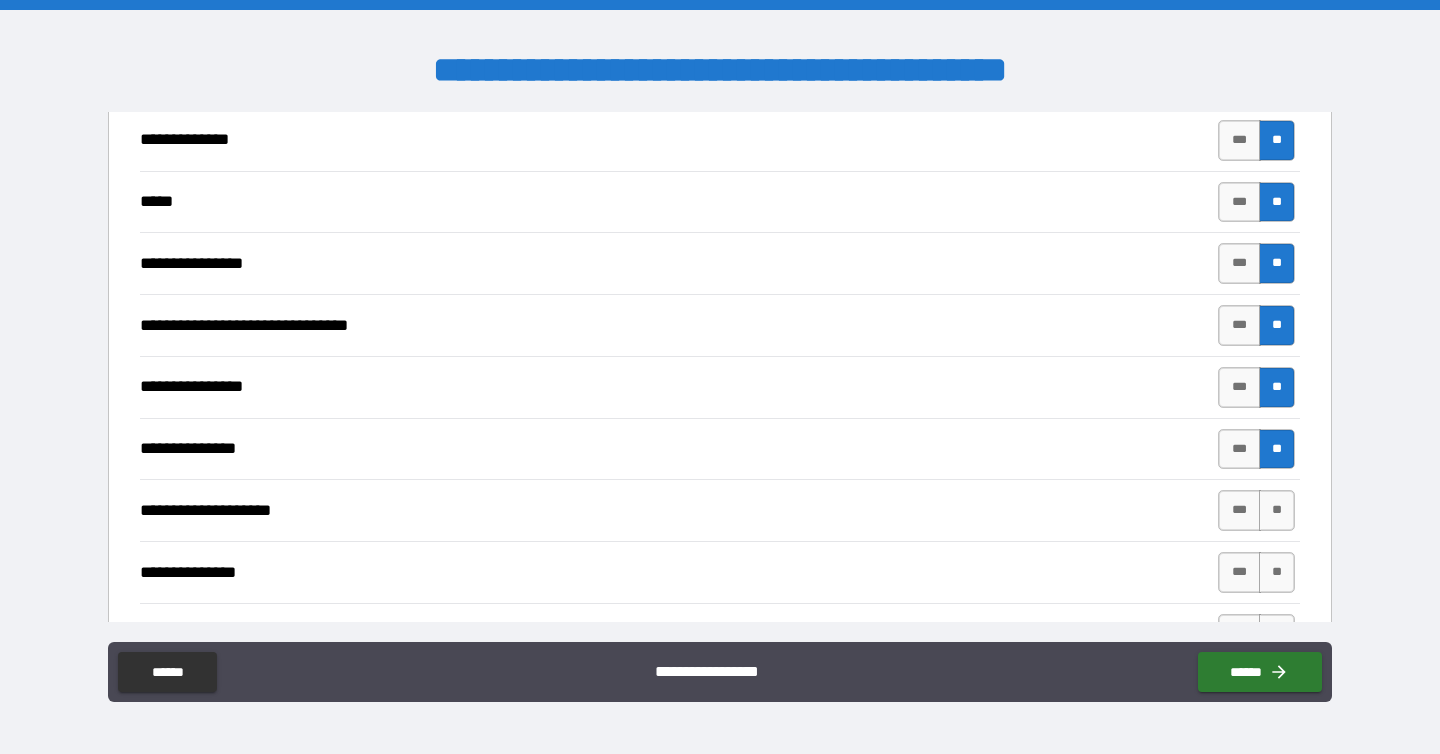 type on "*" 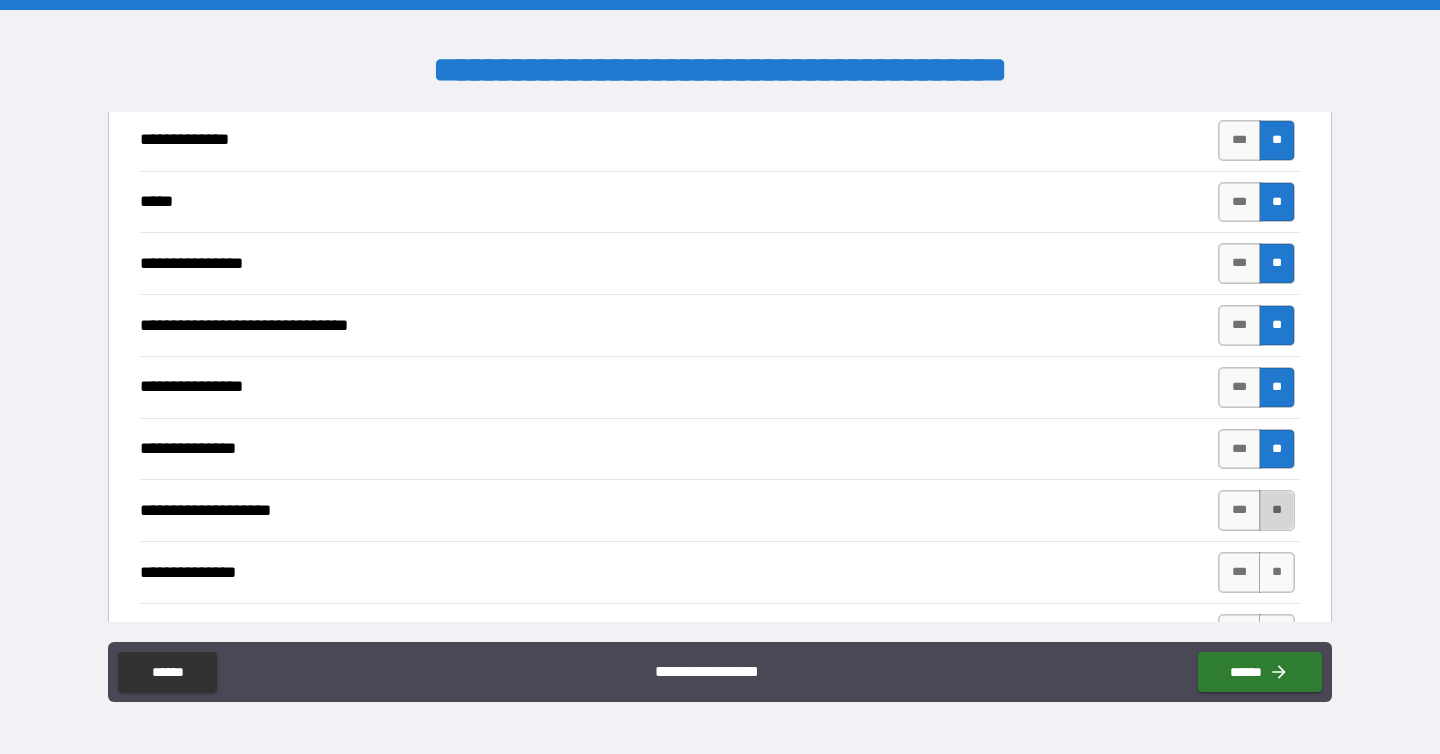click on "**" at bounding box center (1277, 510) 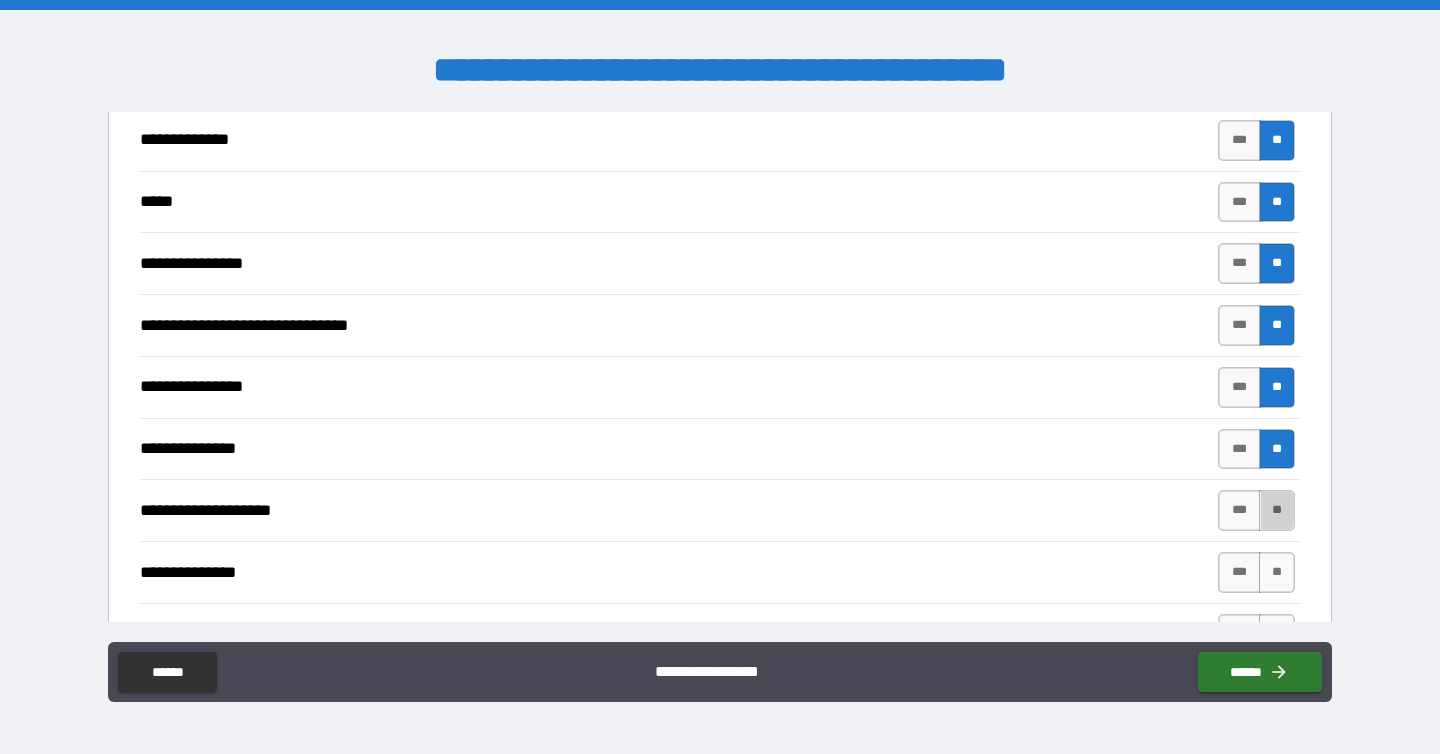 type on "*" 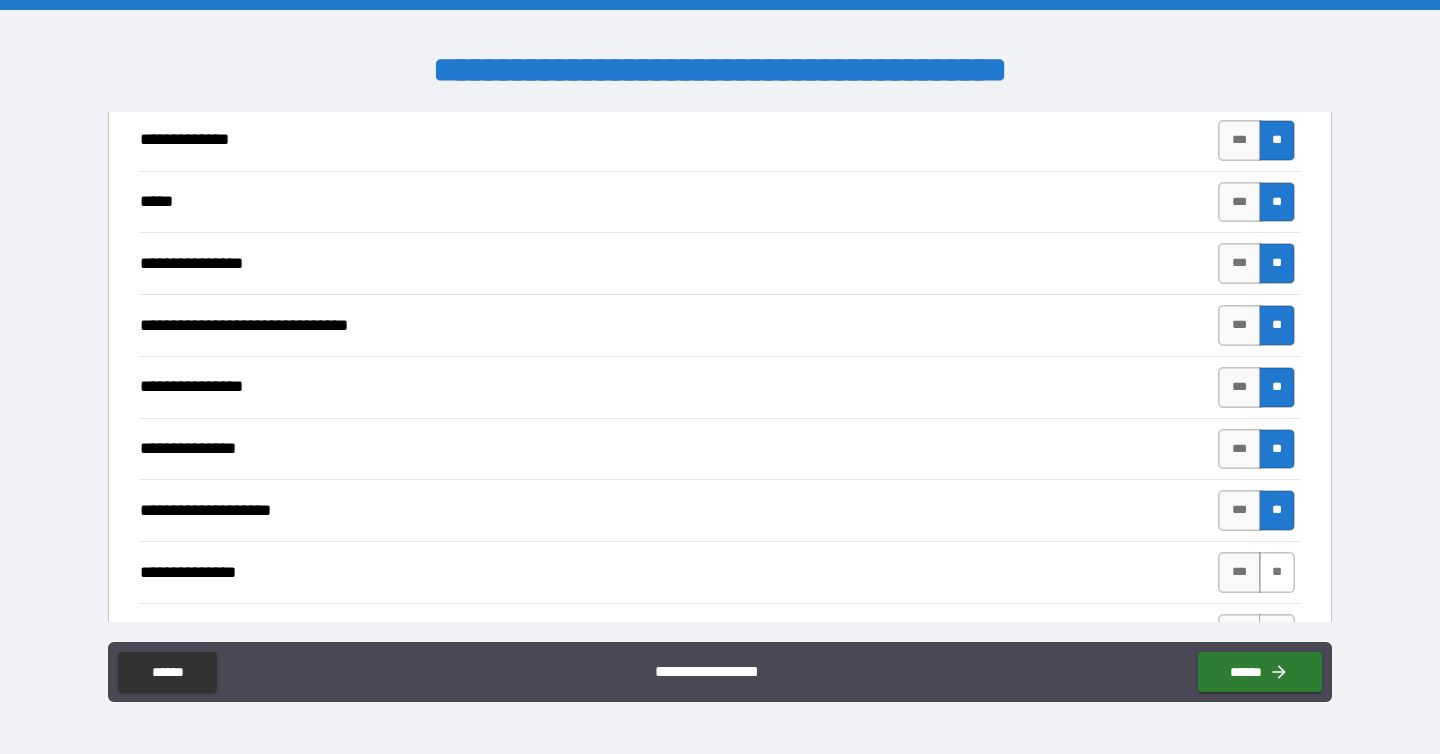 click on "**" at bounding box center [1277, 572] 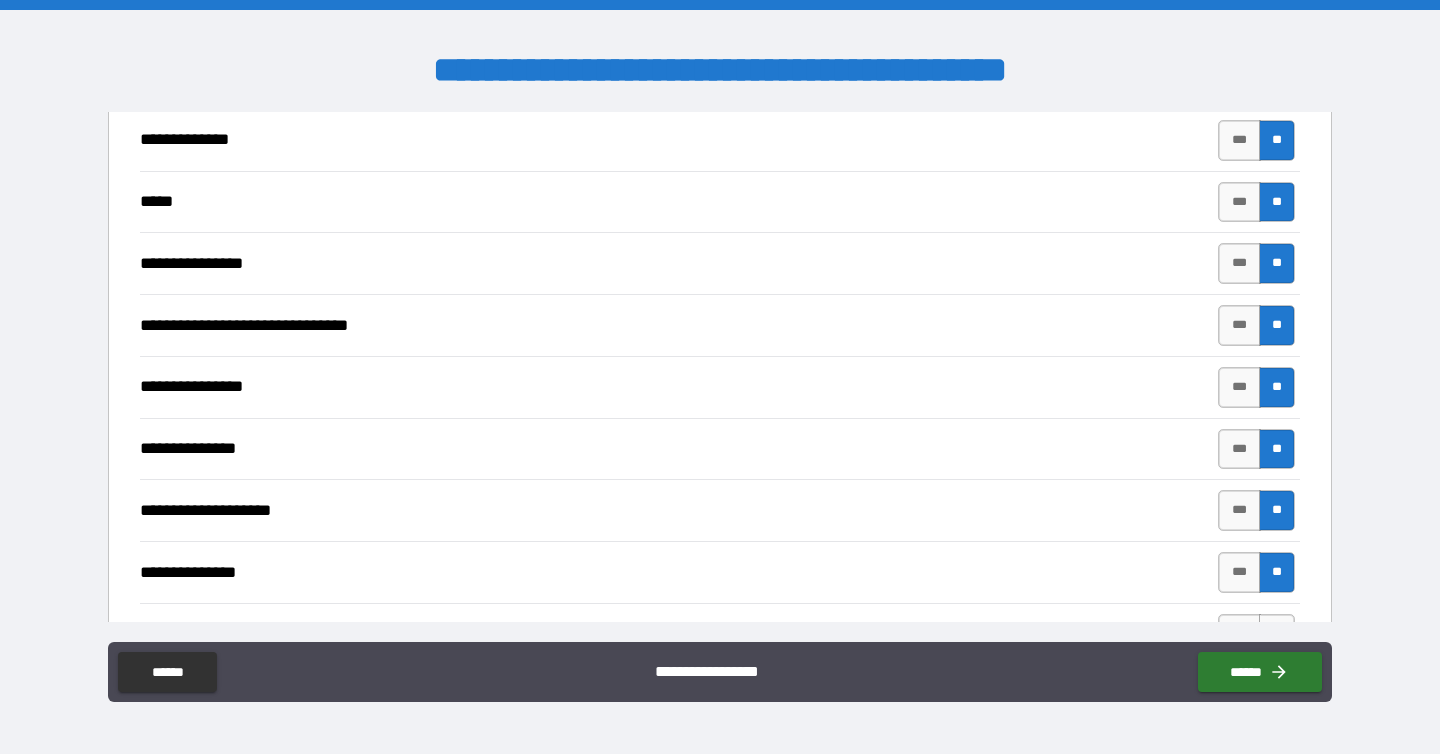 type on "*" 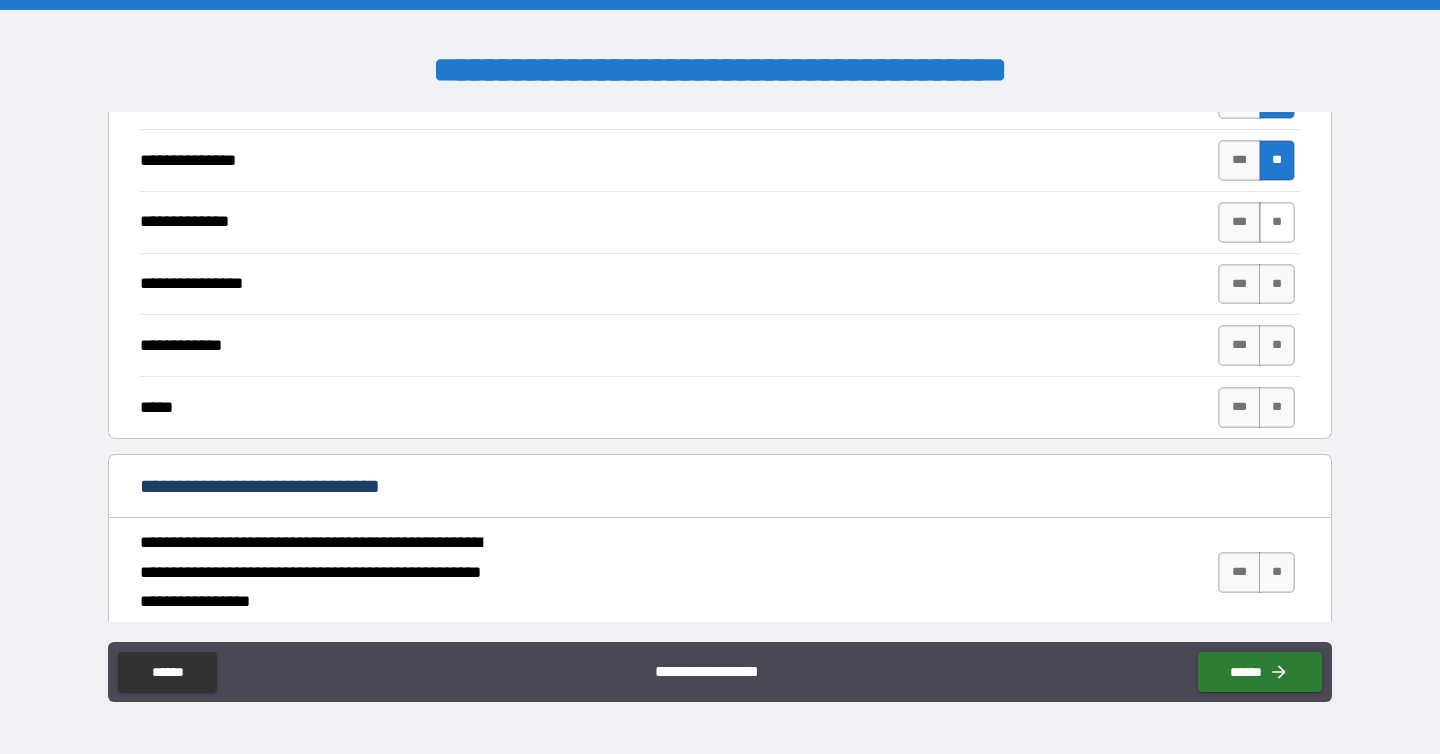 click on "**" at bounding box center (1277, 222) 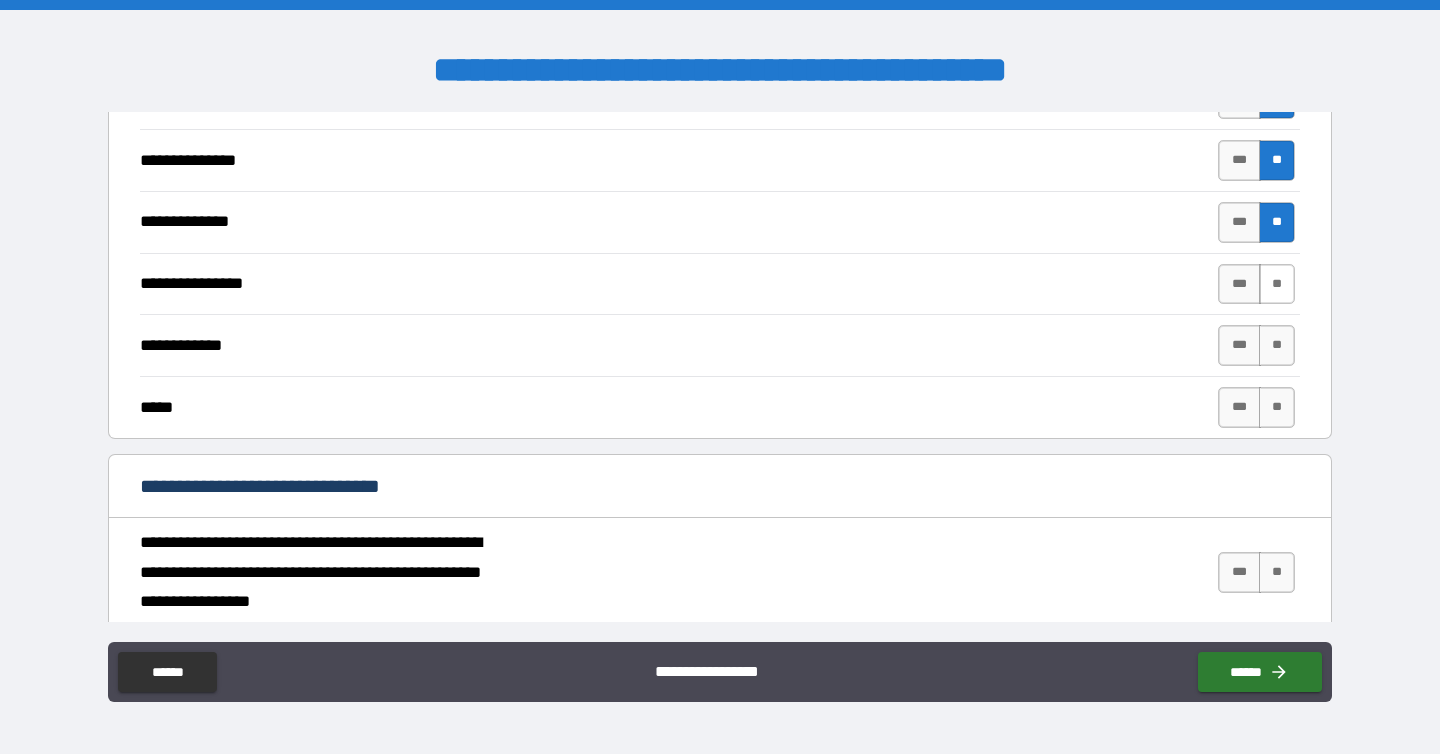 click on "**" at bounding box center [1277, 284] 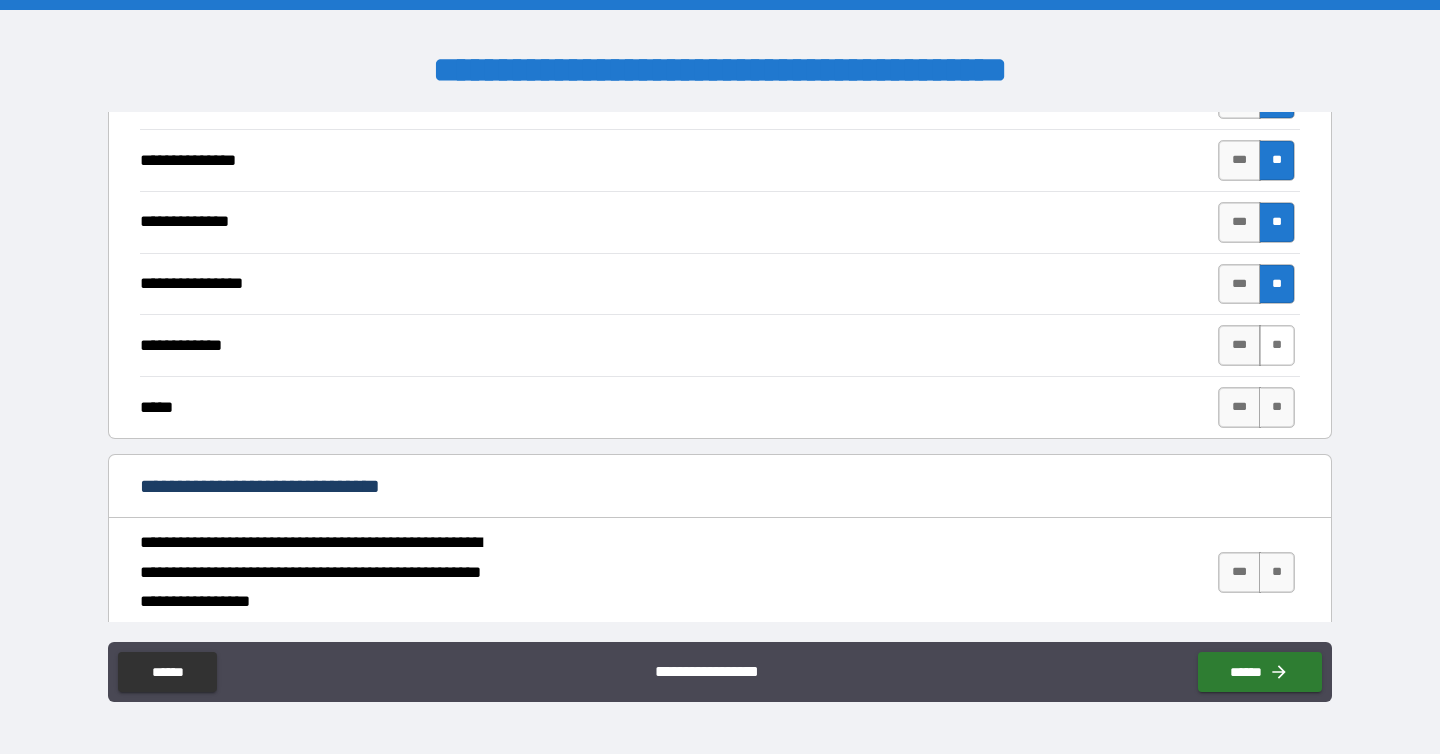 click on "**" at bounding box center [1277, 345] 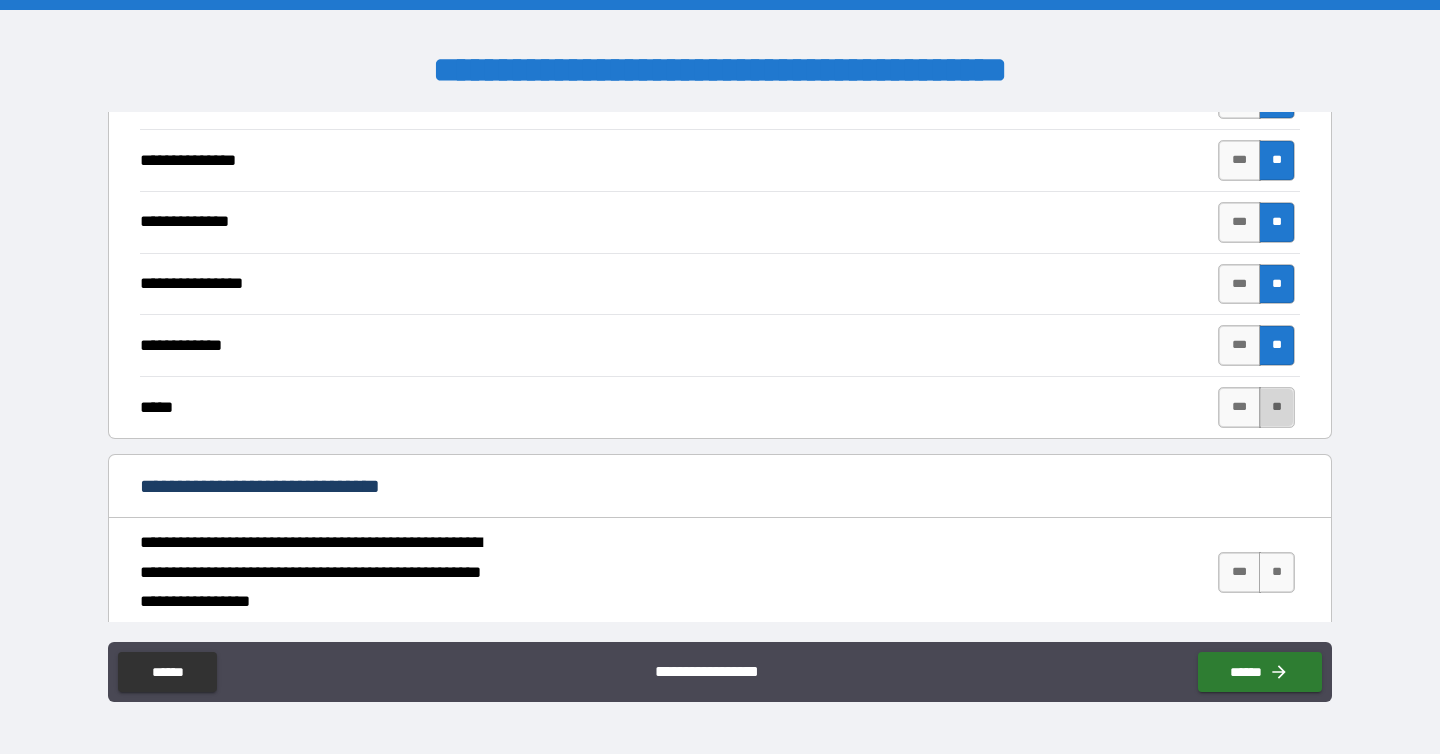 click on "**" at bounding box center (1277, 407) 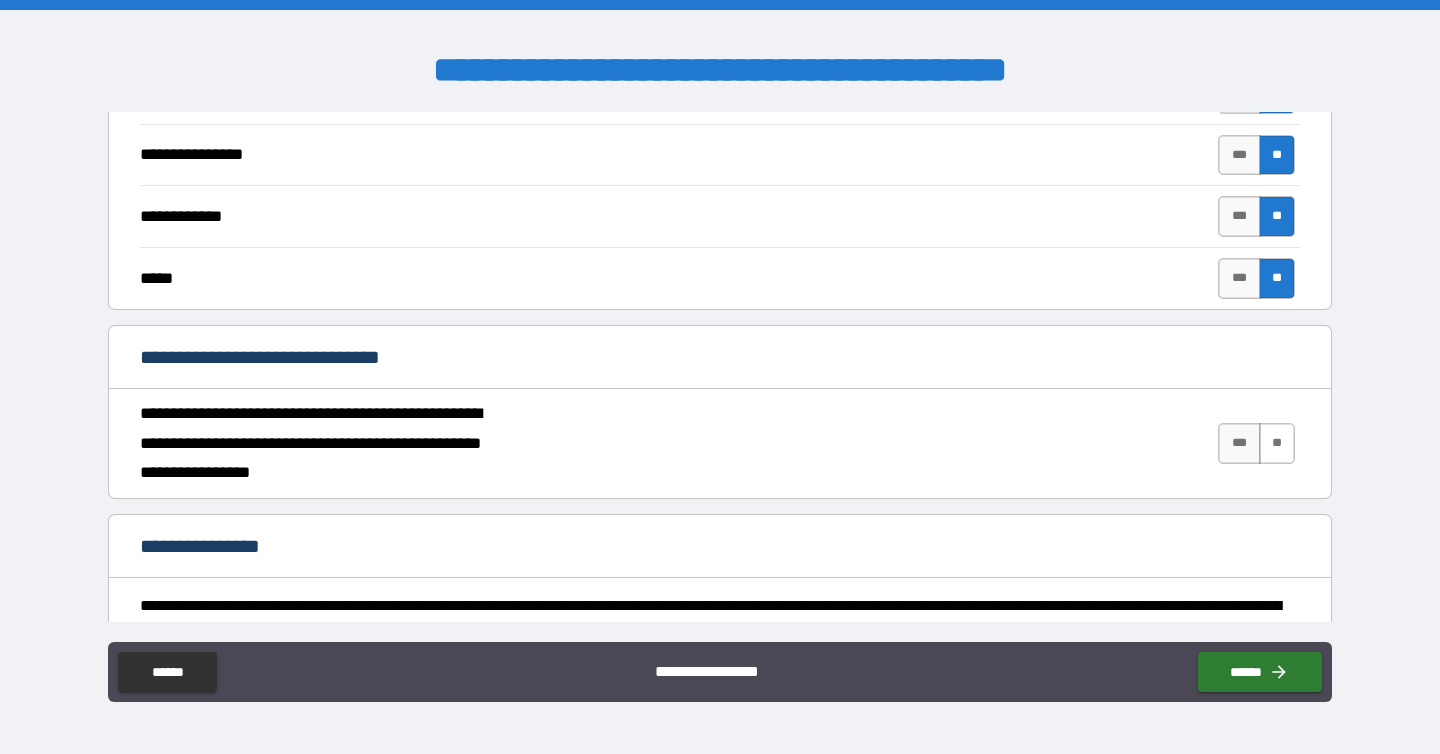 click on "**" at bounding box center [1277, 443] 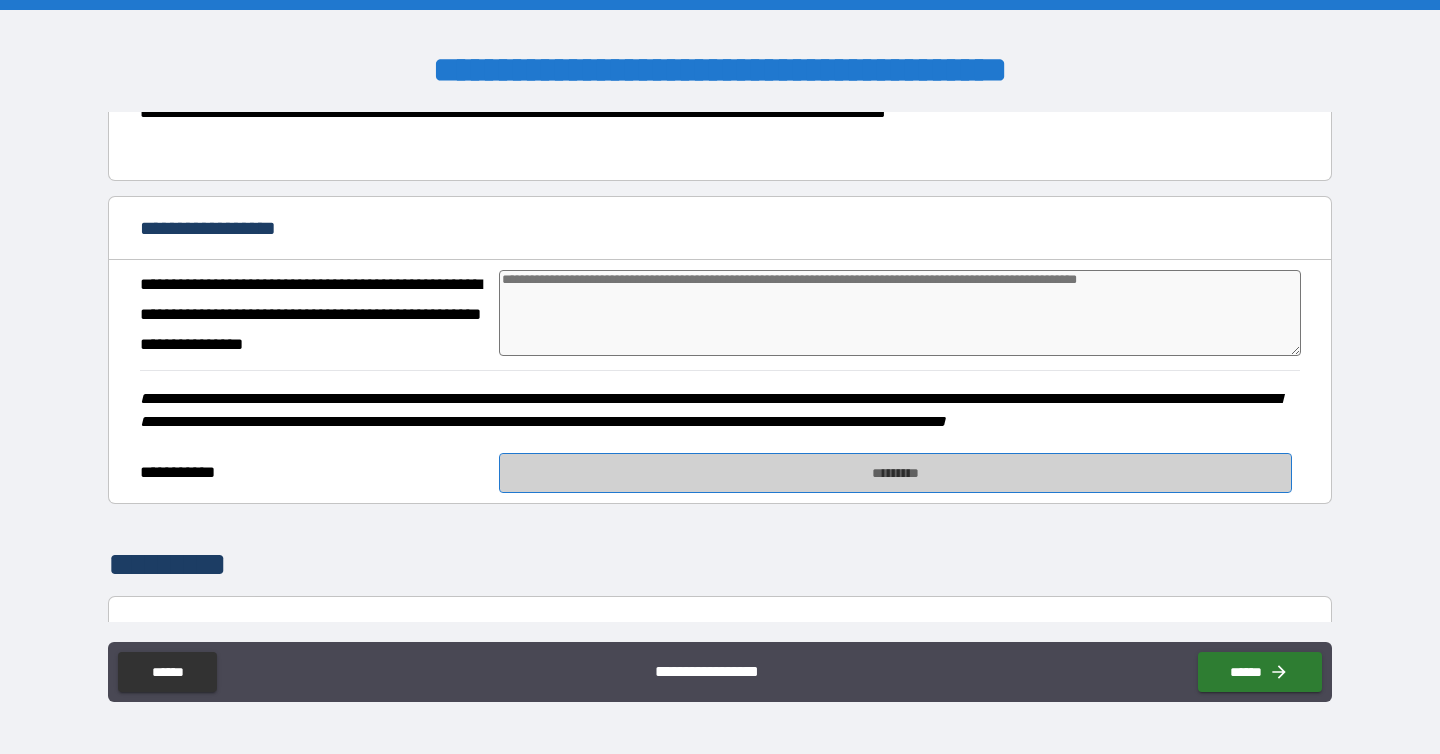 click on "*********" at bounding box center (895, 473) 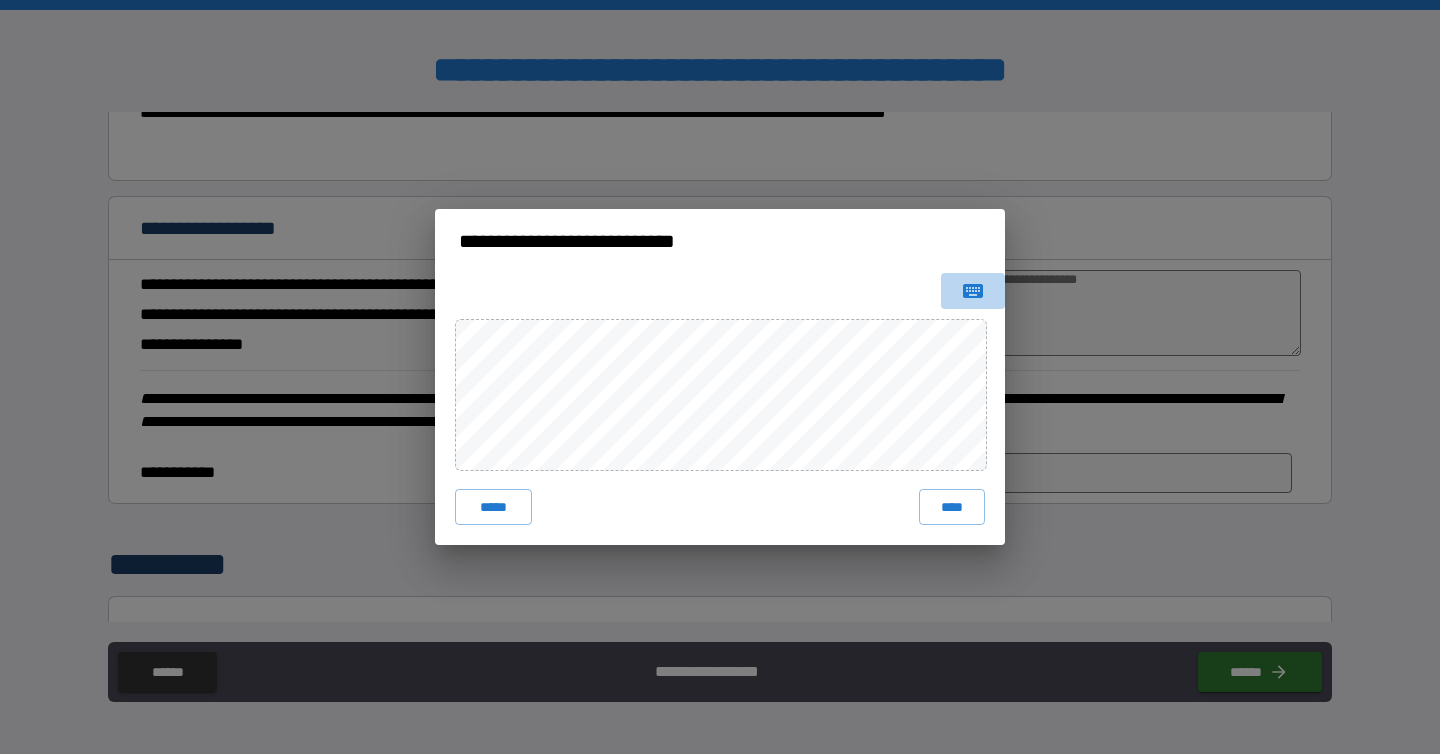 click 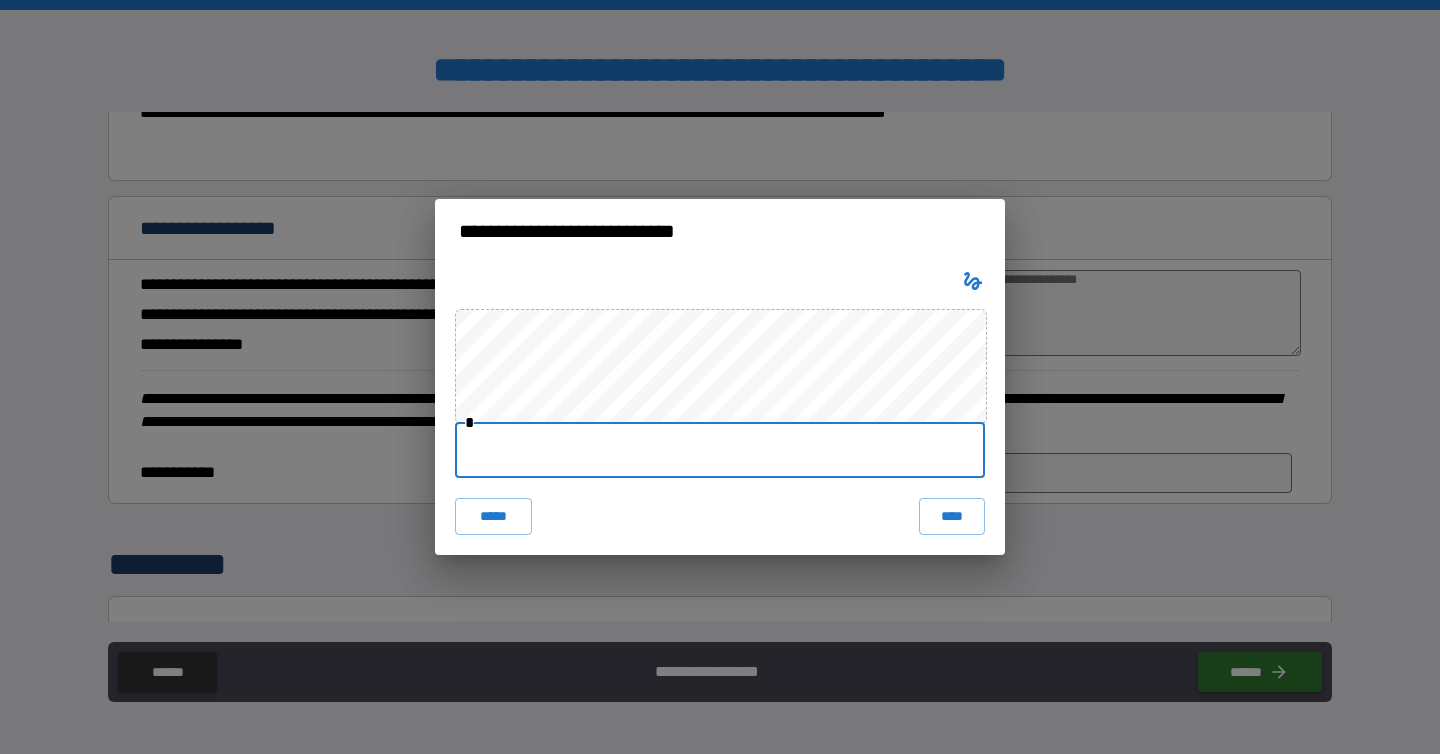 click at bounding box center (720, 450) 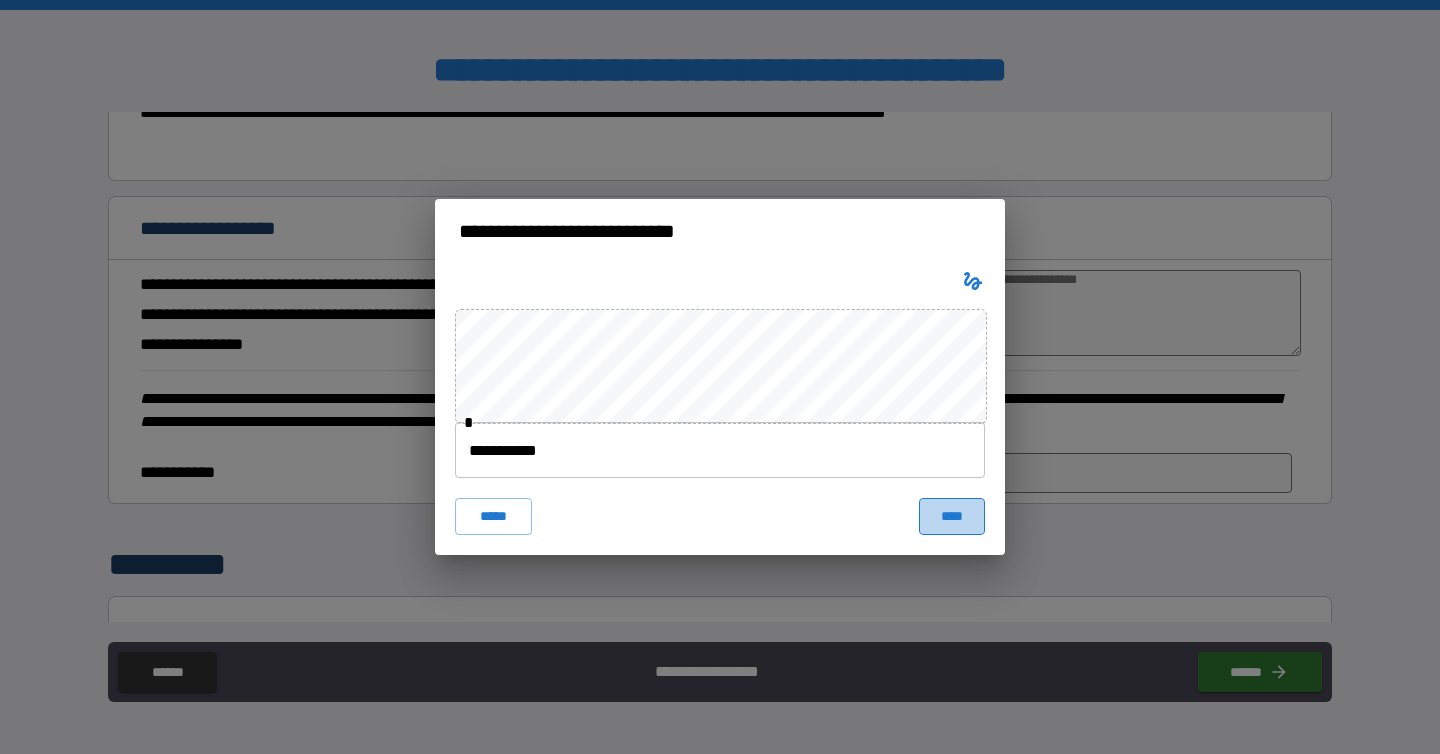 click on "****" at bounding box center (952, 516) 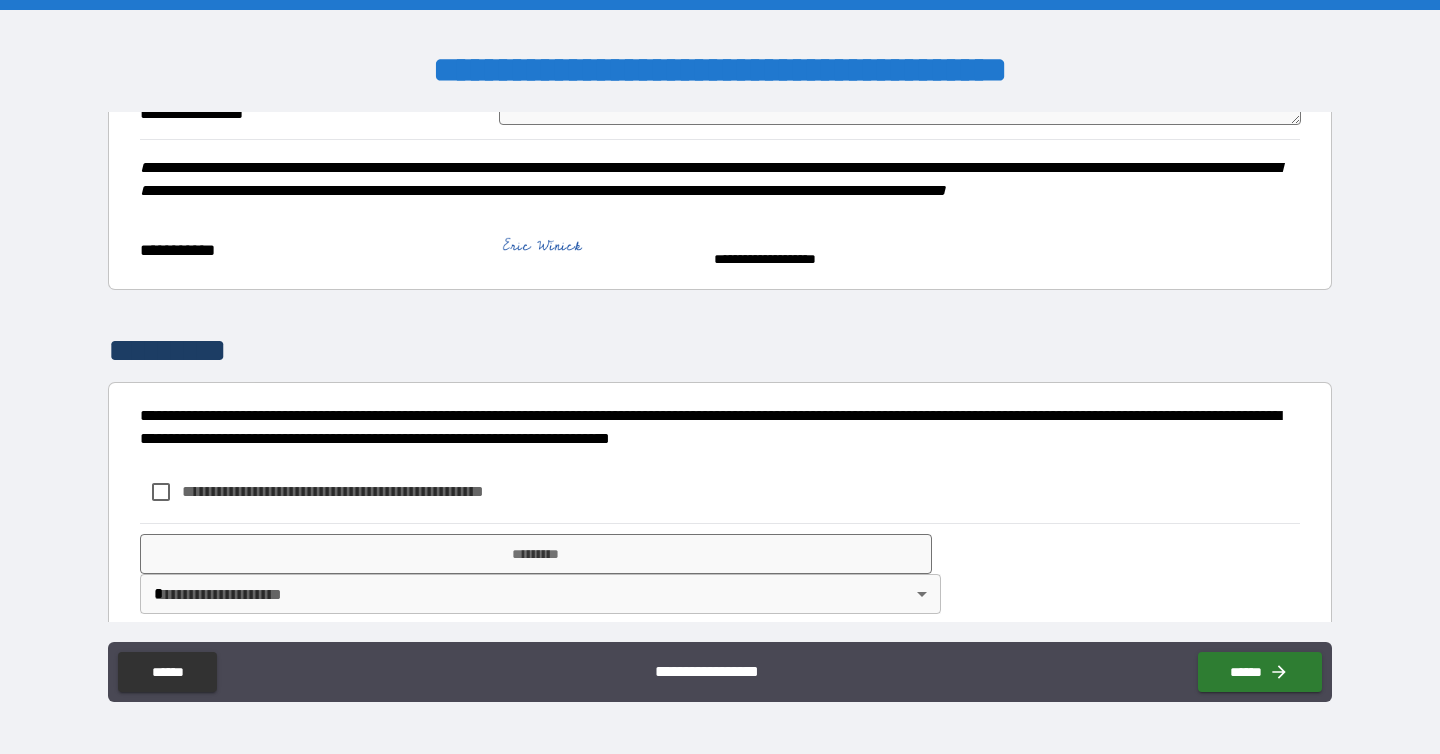 click on "**********" at bounding box center [366, 491] 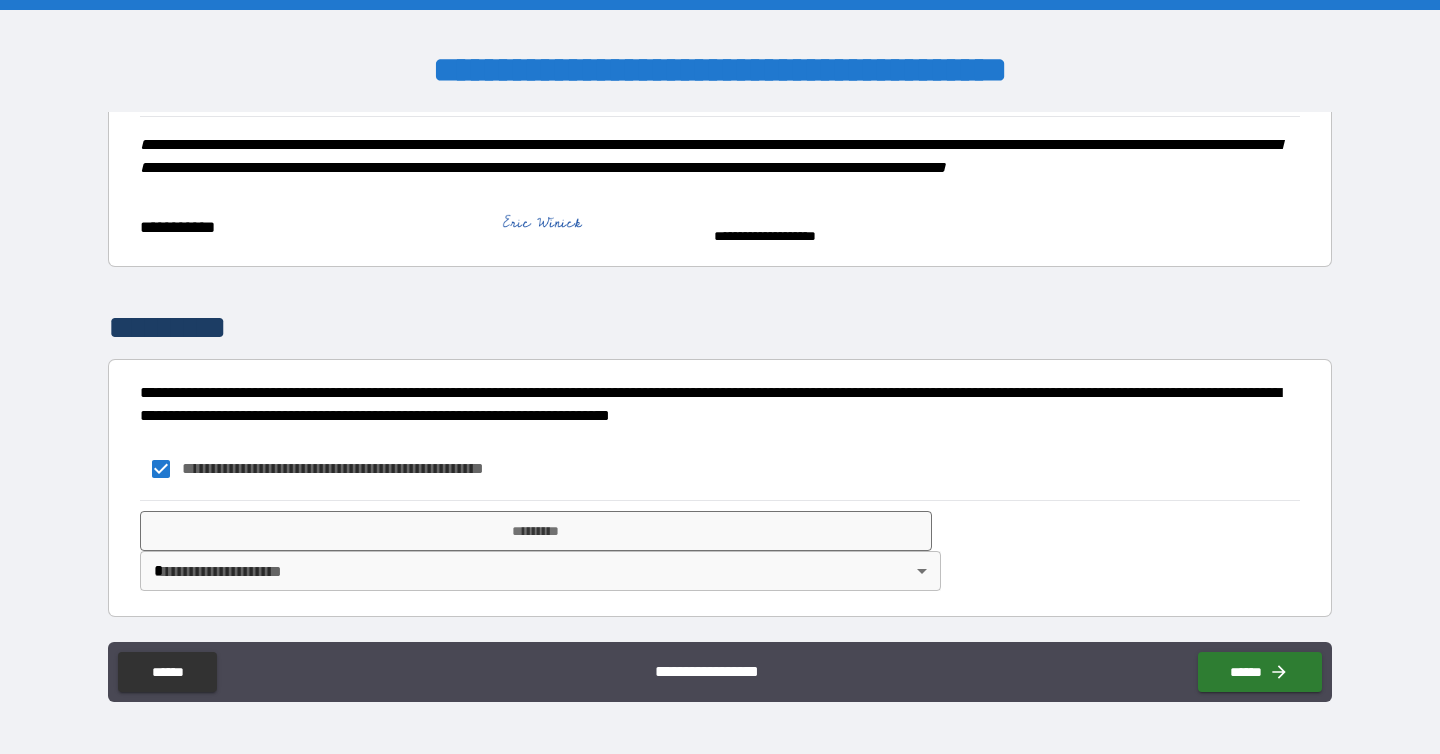 click on "**********" at bounding box center [720, 377] 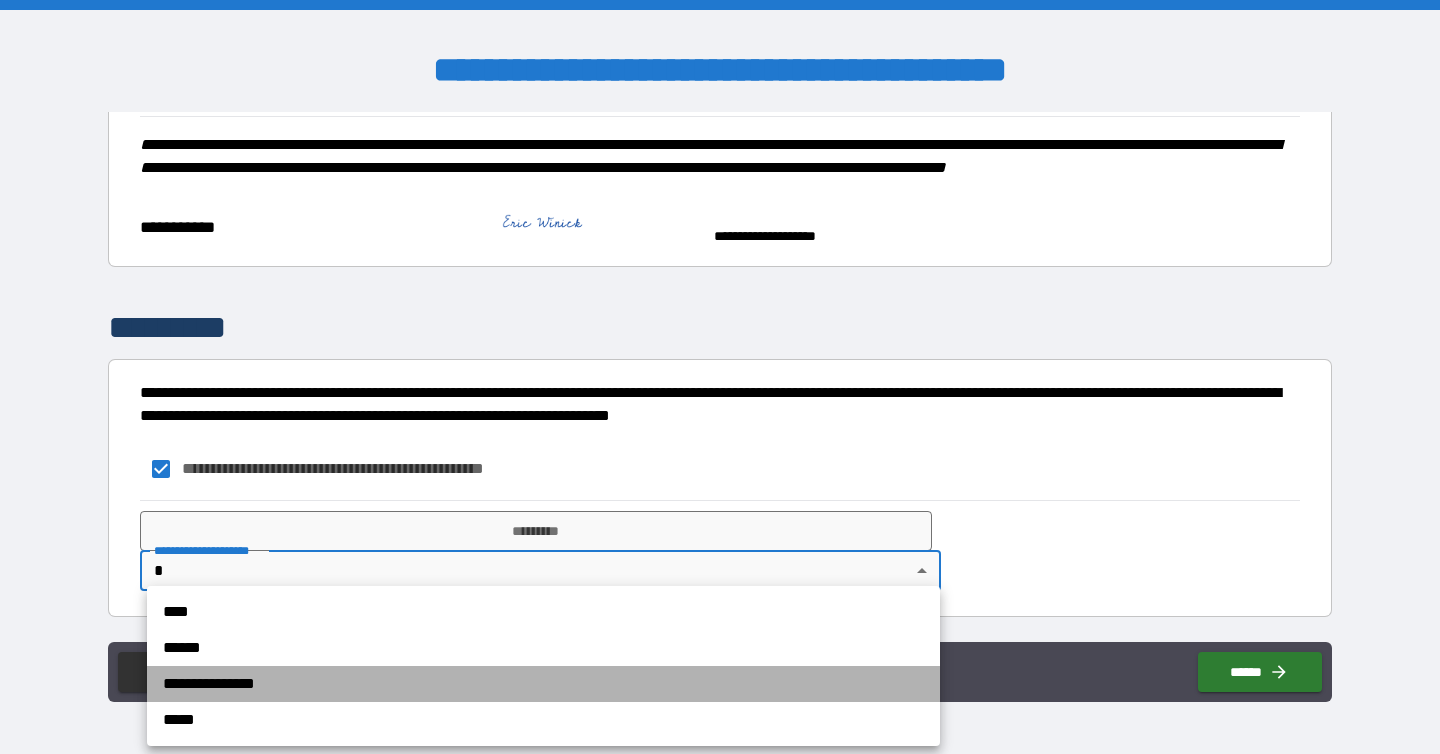 click on "**********" at bounding box center [543, 684] 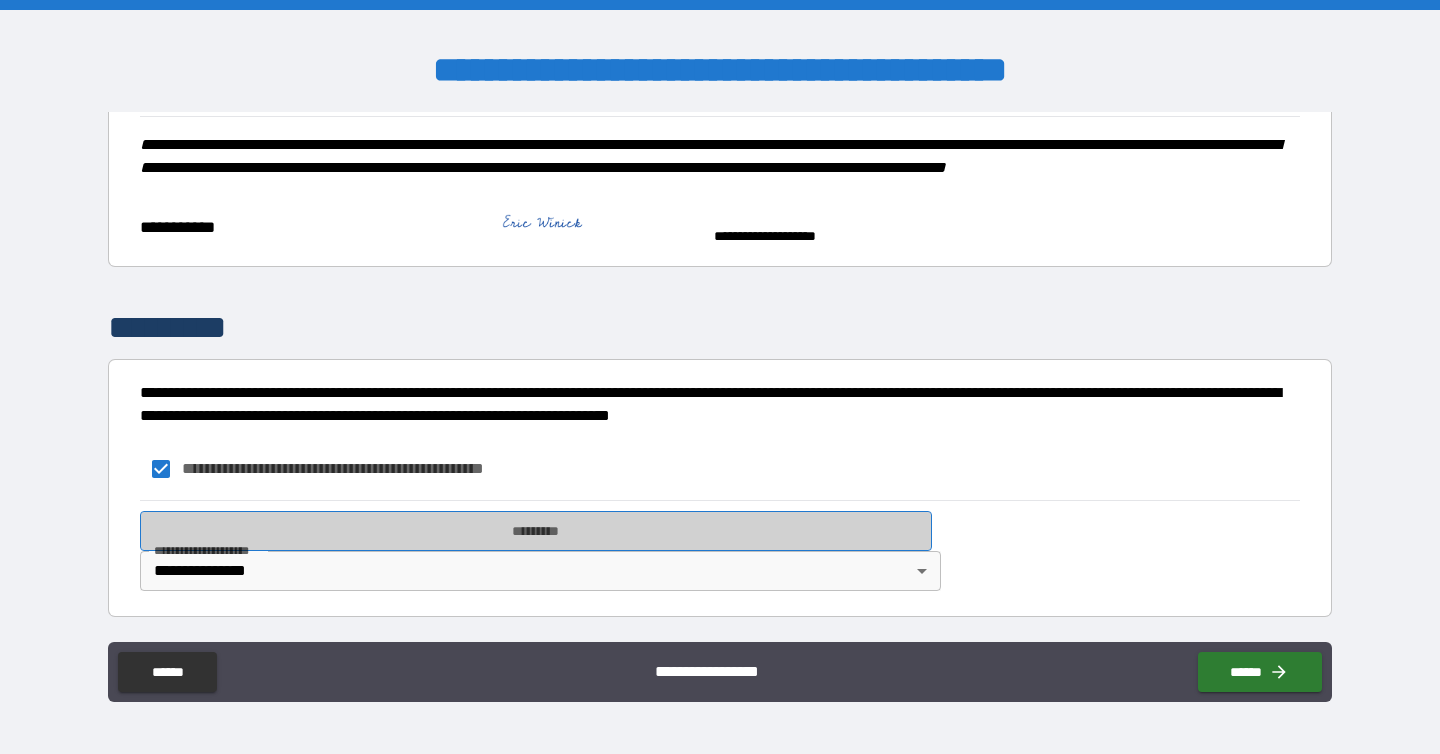 click on "*********" at bounding box center [536, 531] 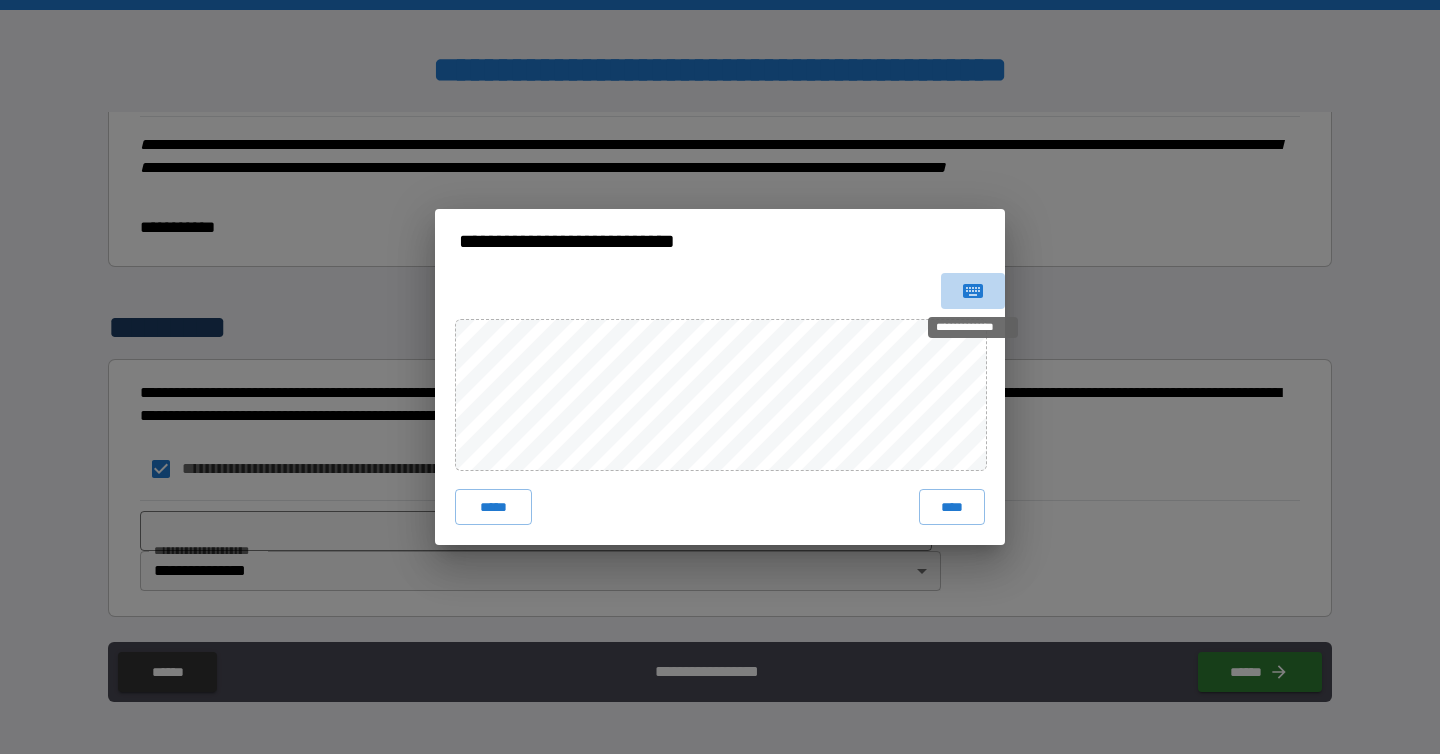click 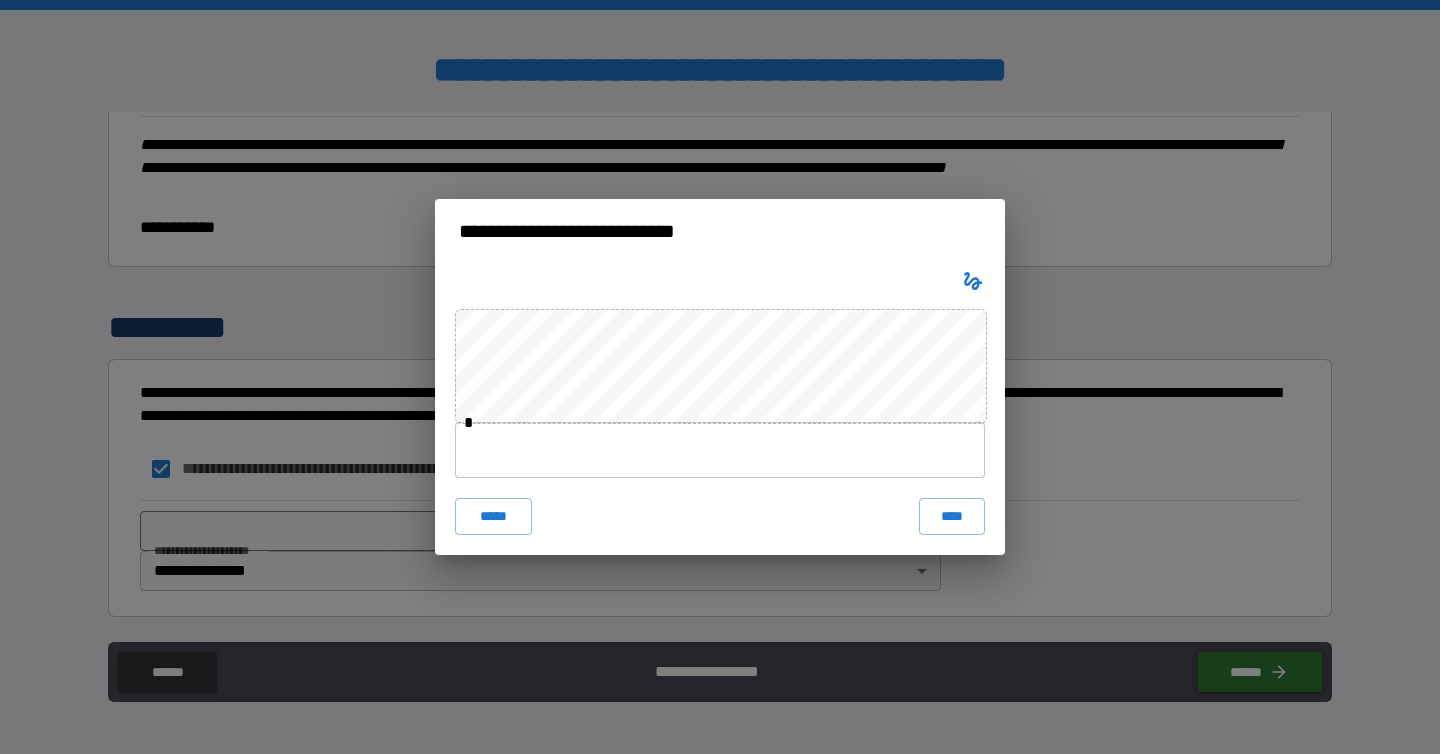 click at bounding box center [720, 450] 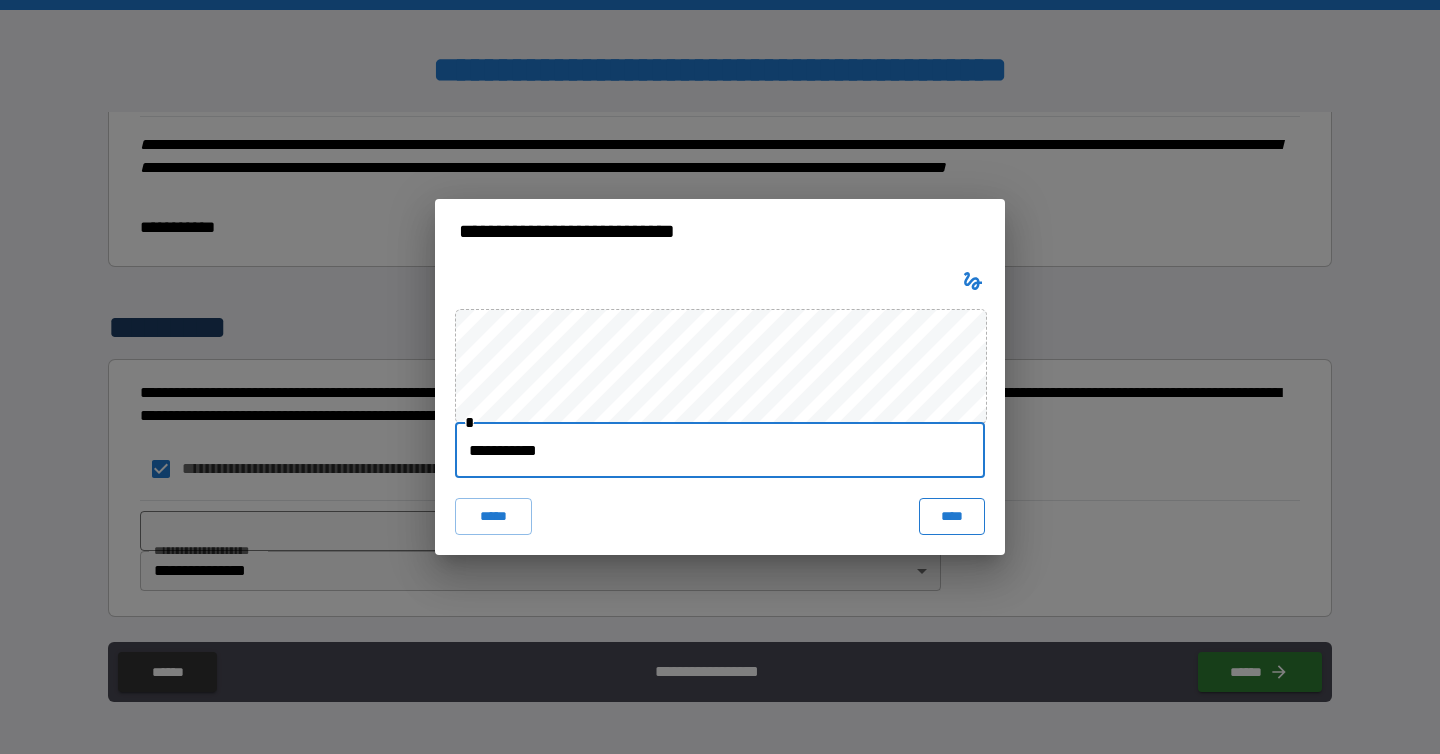 click on "****" at bounding box center [952, 516] 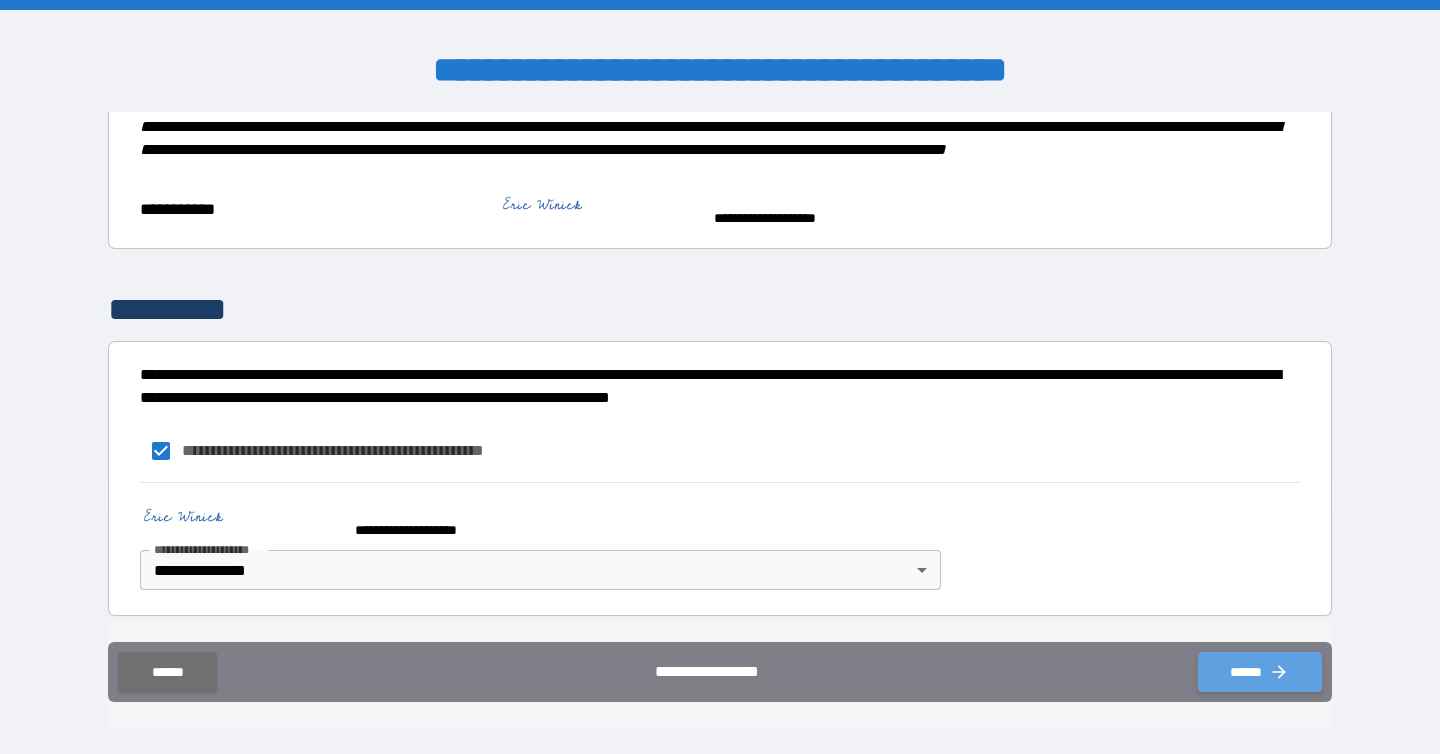 click on "******" at bounding box center [1260, 672] 